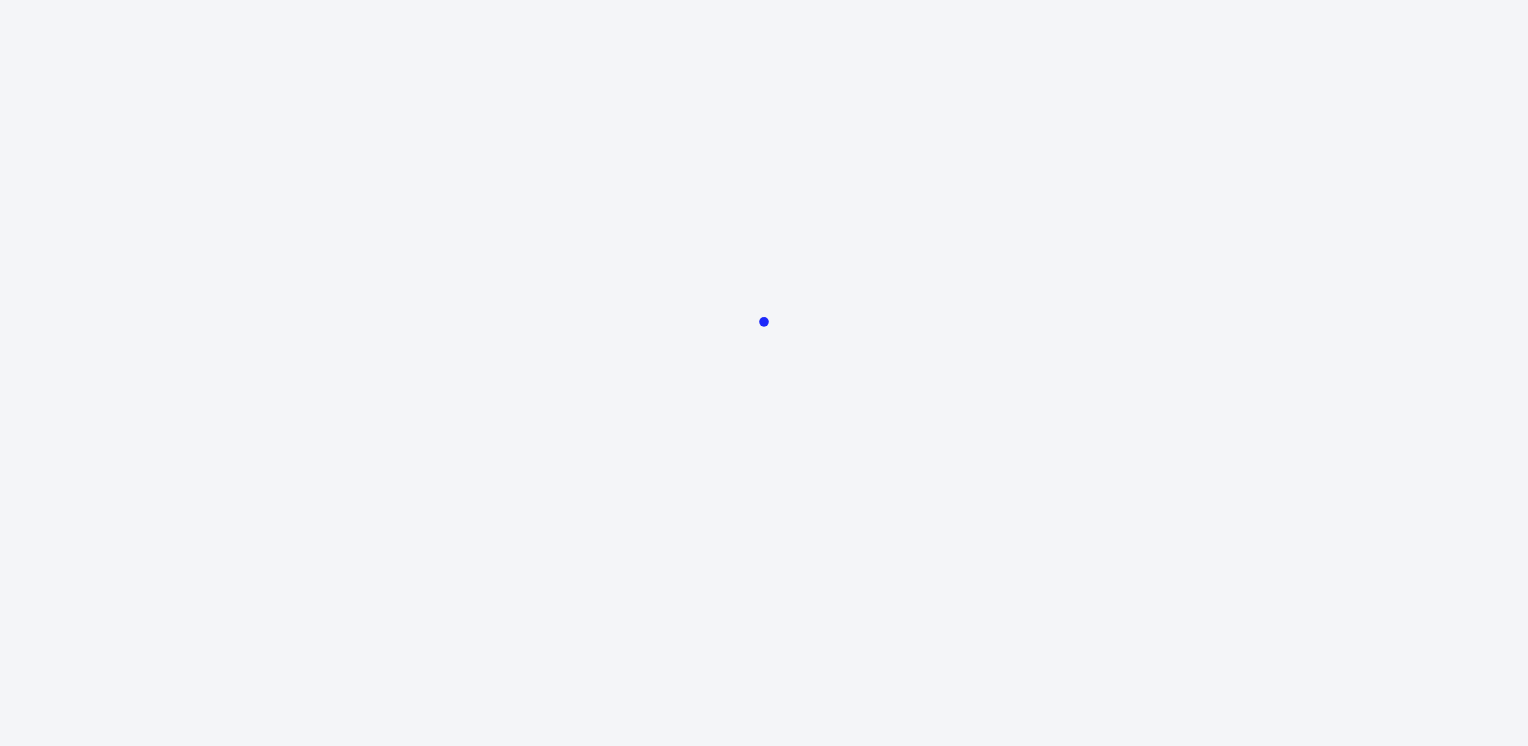 scroll, scrollTop: 0, scrollLeft: 0, axis: both 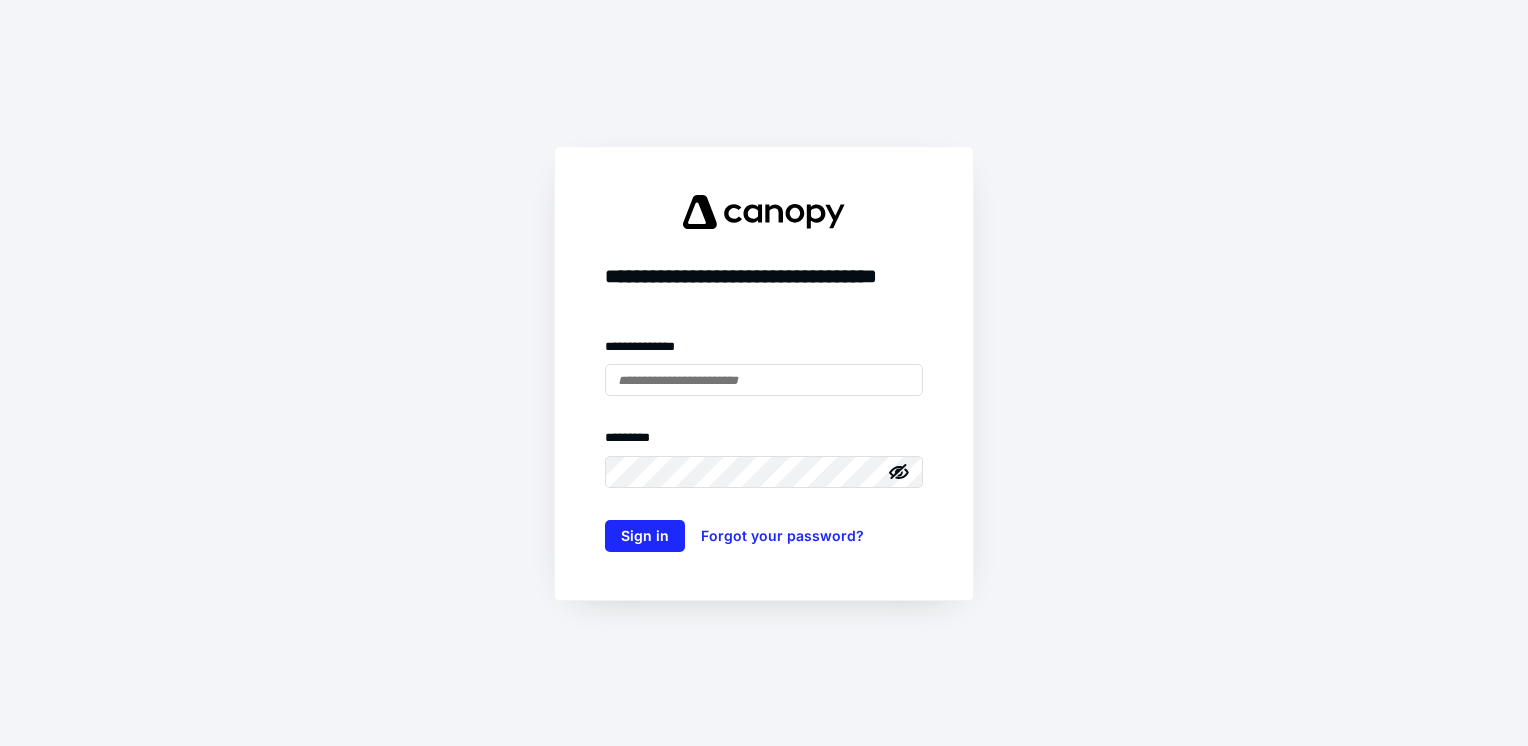 type on "**********" 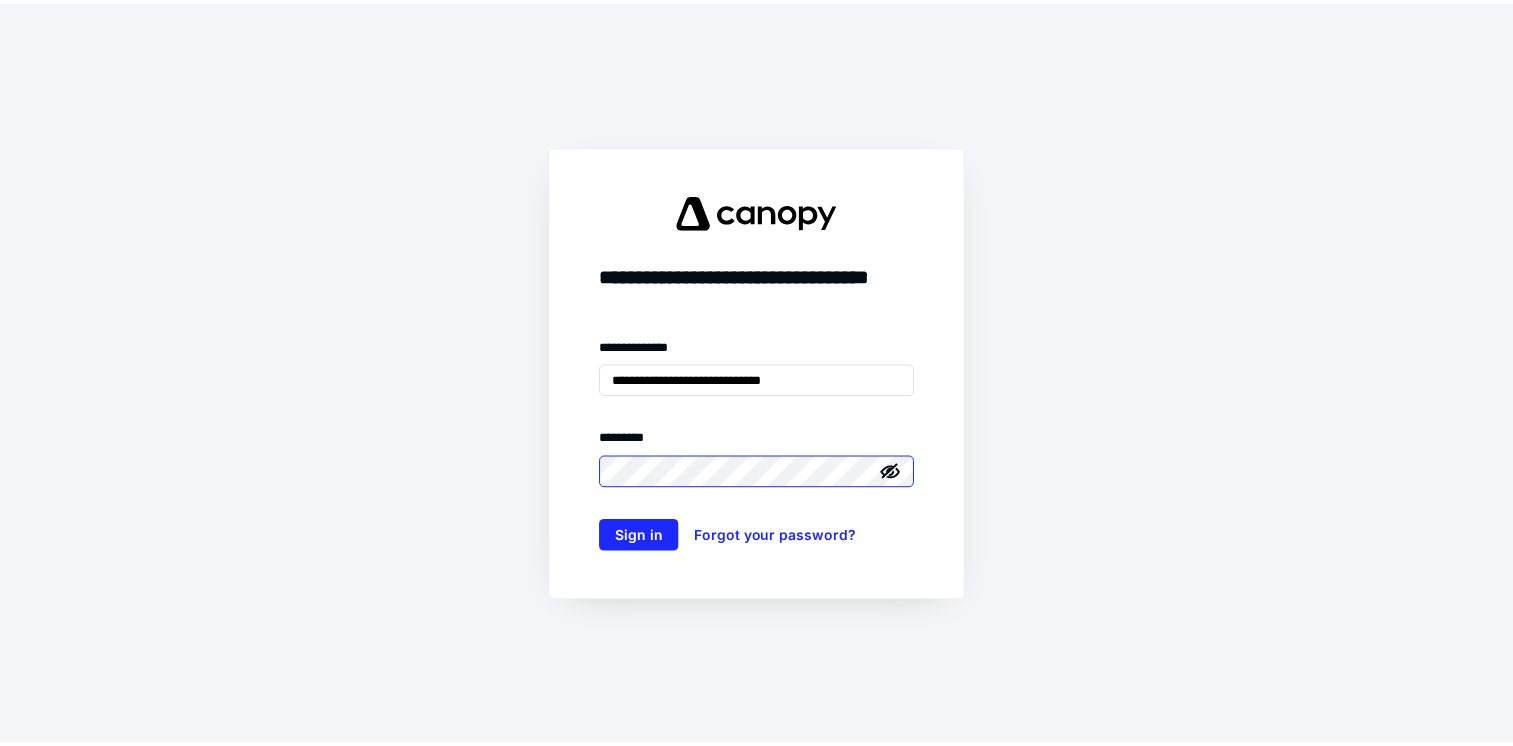 scroll, scrollTop: 0, scrollLeft: 0, axis: both 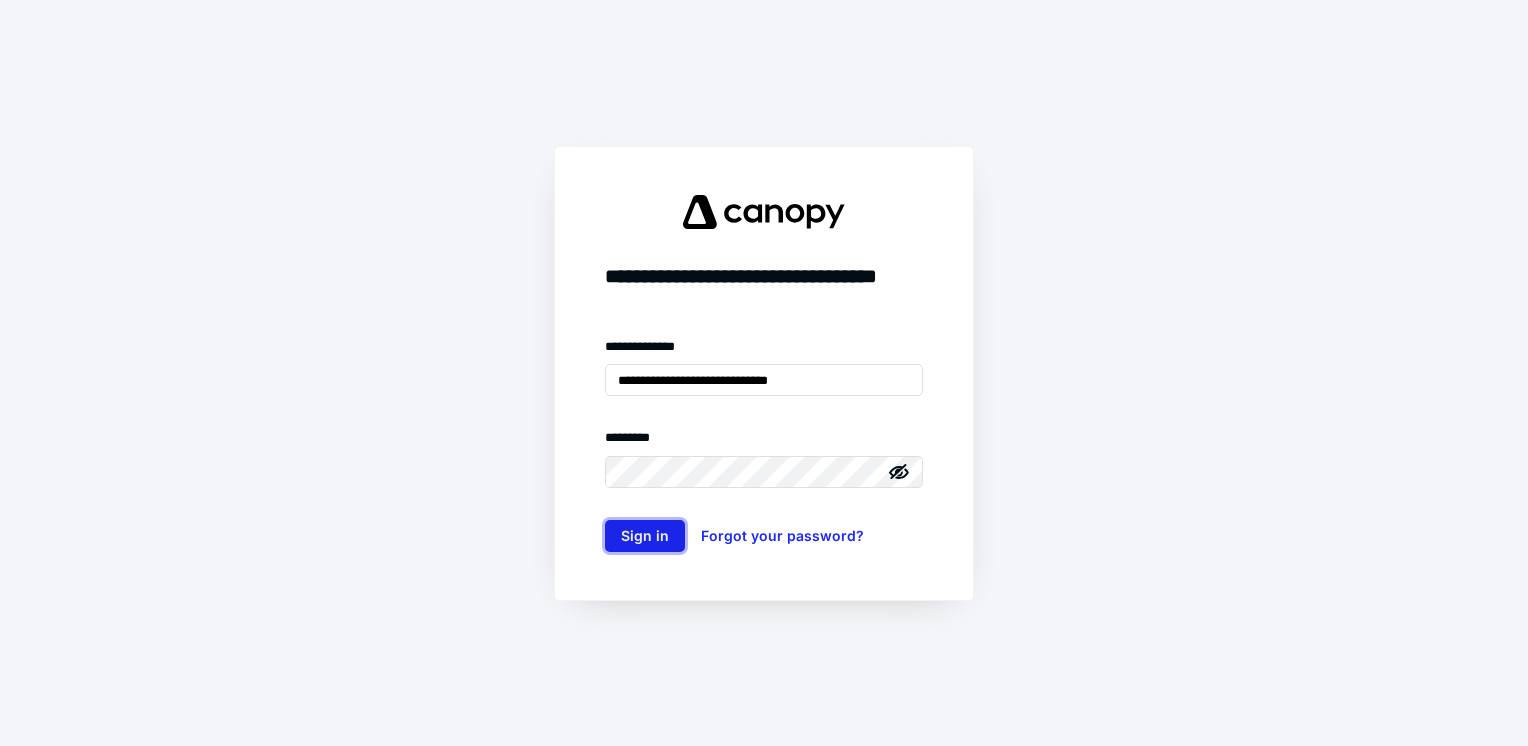 click on "Sign in" at bounding box center [645, 536] 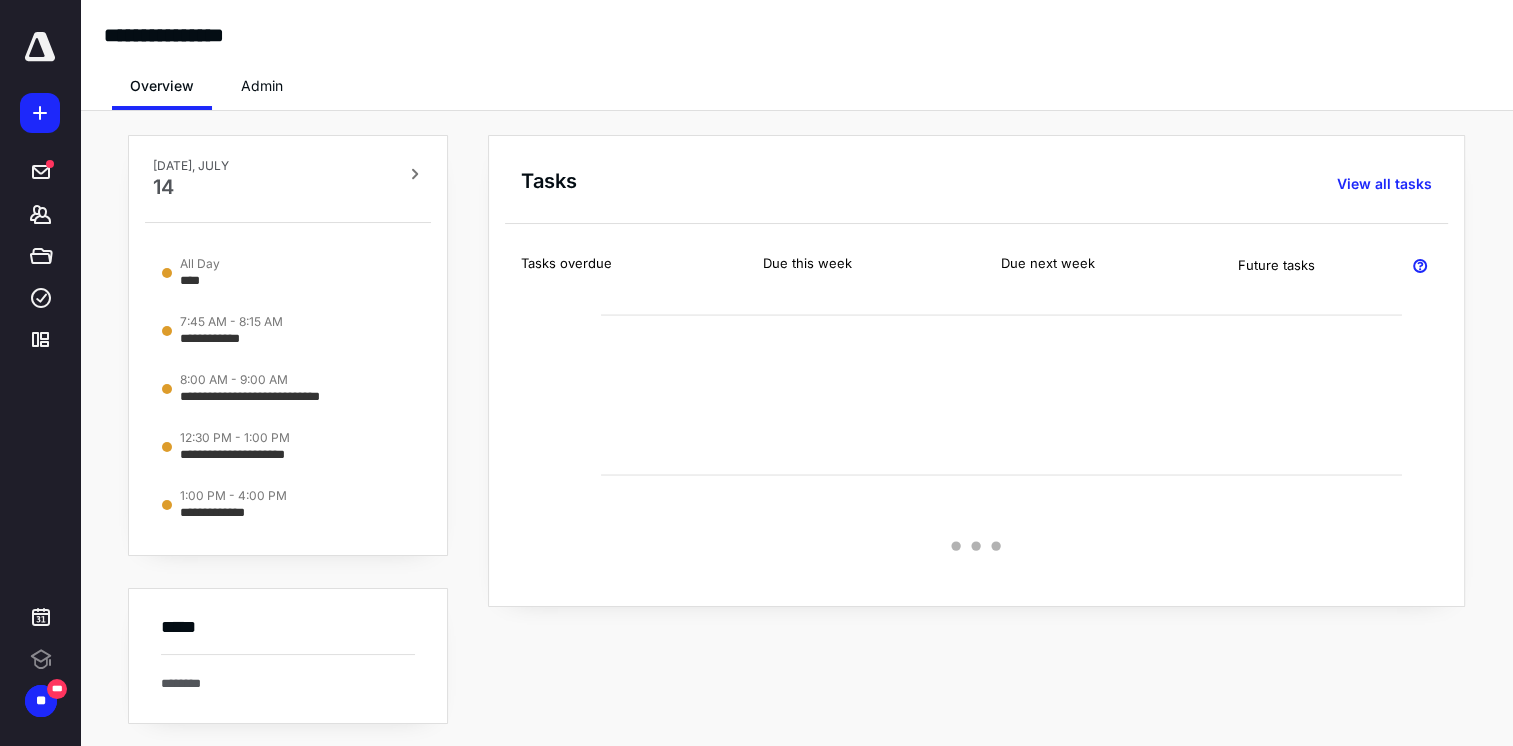 scroll, scrollTop: 0, scrollLeft: 0, axis: both 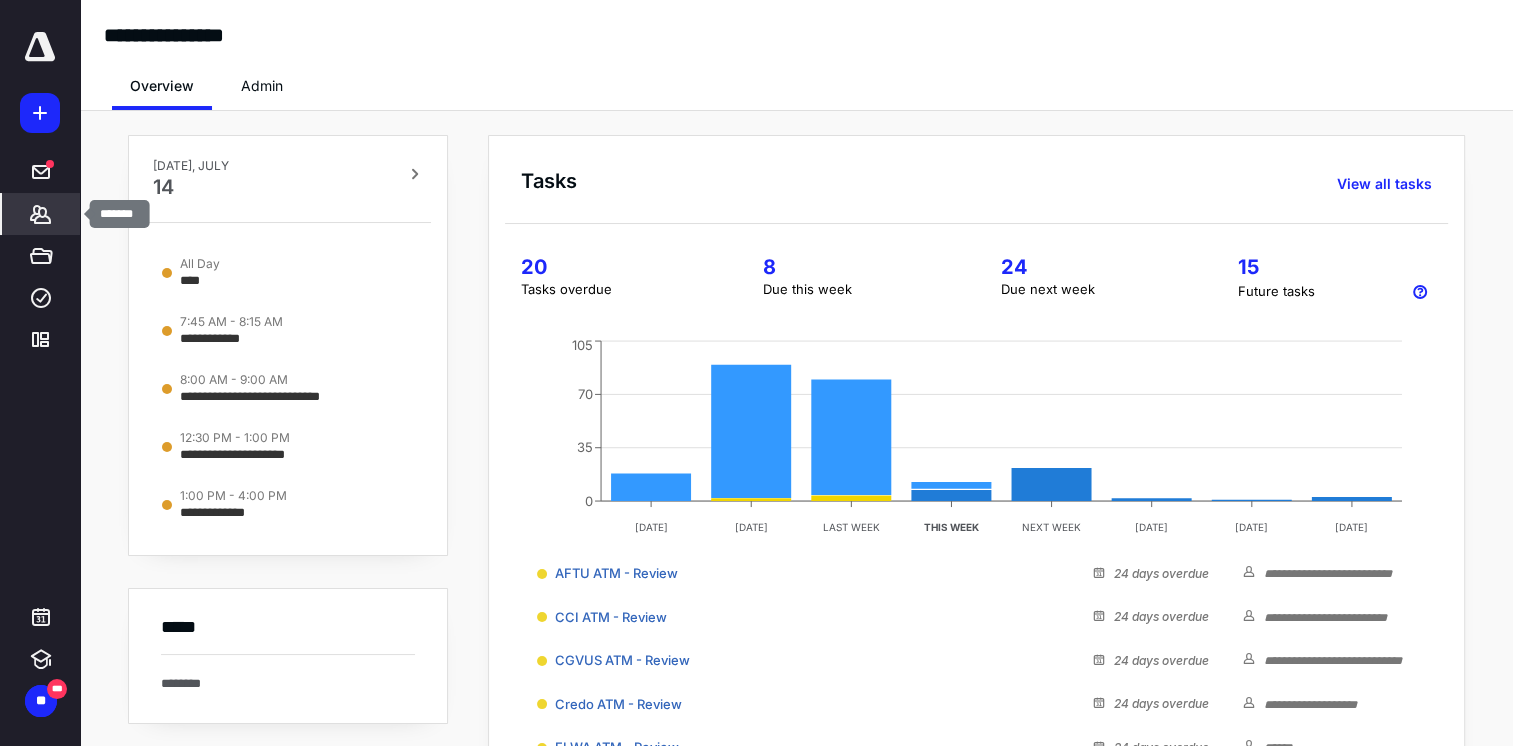 click 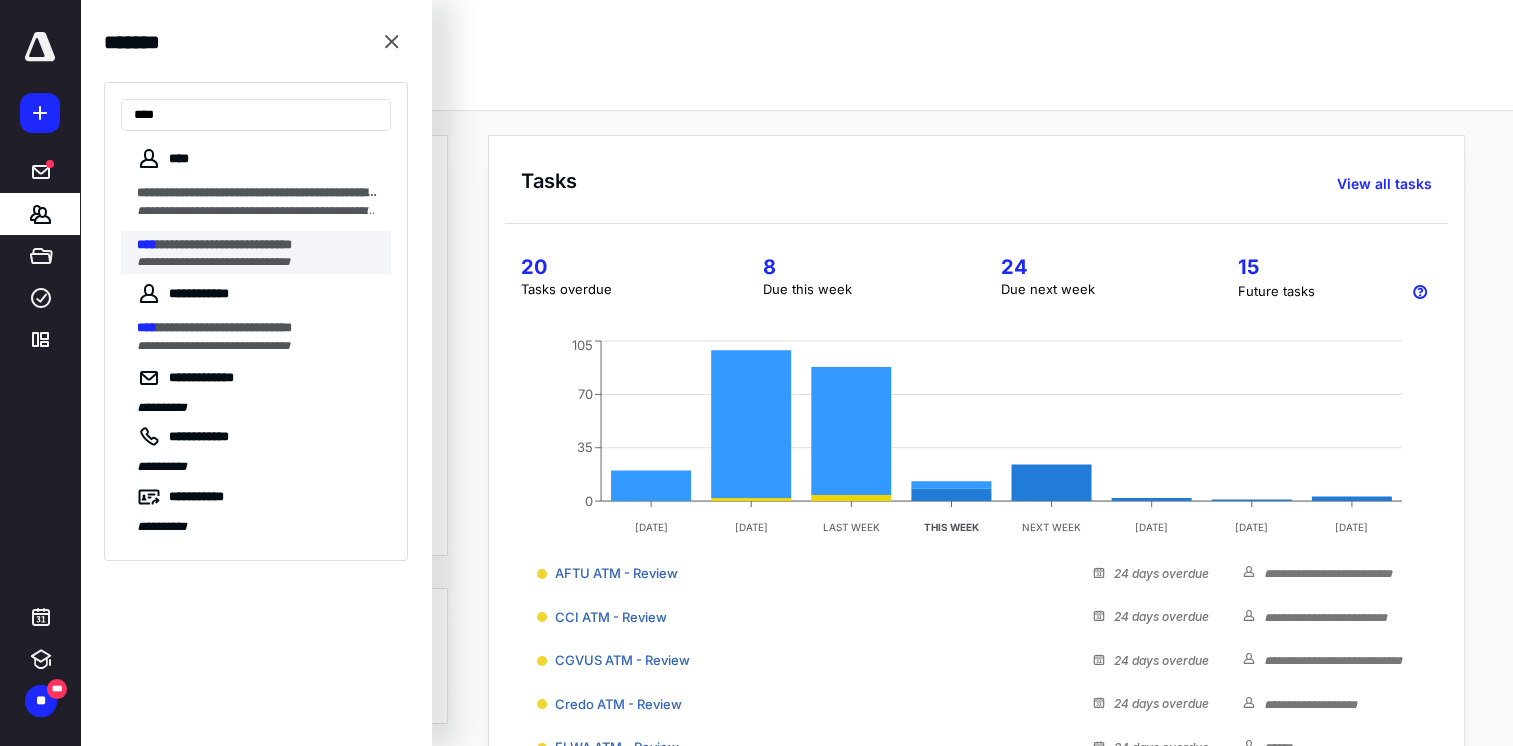 type on "****" 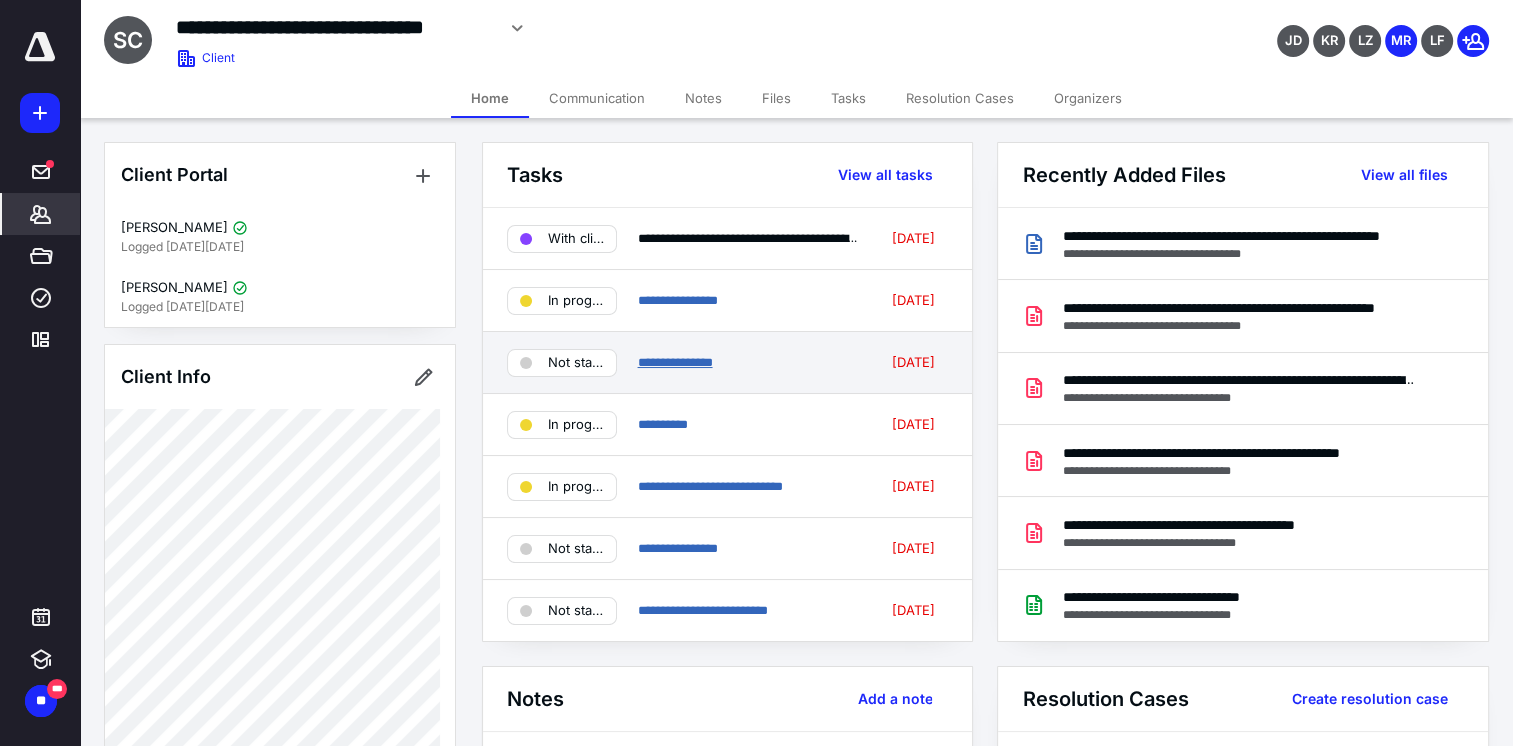 click on "**********" at bounding box center [674, 362] 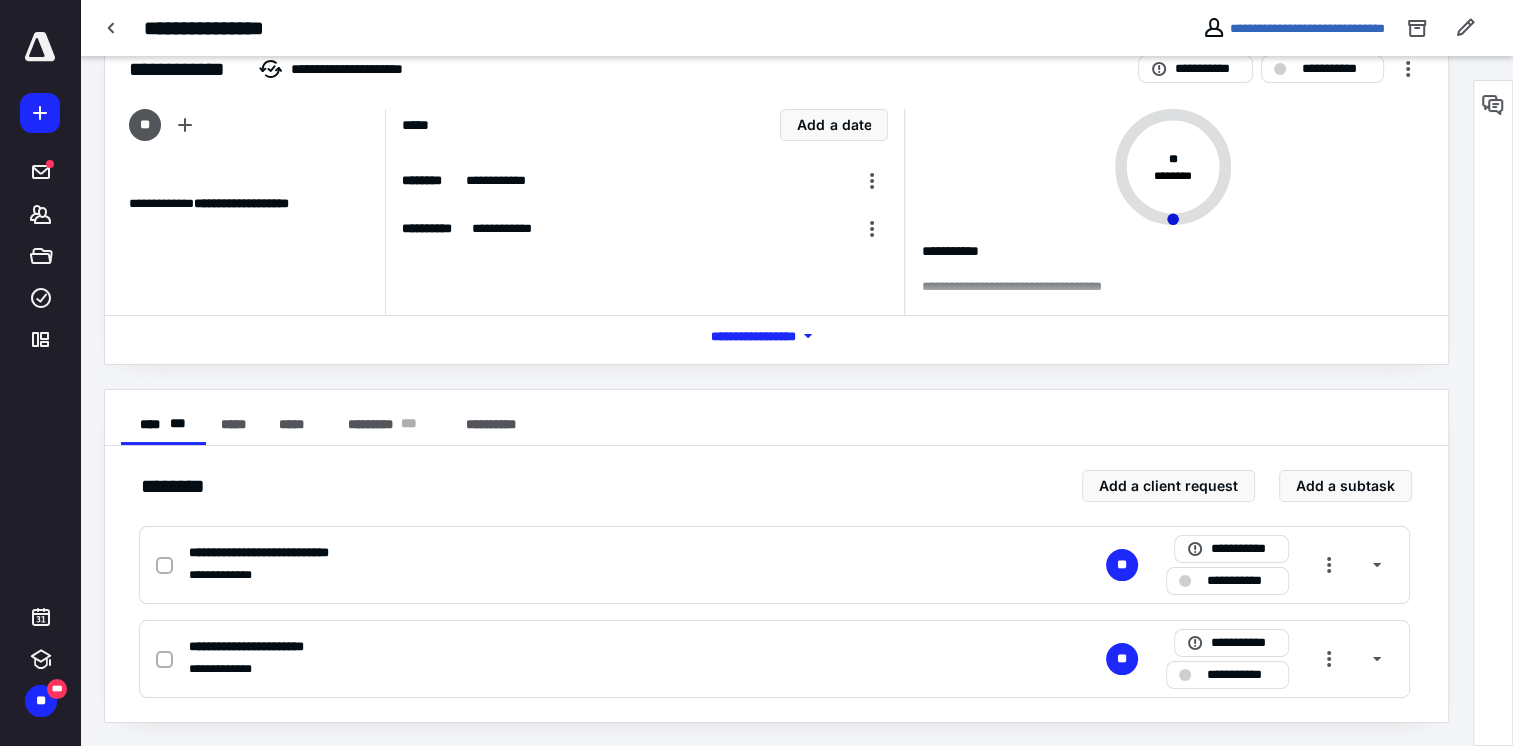 scroll, scrollTop: 0, scrollLeft: 0, axis: both 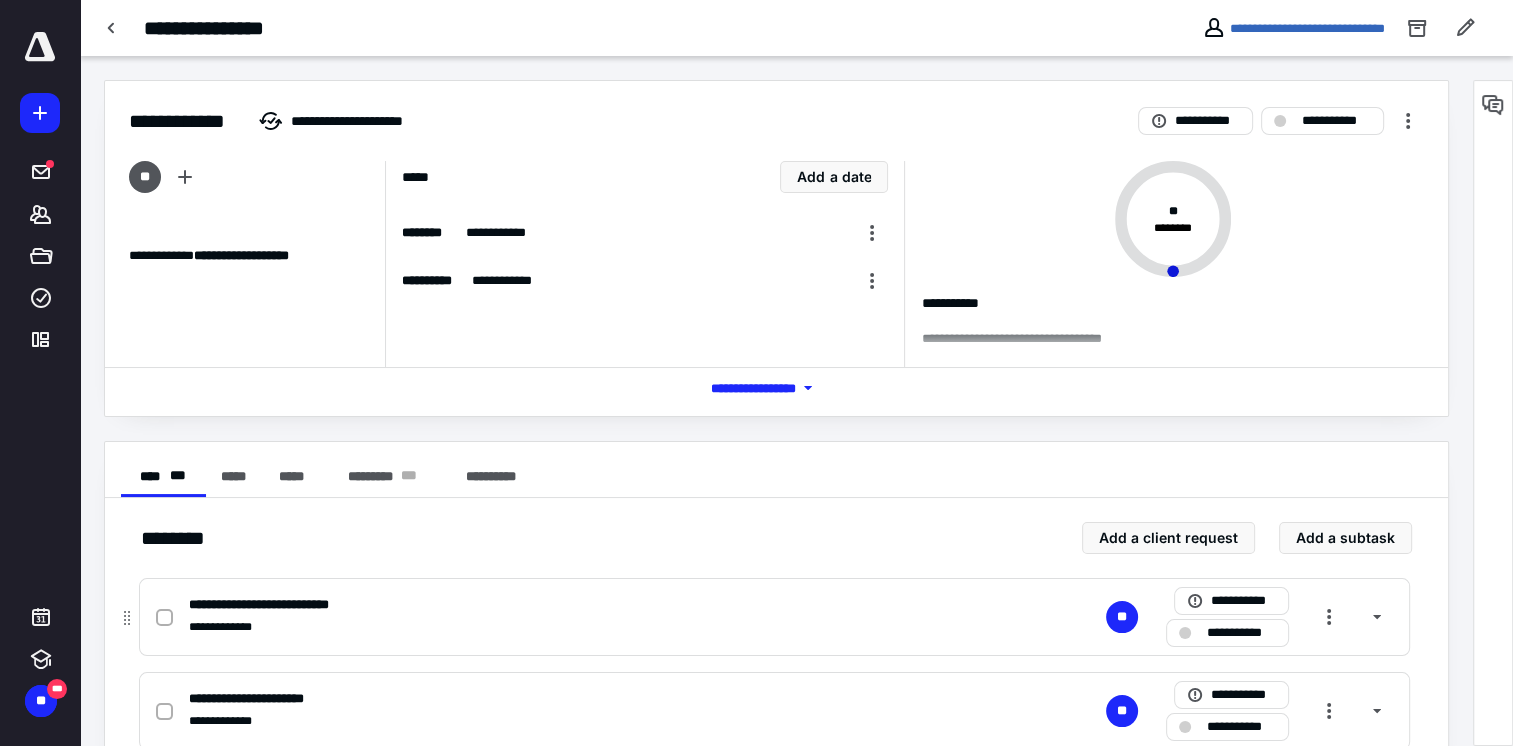 click 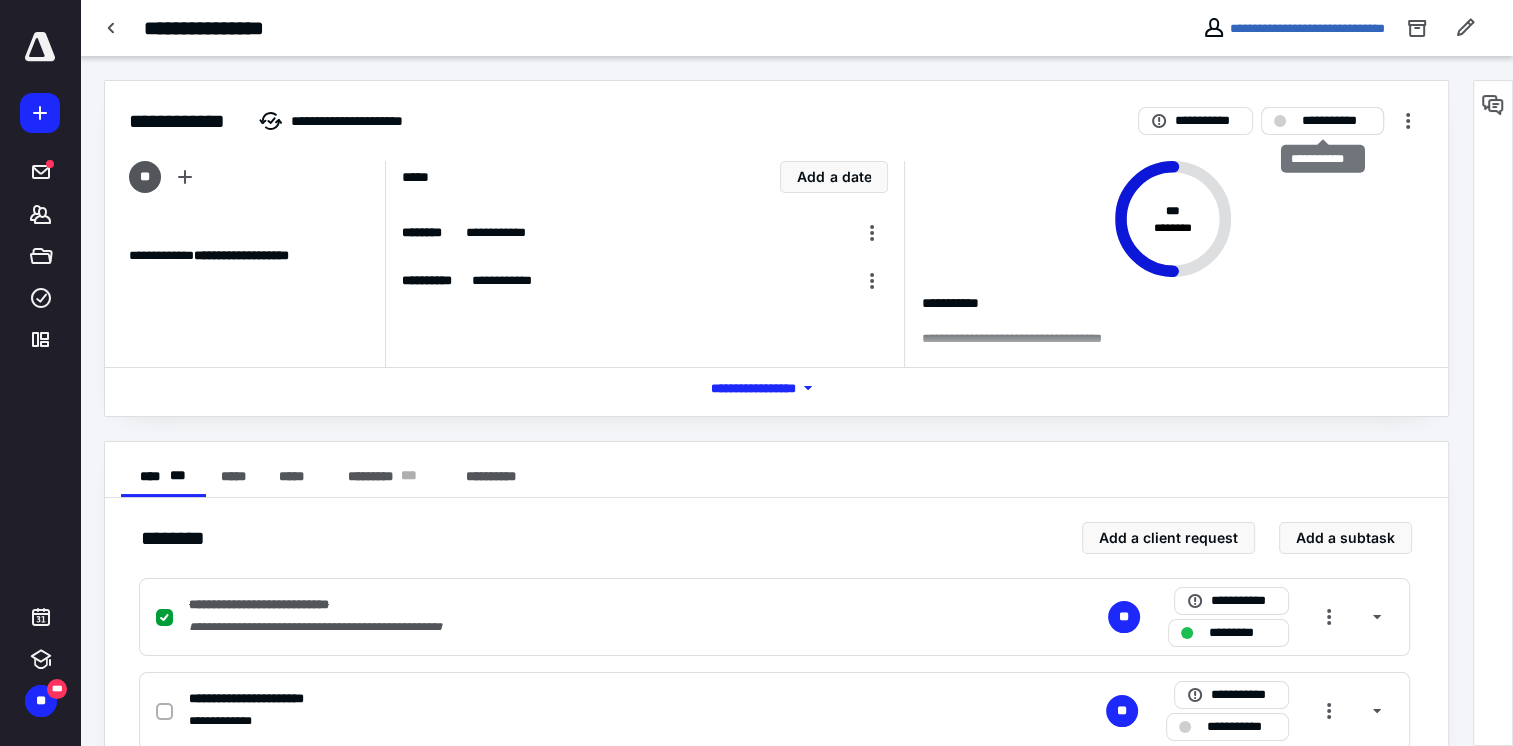 click on "**********" at bounding box center (1336, 121) 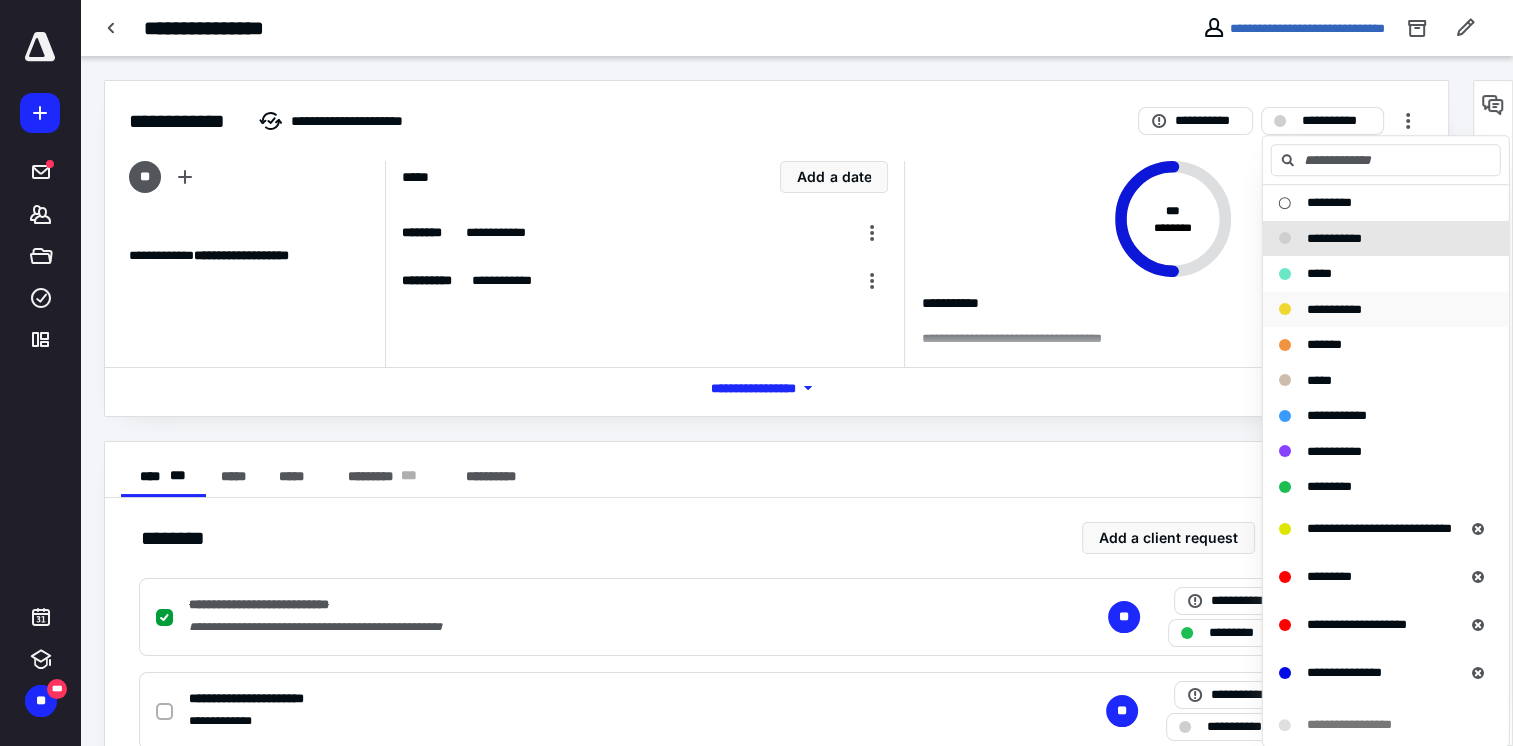 click on "**********" at bounding box center [1334, 309] 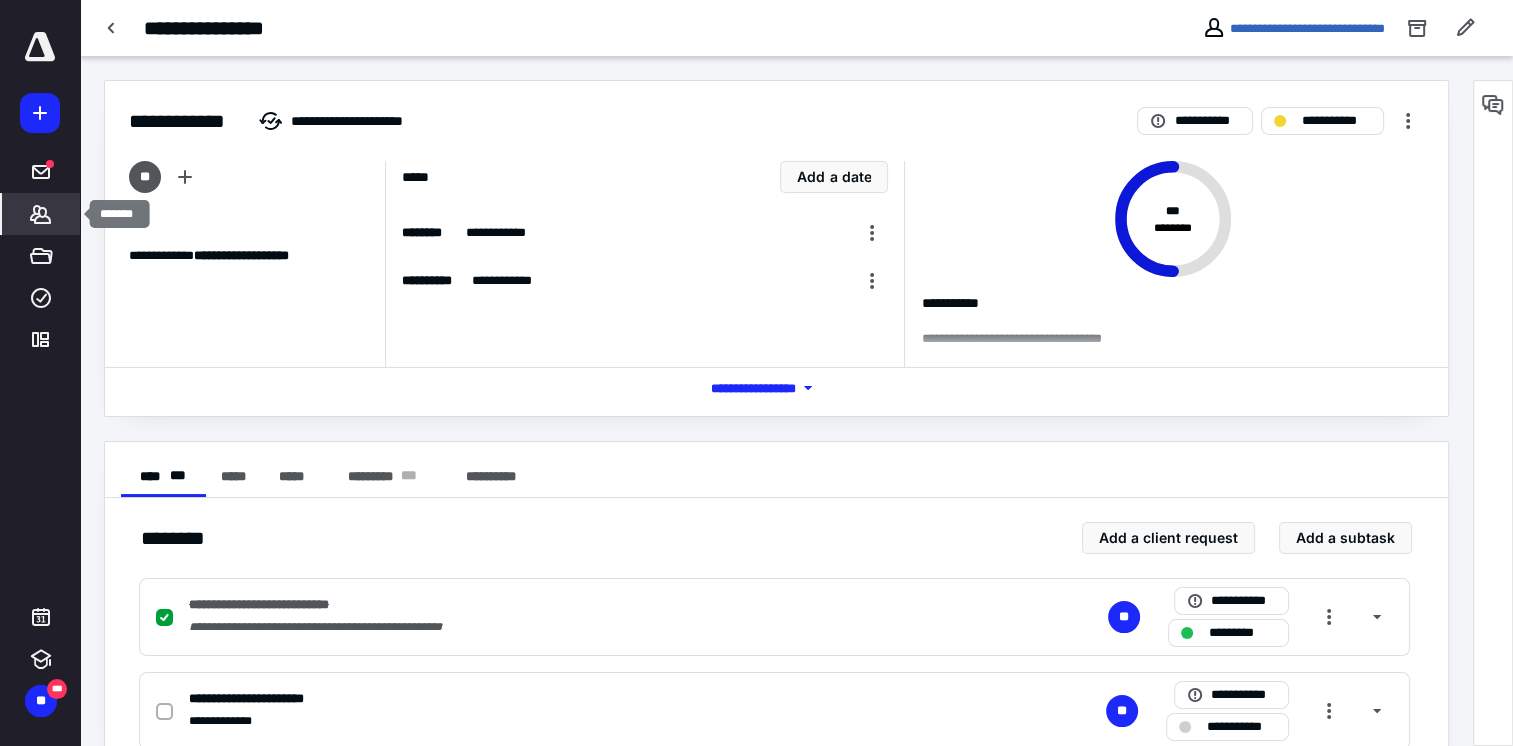 click 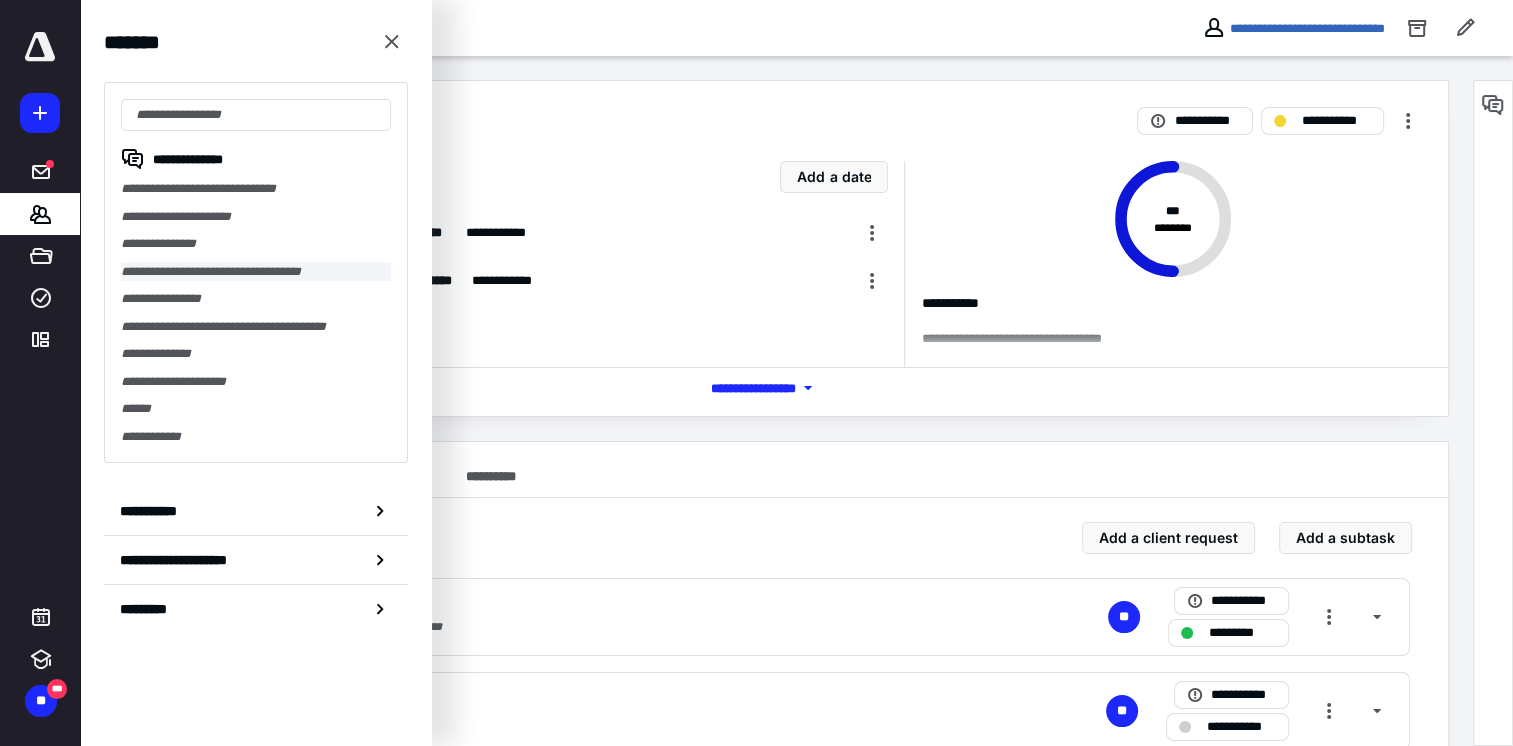 click on "**********" at bounding box center [256, 272] 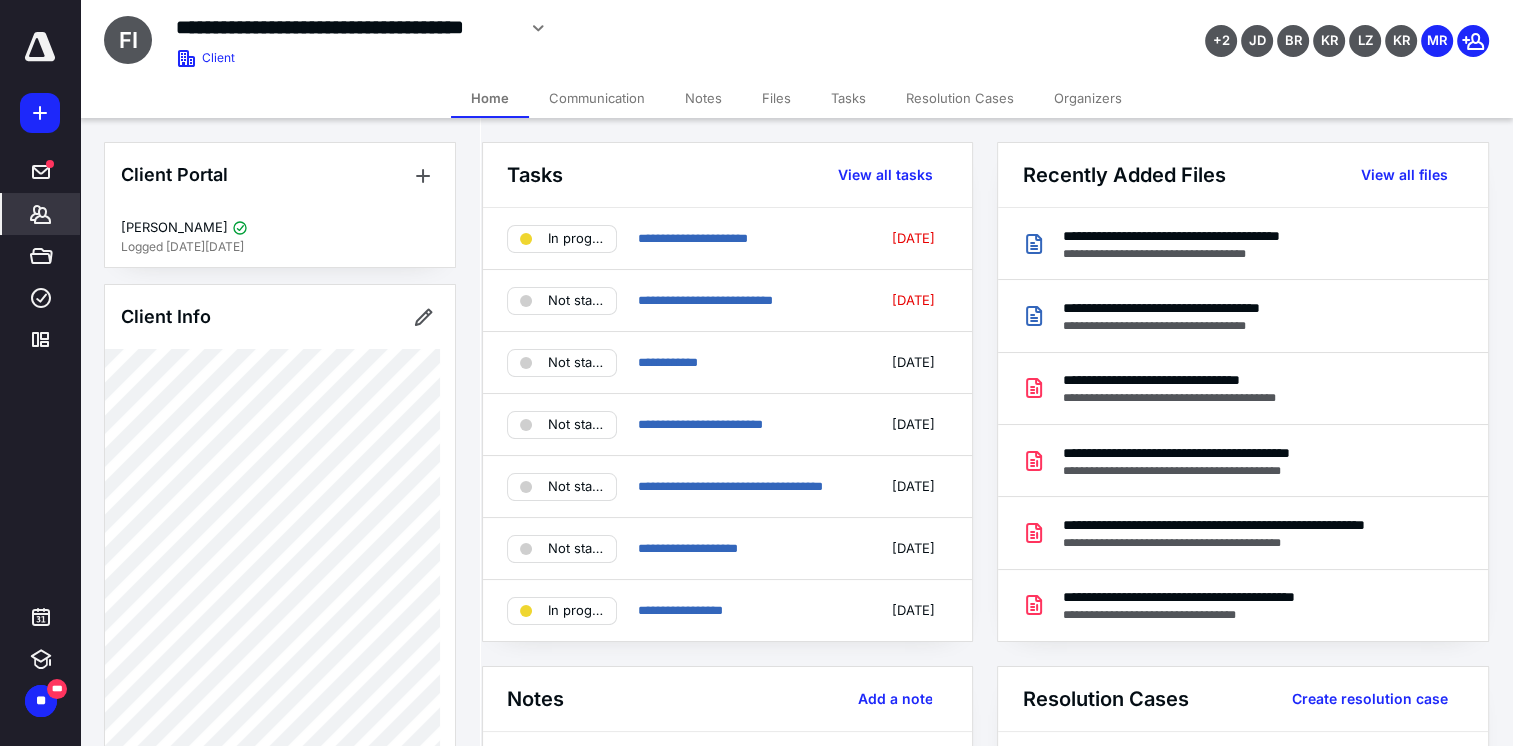 click on "Tasks" at bounding box center [848, 98] 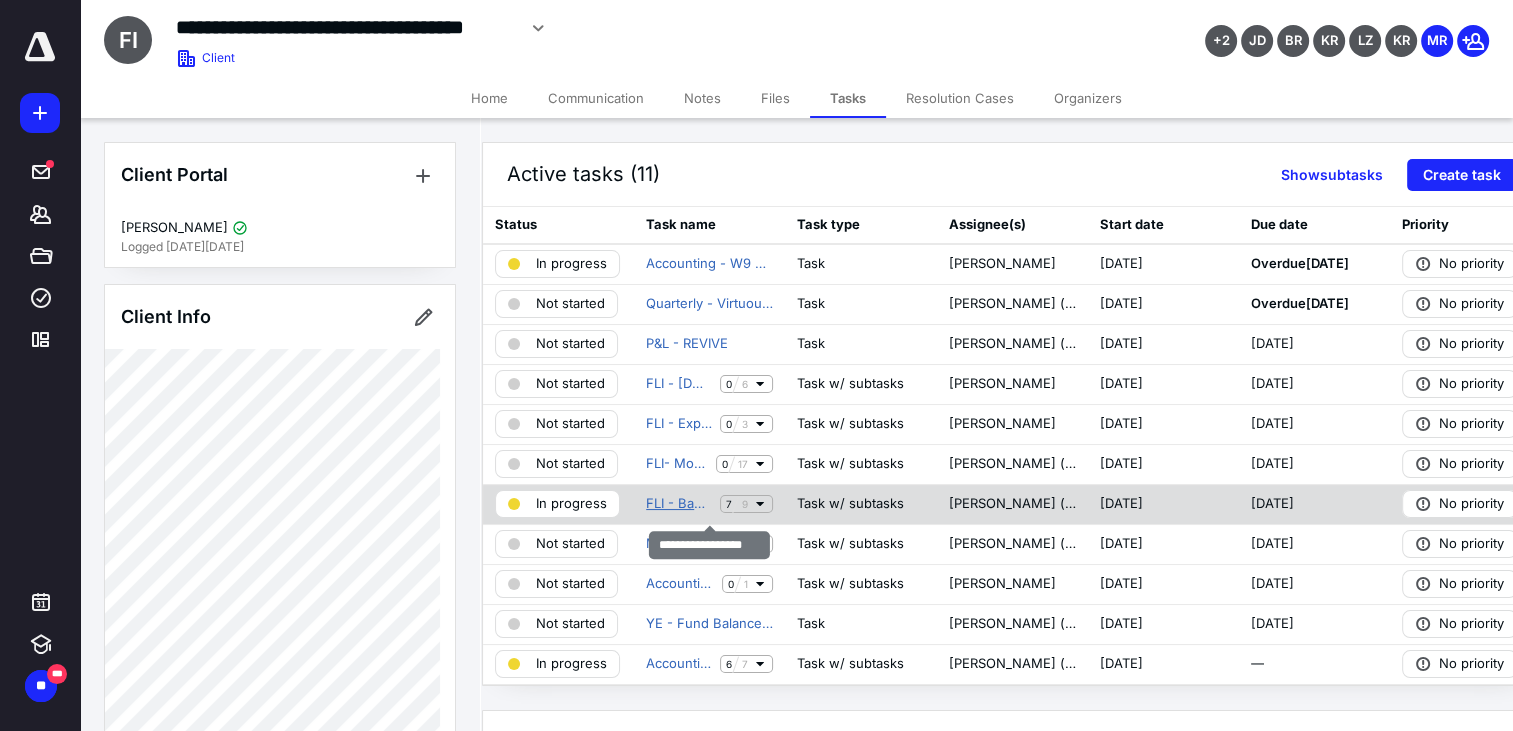 click on "FLI - Bank Rec BE" at bounding box center (679, 504) 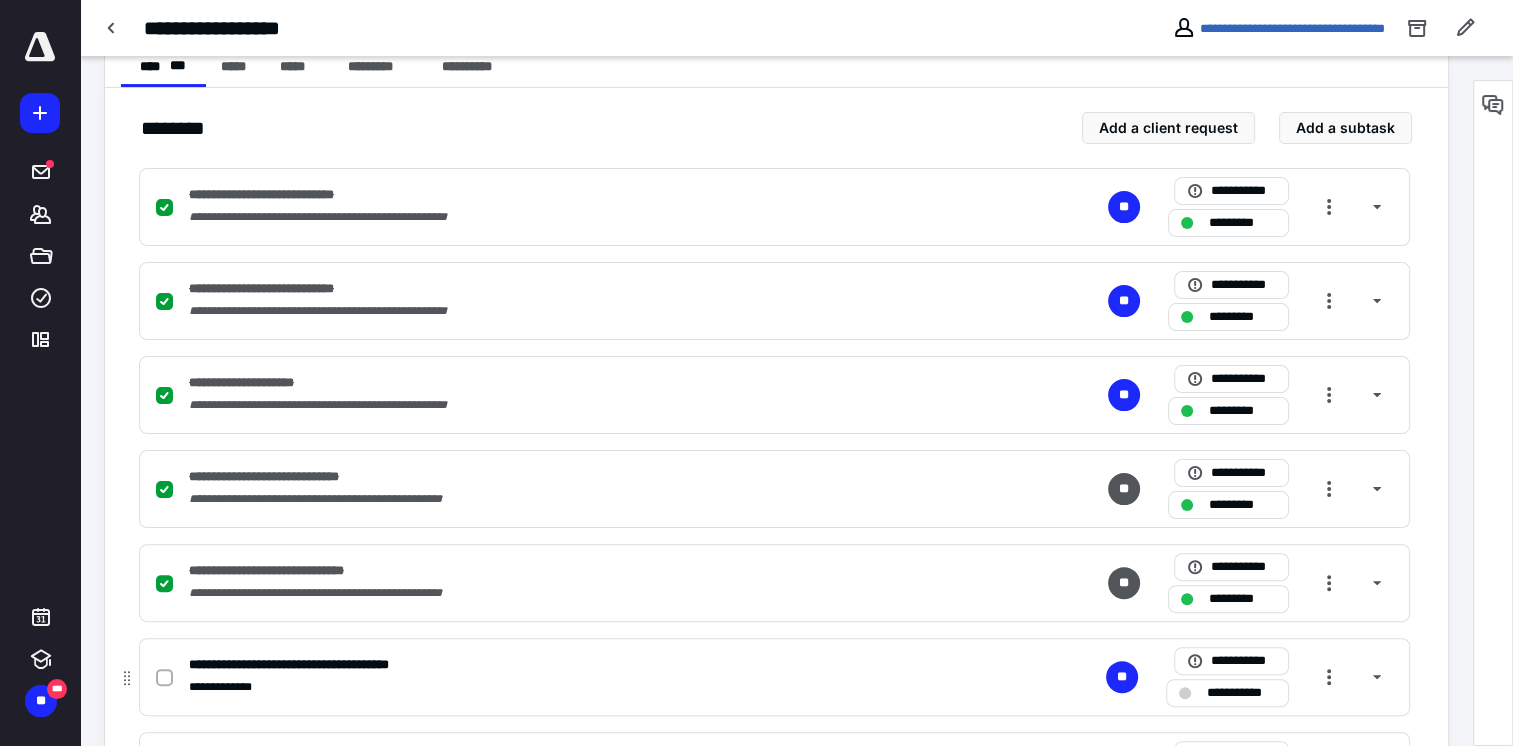scroll, scrollTop: 500, scrollLeft: 0, axis: vertical 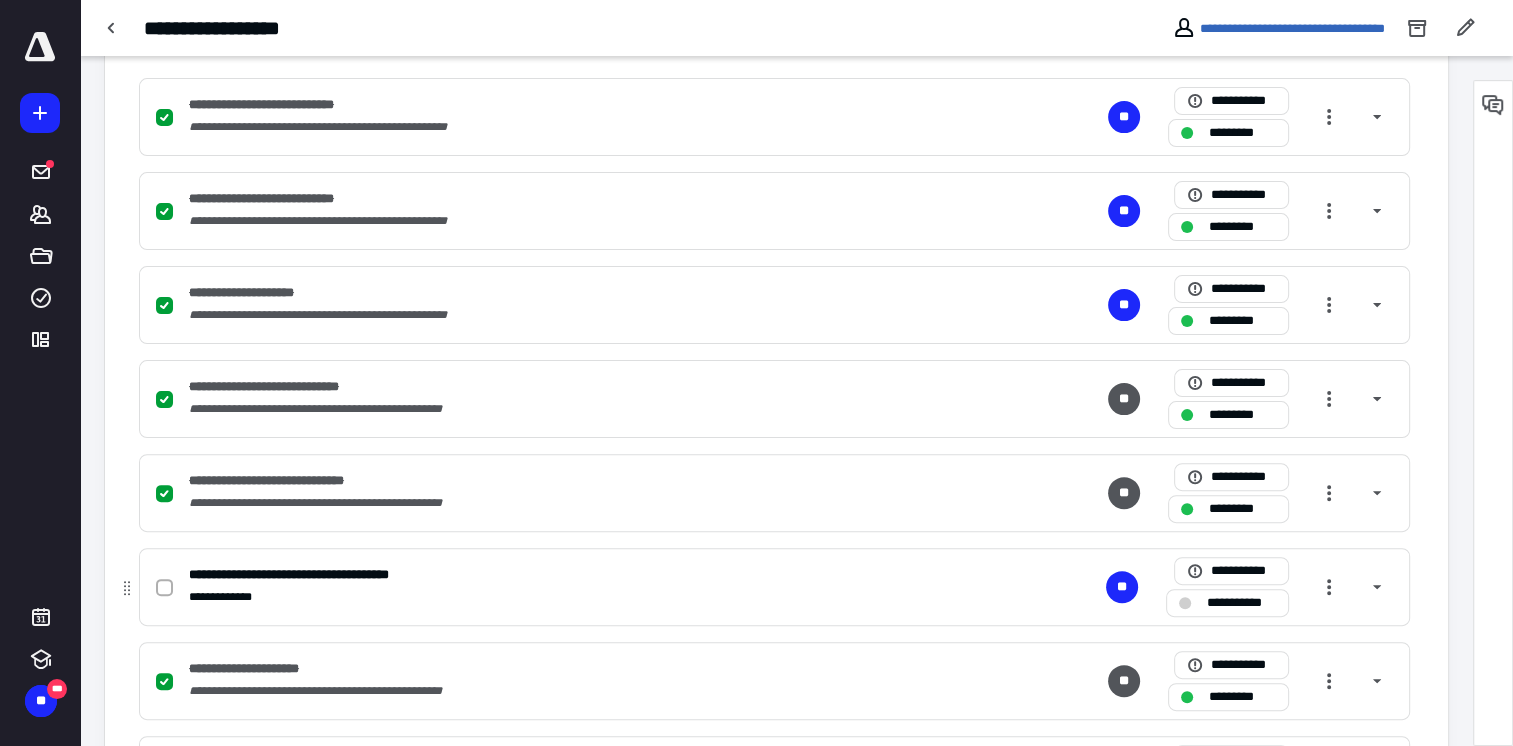 click 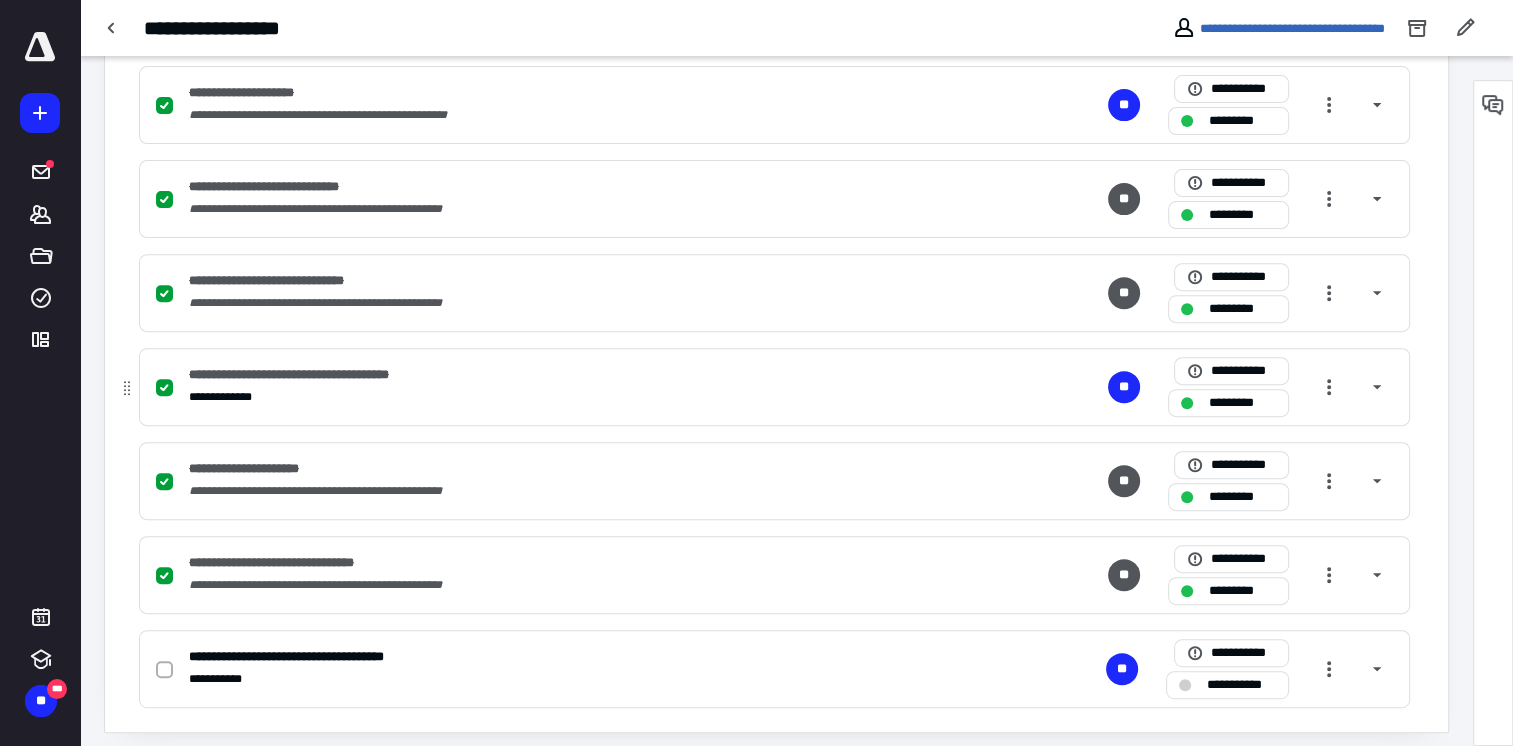 scroll, scrollTop: 710, scrollLeft: 0, axis: vertical 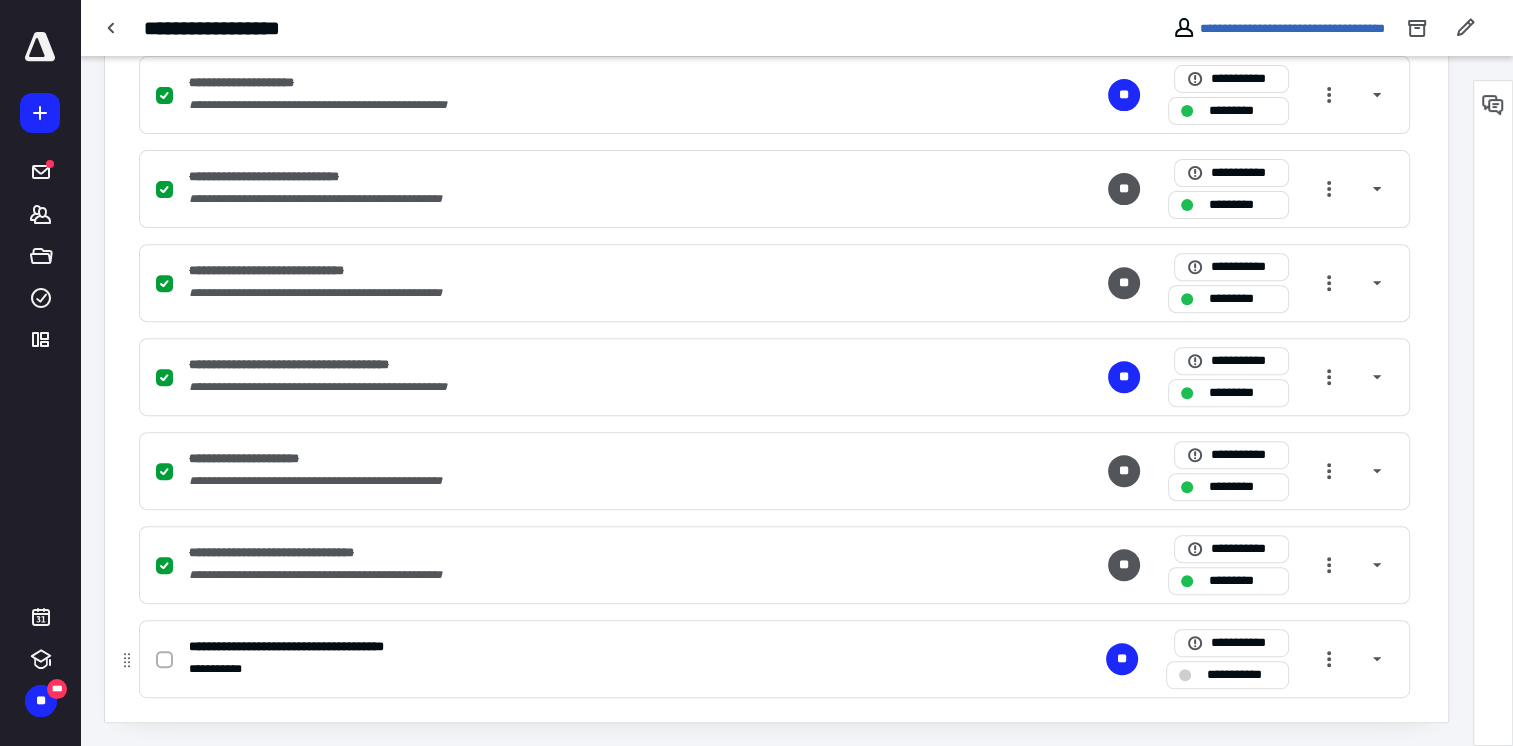 click 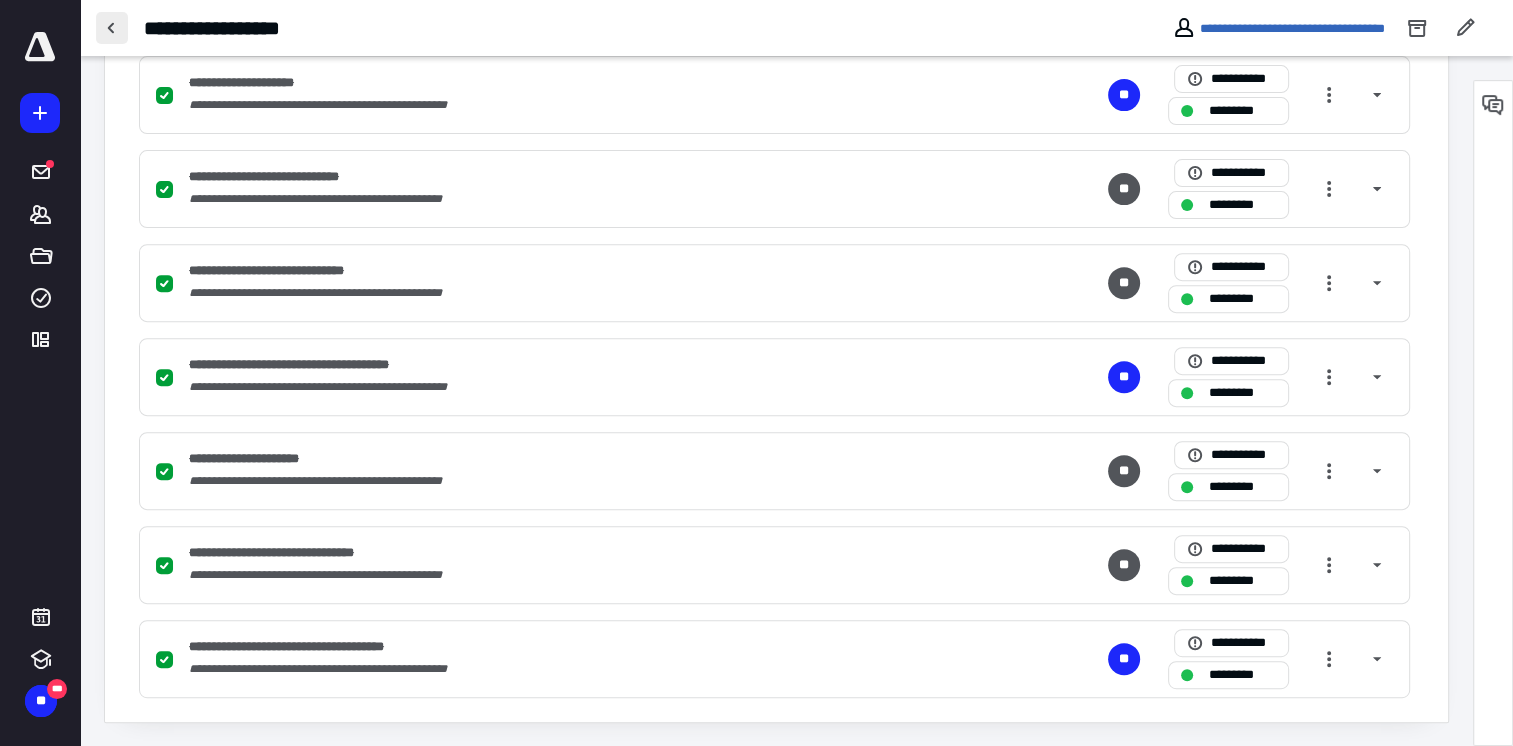 click at bounding box center (112, 28) 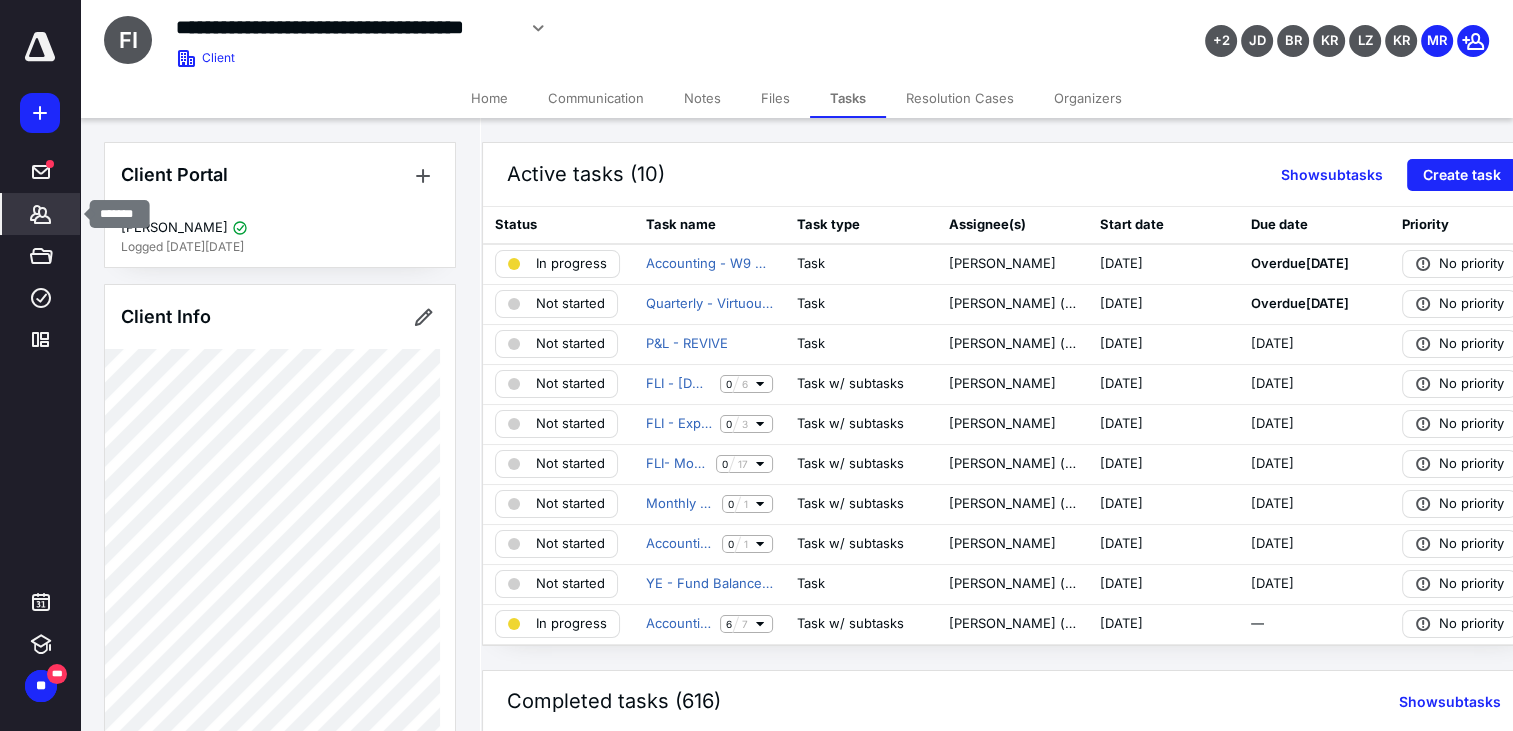 click 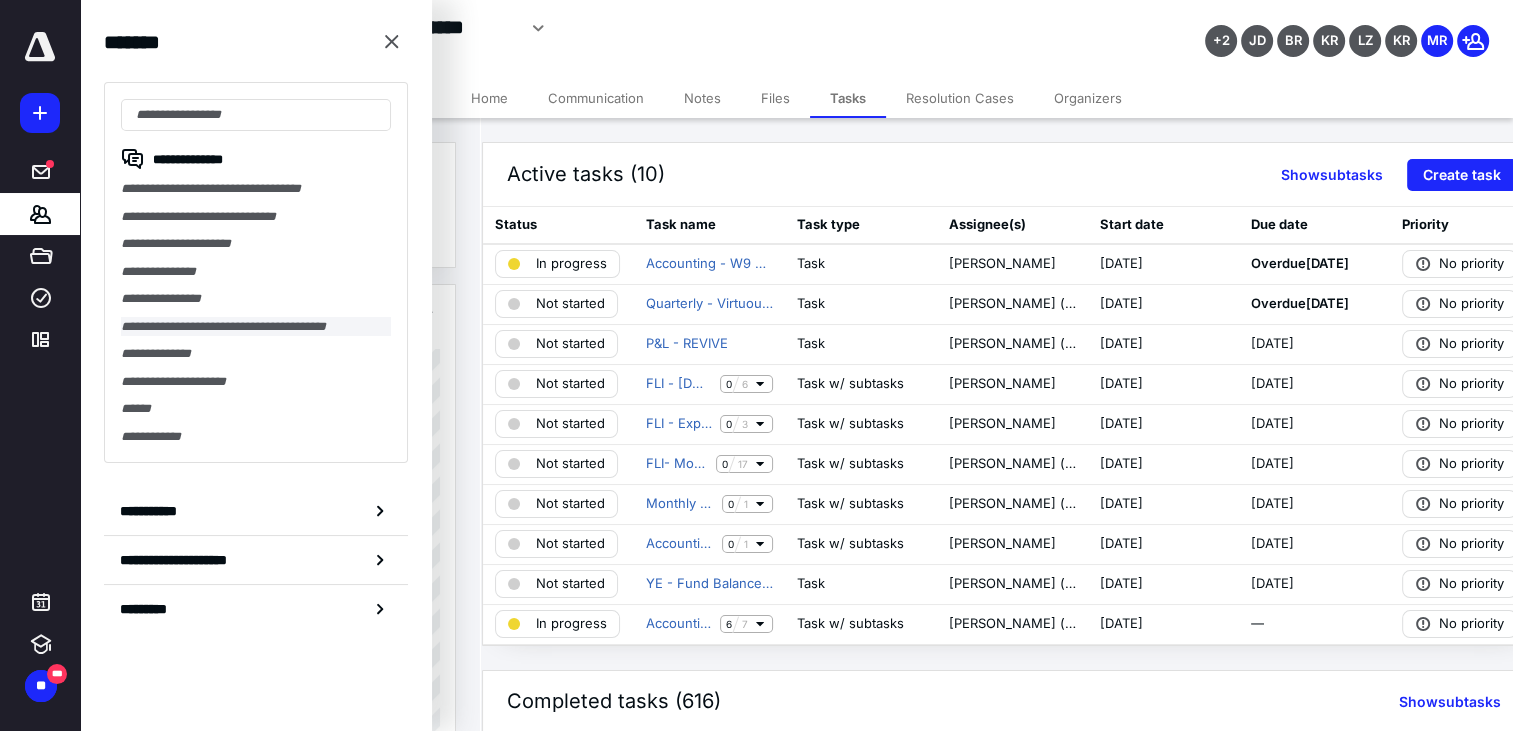 click on "**********" at bounding box center [256, 327] 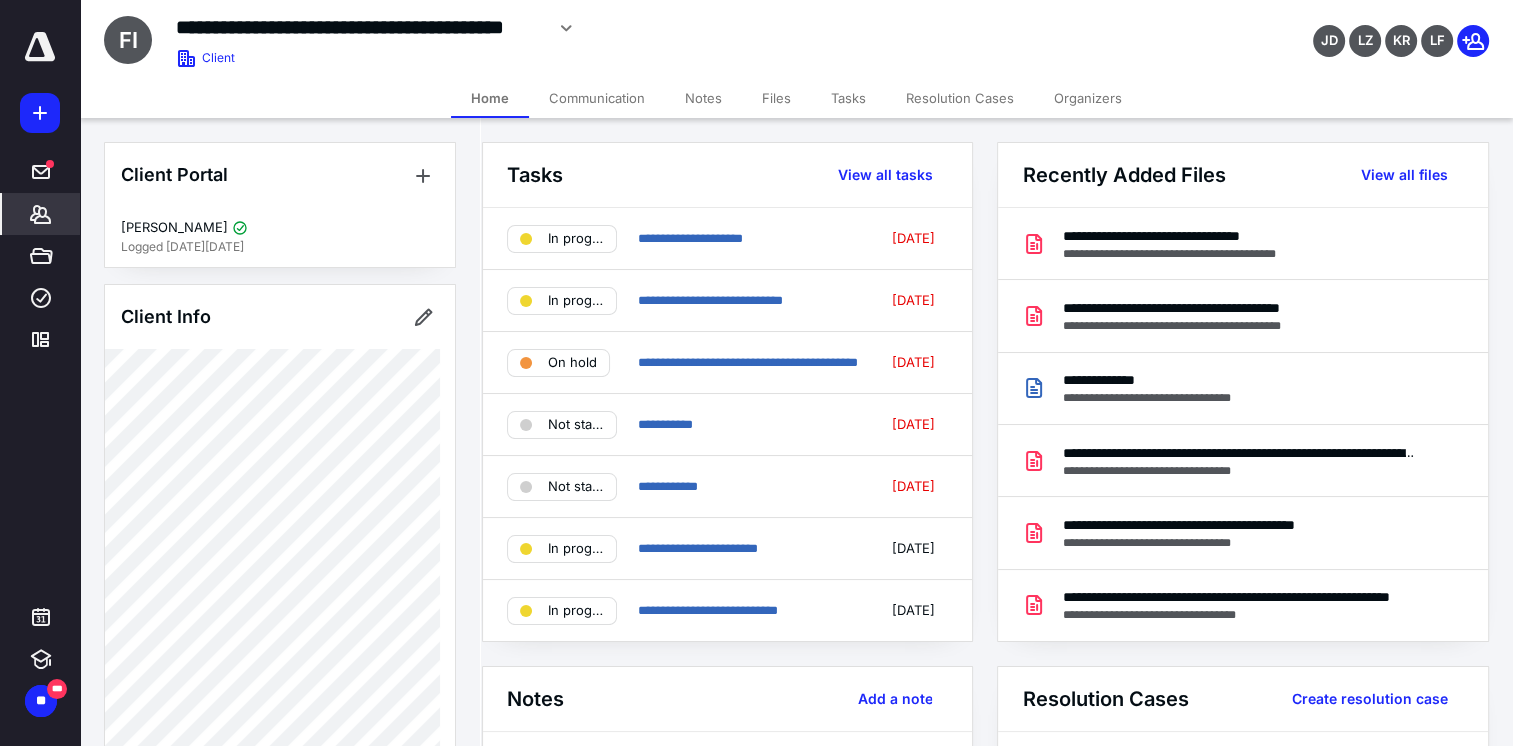click on "Tasks" at bounding box center [848, 98] 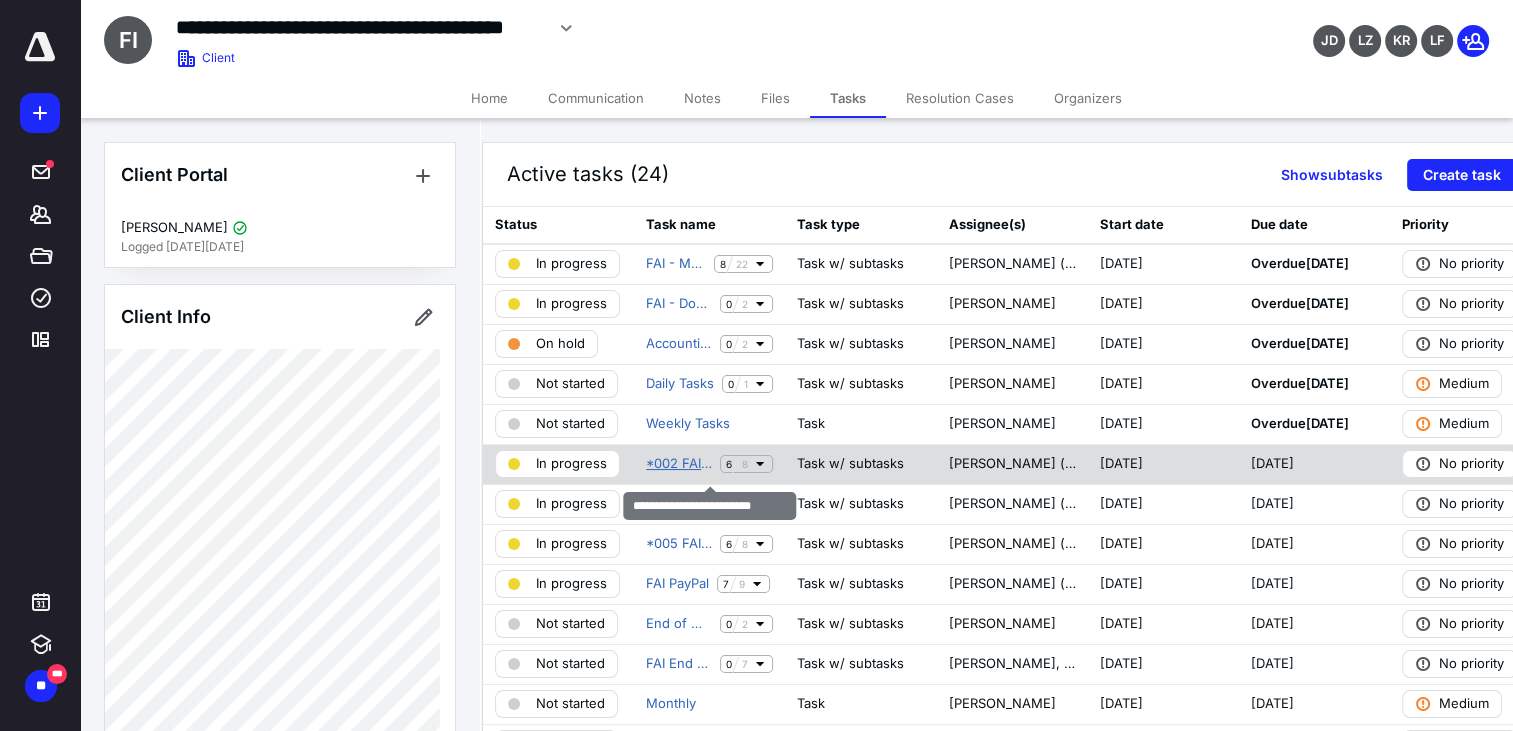 click on "*002 FAI Webx - Bank Rec" at bounding box center (679, 464) 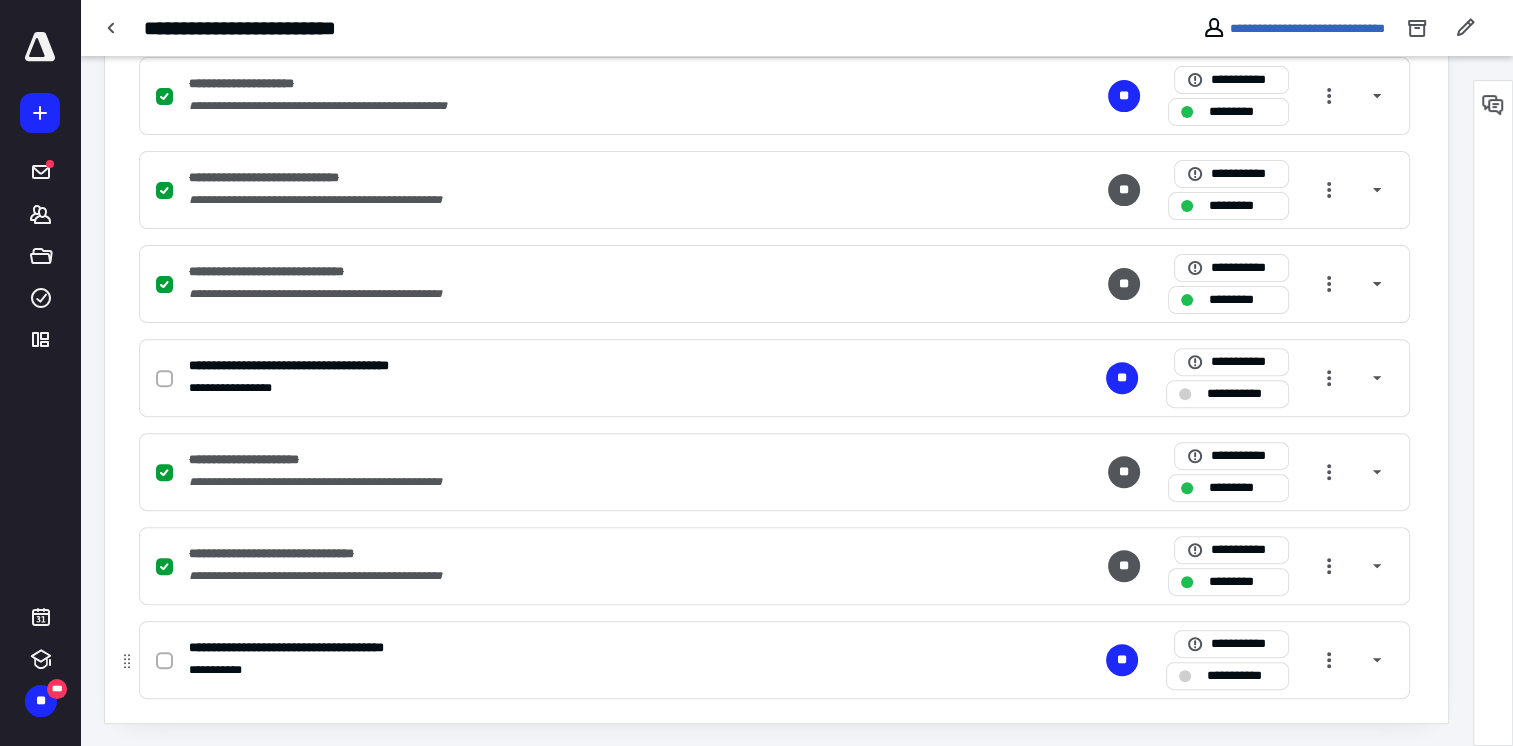 scroll, scrollTop: 616, scrollLeft: 0, axis: vertical 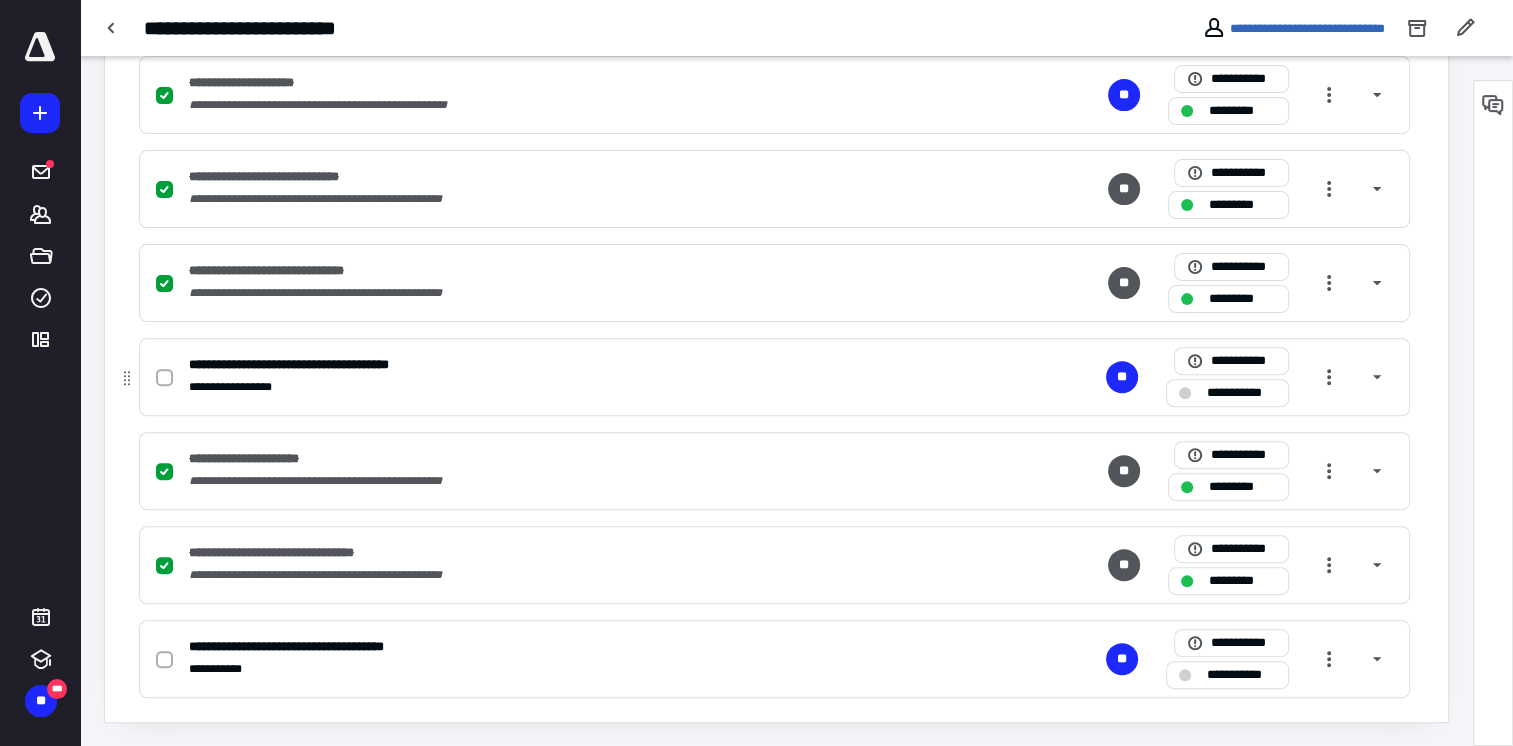 click at bounding box center [164, 378] 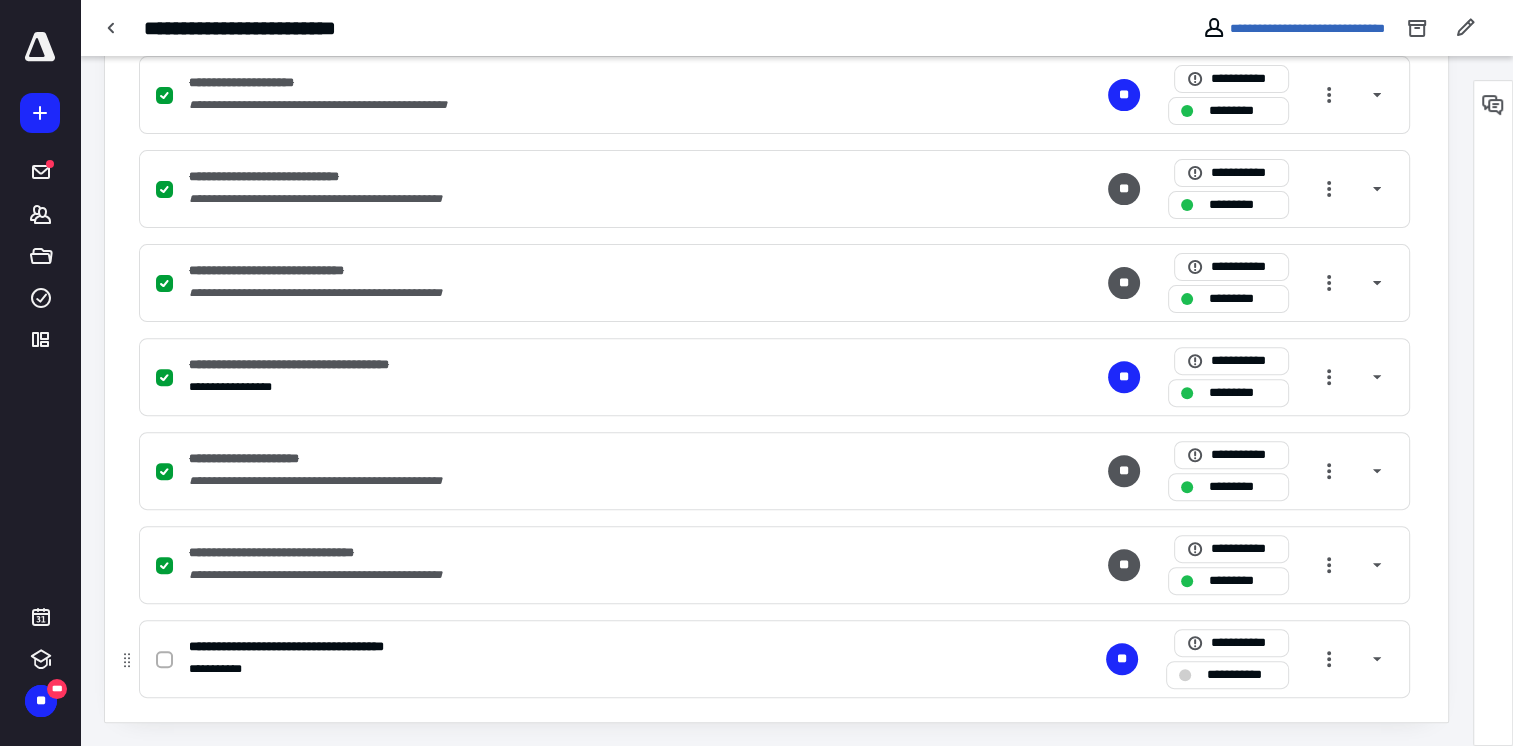 click at bounding box center [164, 660] 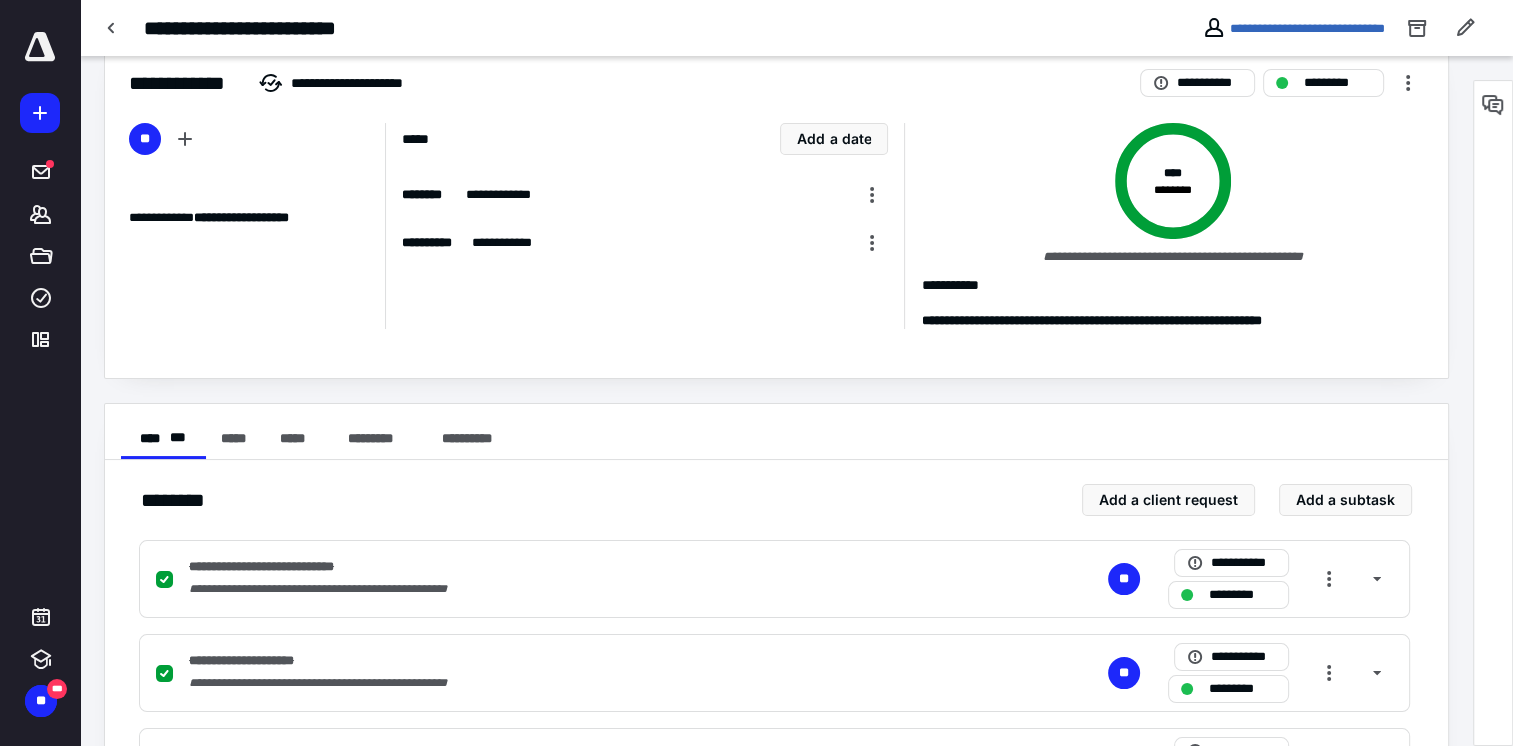 scroll, scrollTop: 0, scrollLeft: 0, axis: both 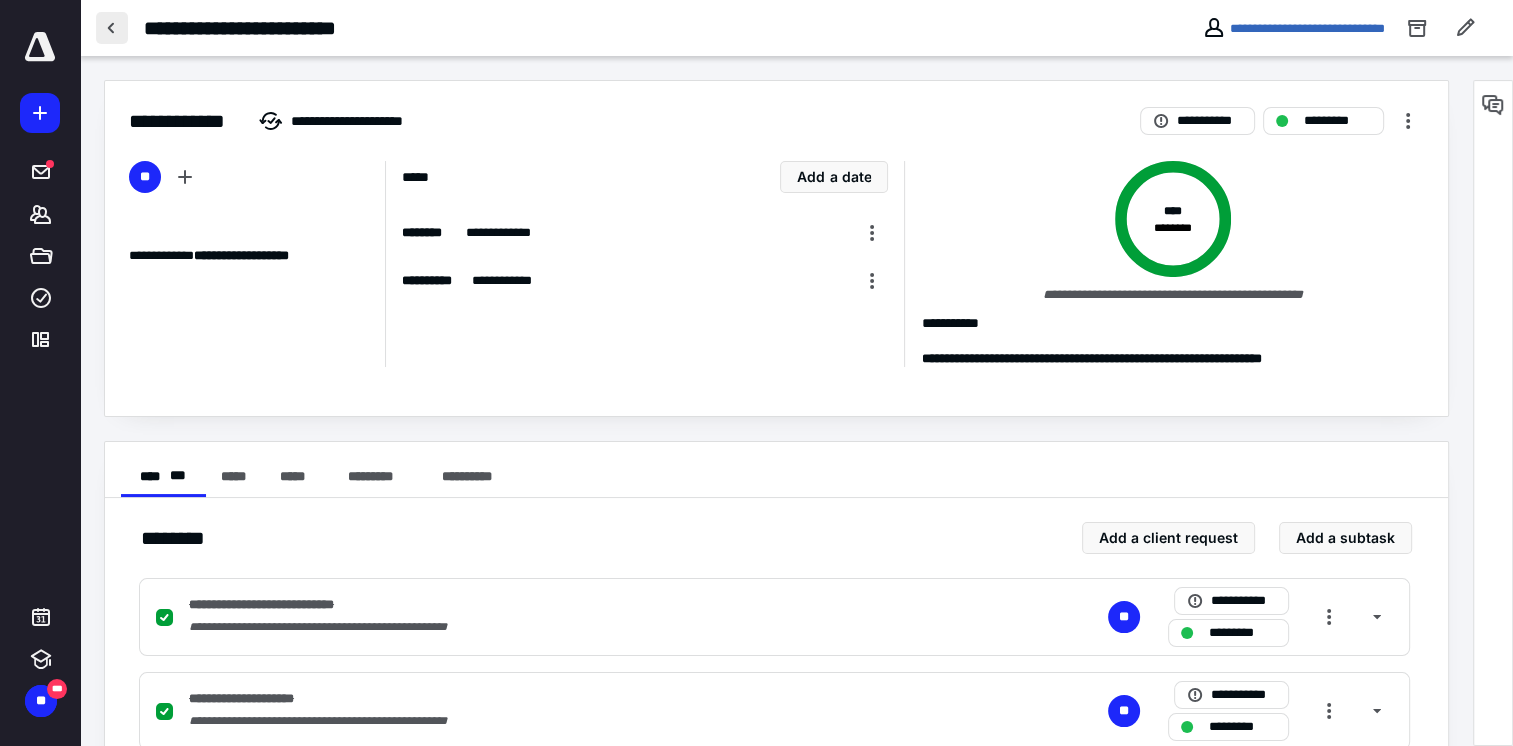click at bounding box center [112, 28] 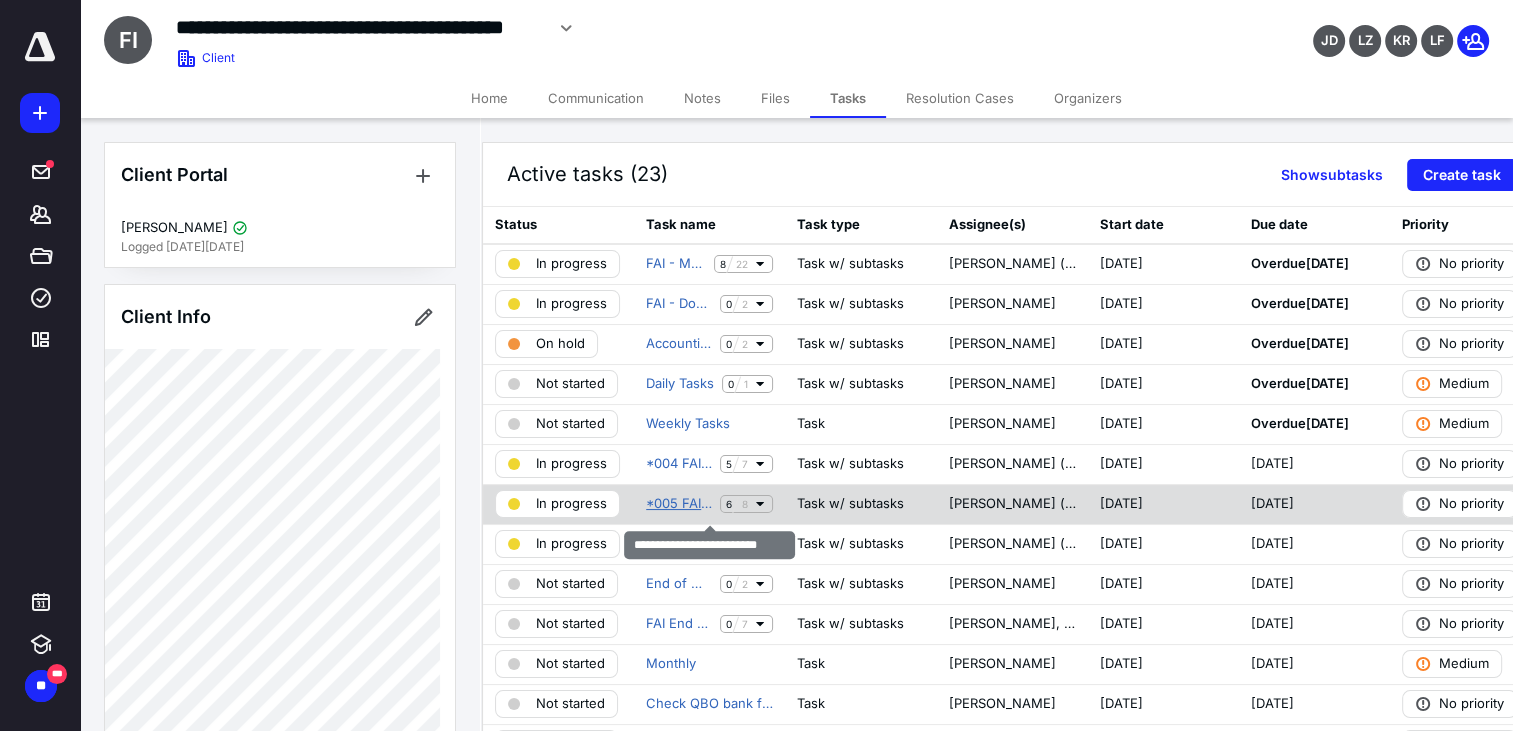 click on "*005 FAI Stripe- Bank Rec" at bounding box center [679, 504] 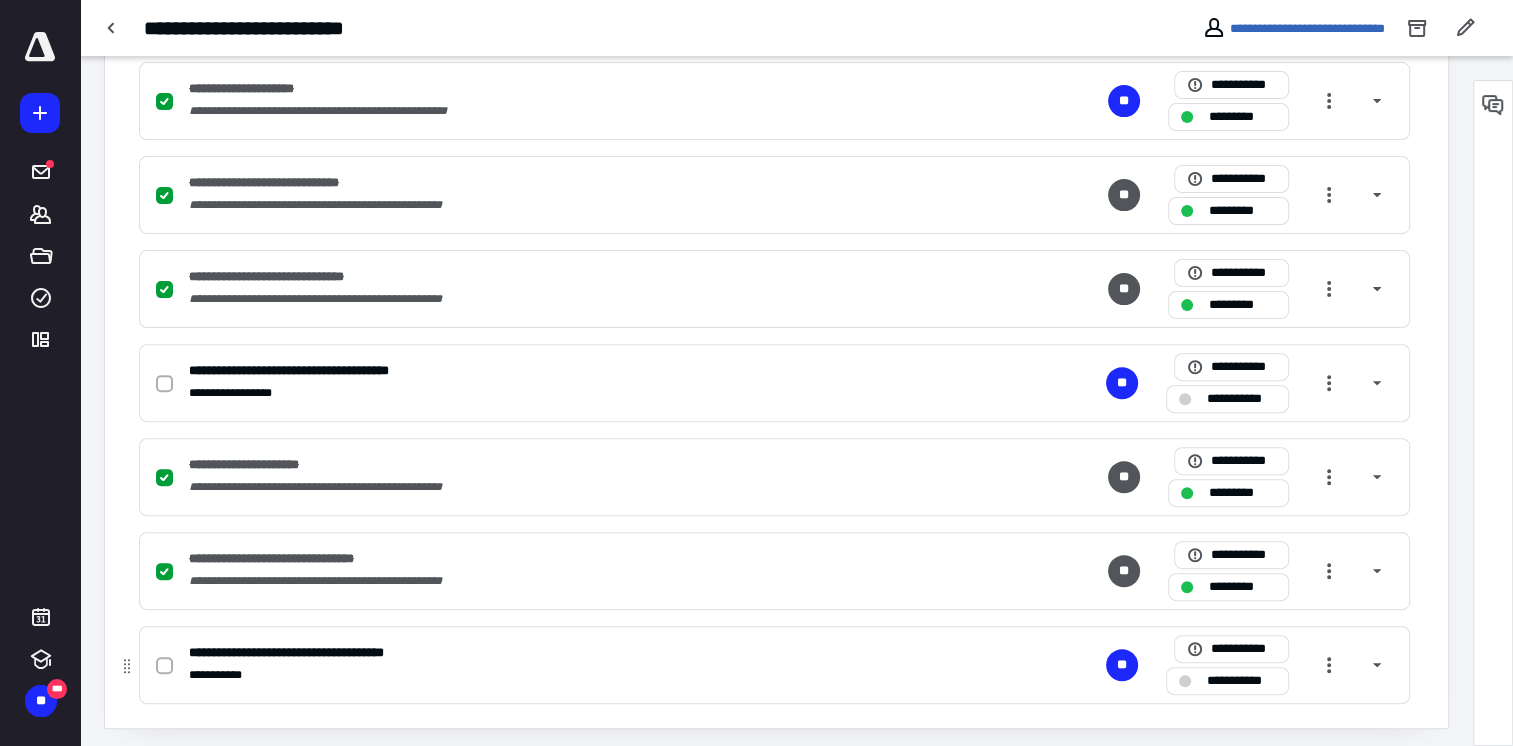 scroll, scrollTop: 616, scrollLeft: 0, axis: vertical 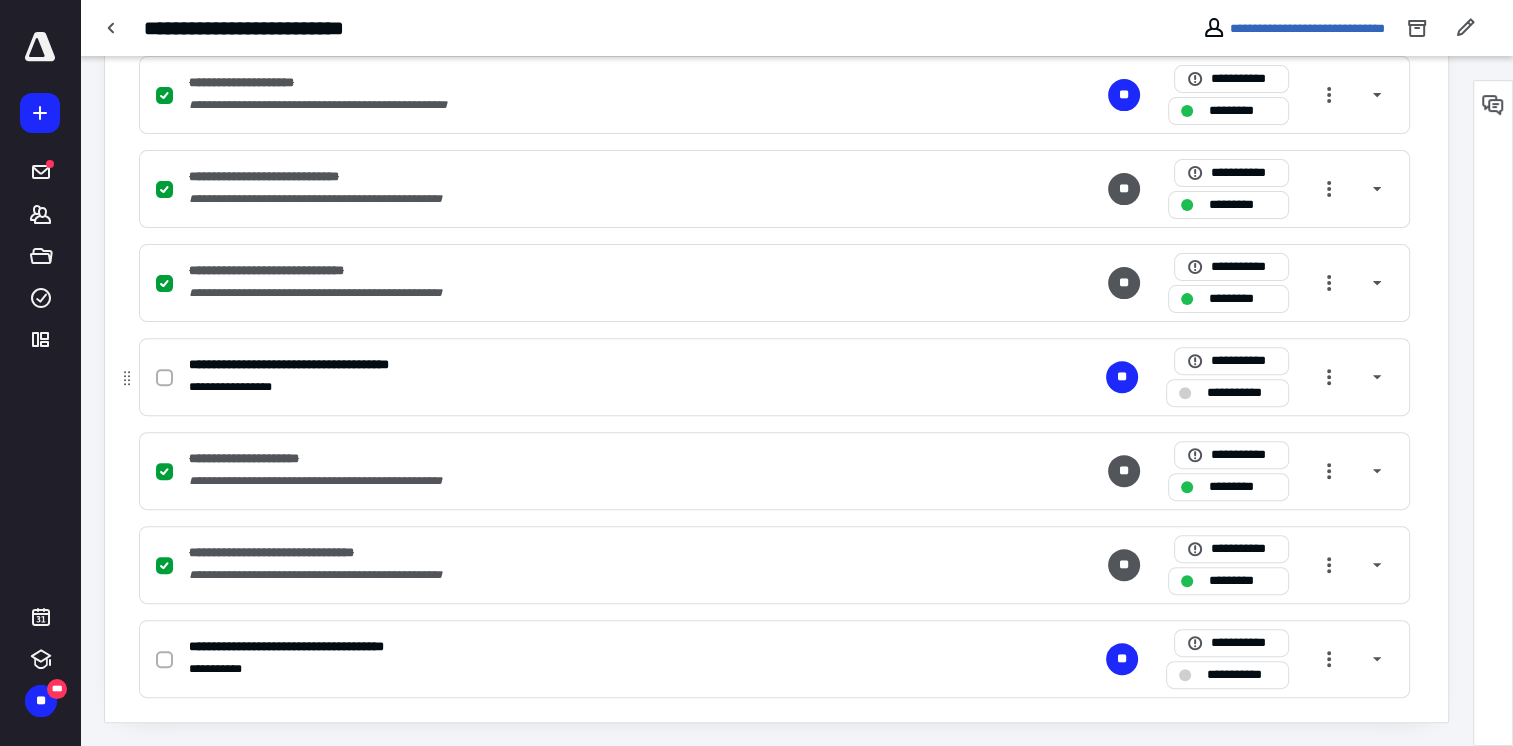 click at bounding box center (164, 378) 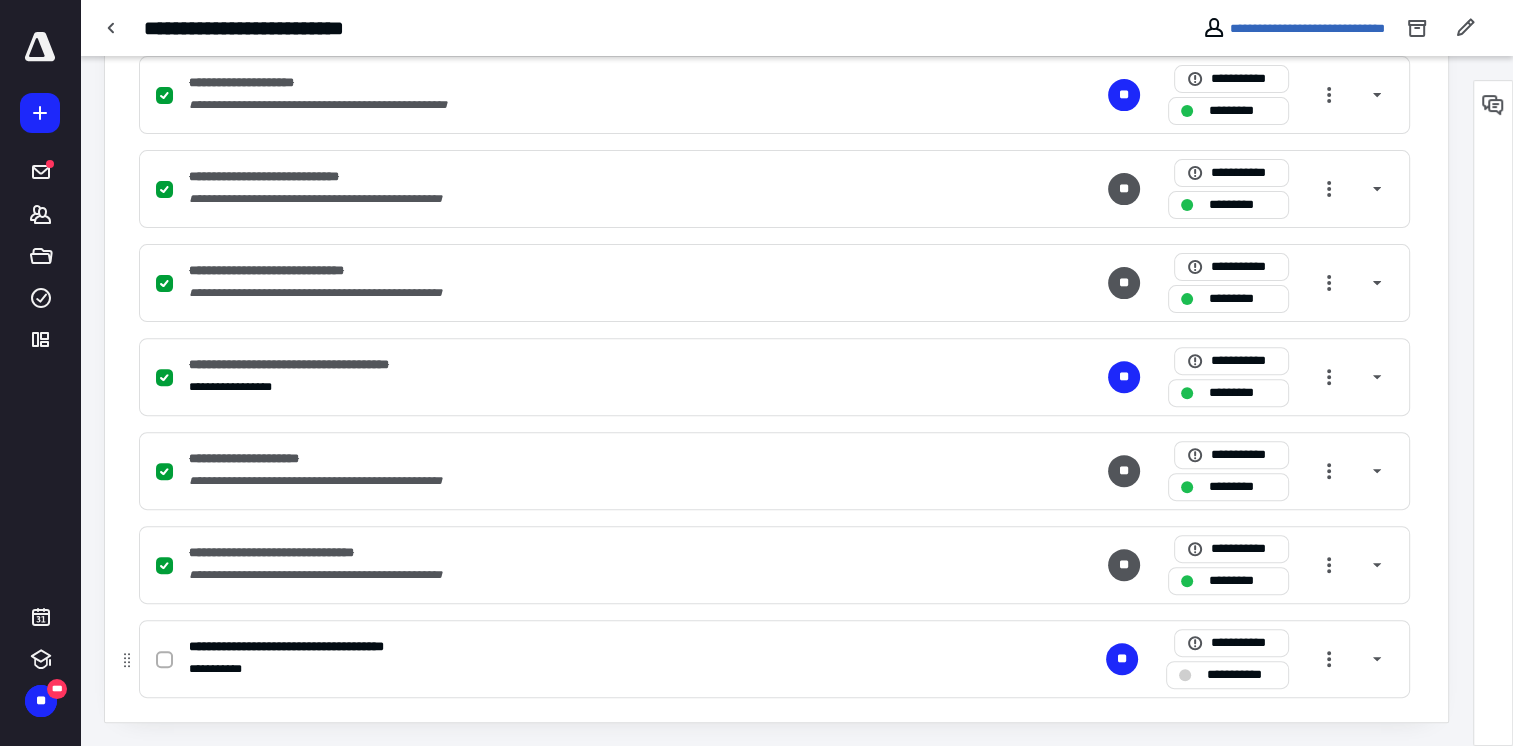 click at bounding box center (164, 660) 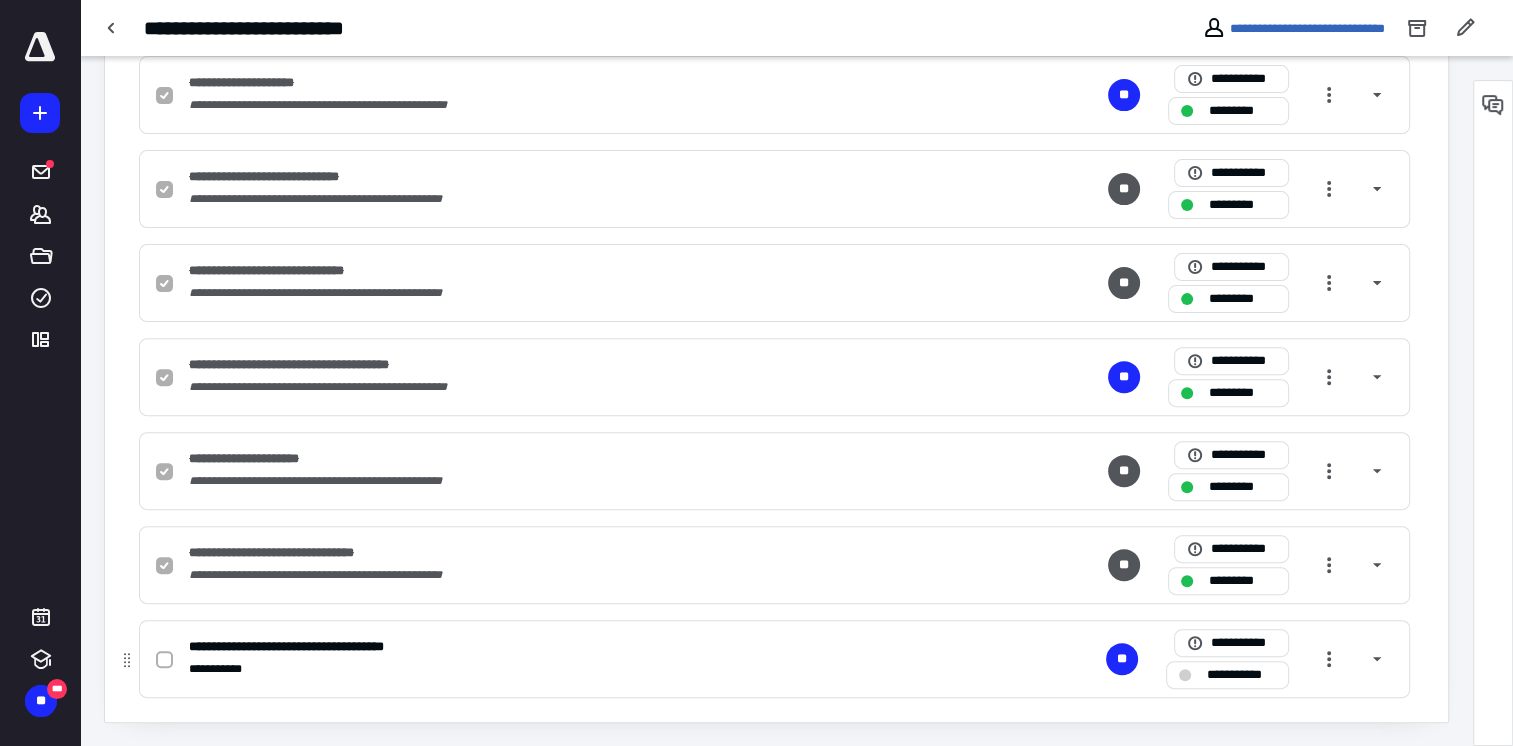 checkbox on "true" 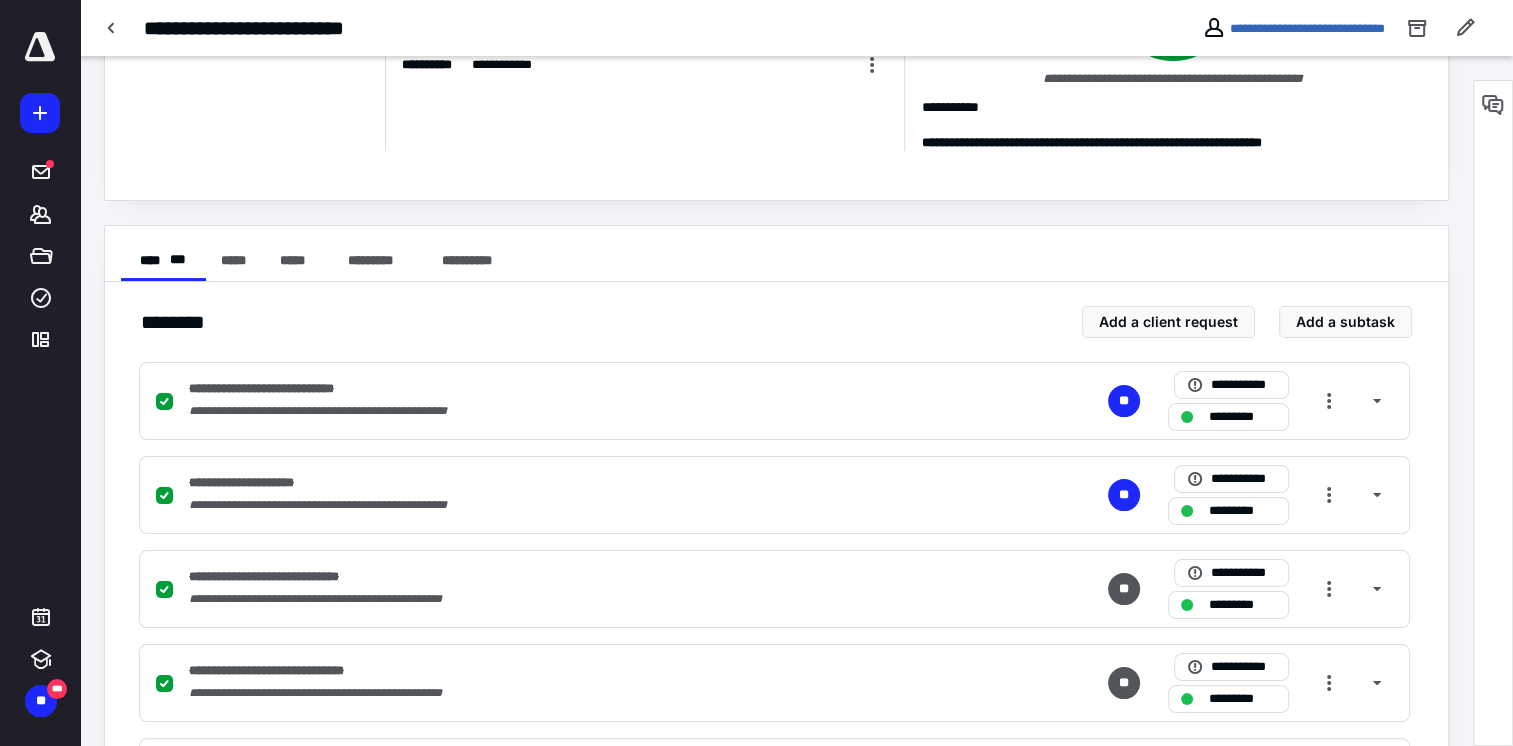 scroll, scrollTop: 0, scrollLeft: 0, axis: both 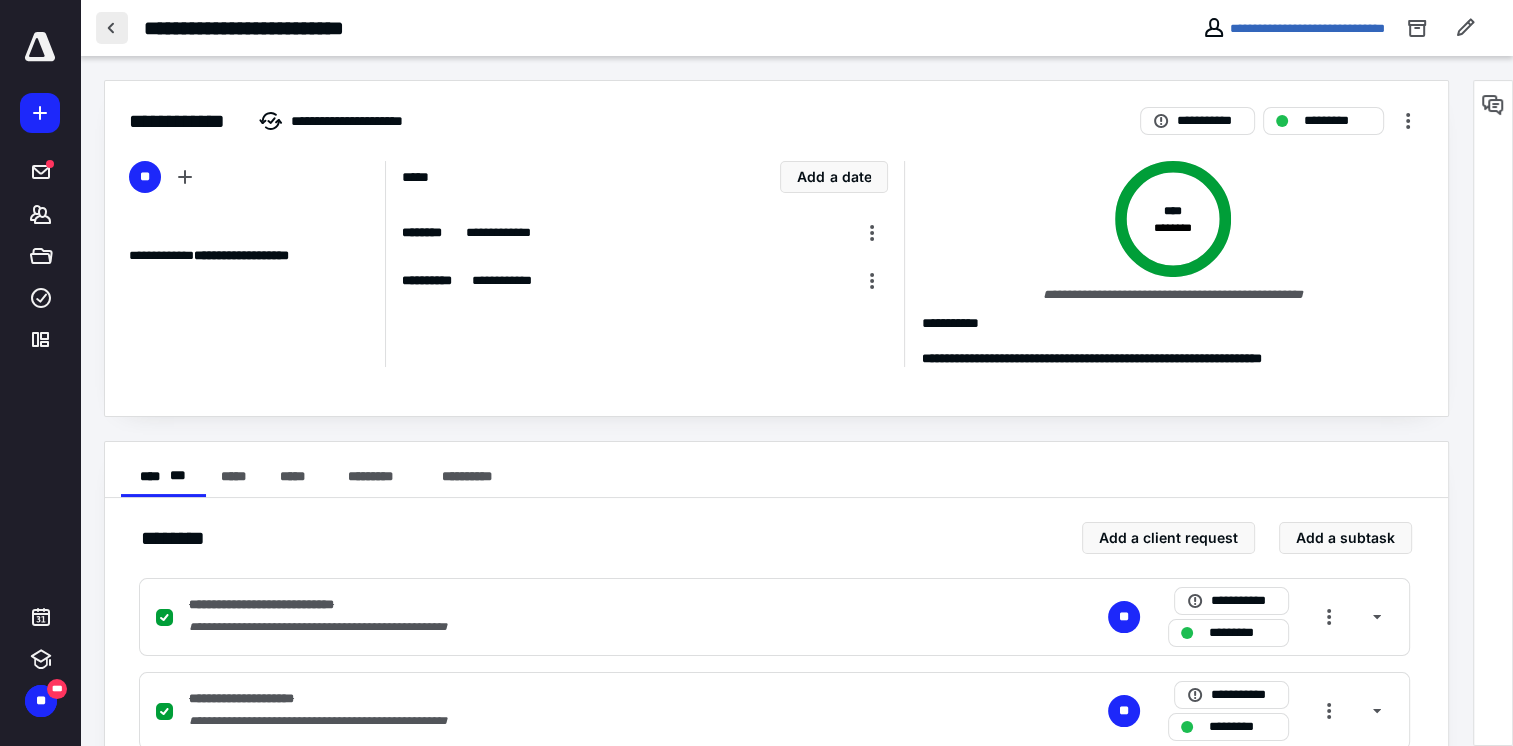 click at bounding box center (112, 28) 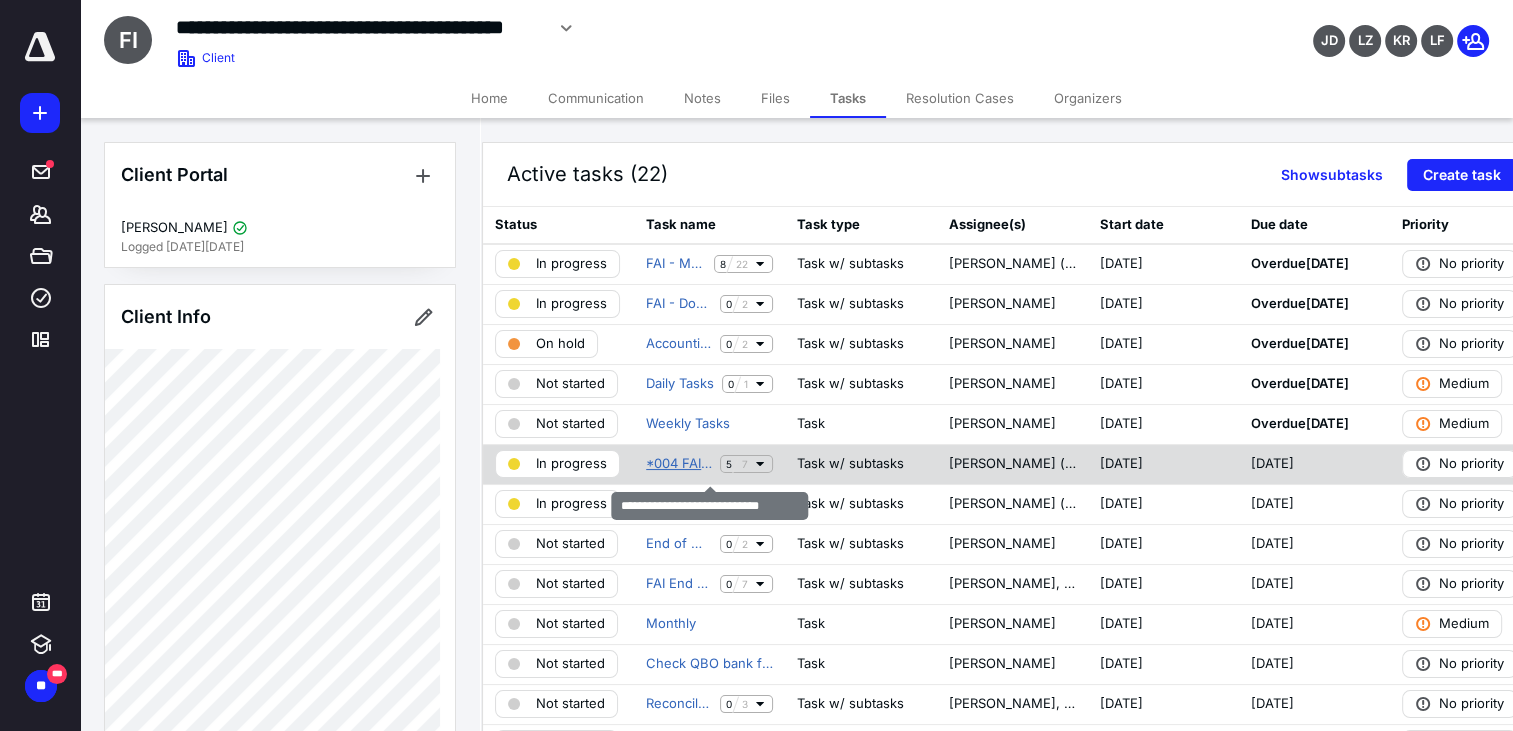 click on "*004 FAI Subsplash- Bank Rec" at bounding box center (679, 464) 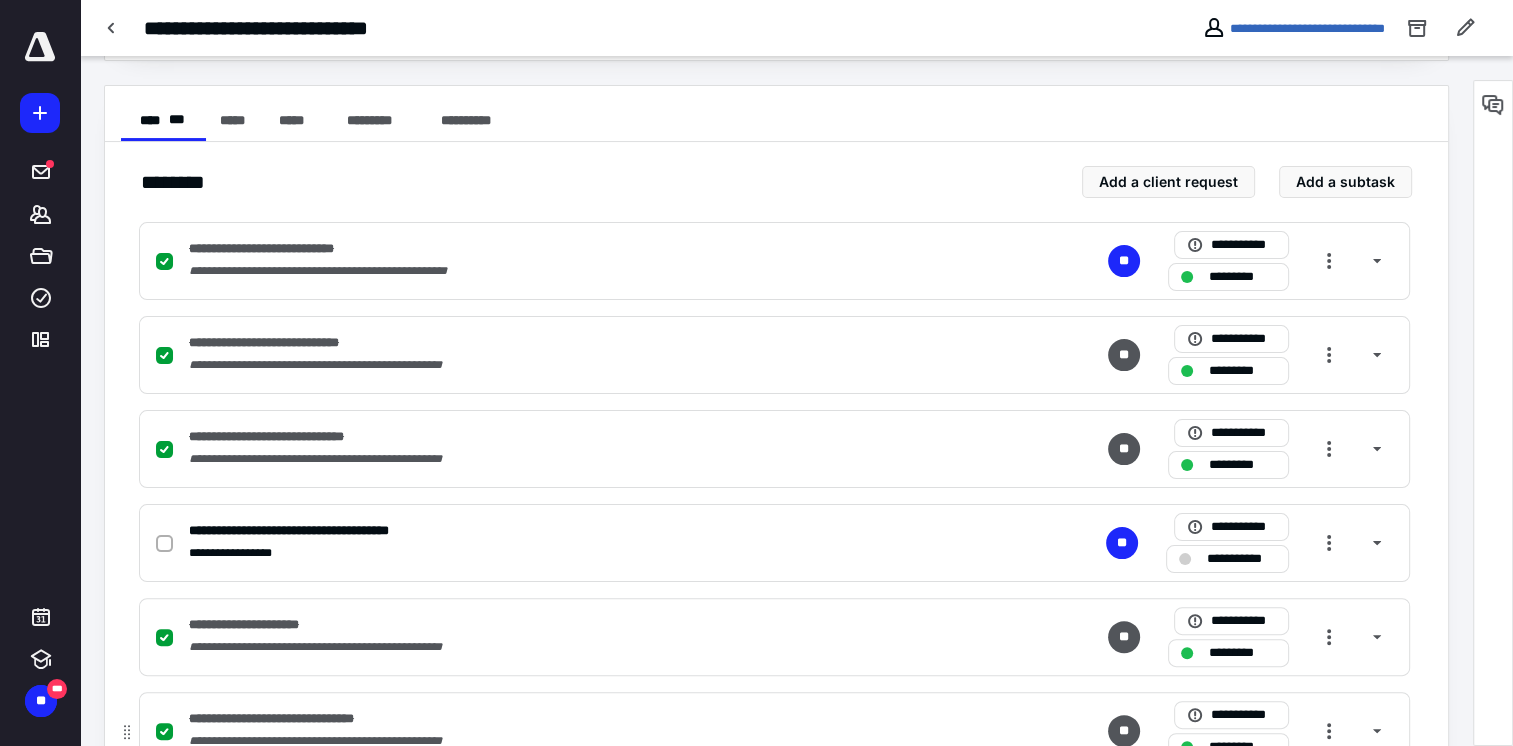 scroll, scrollTop: 400, scrollLeft: 0, axis: vertical 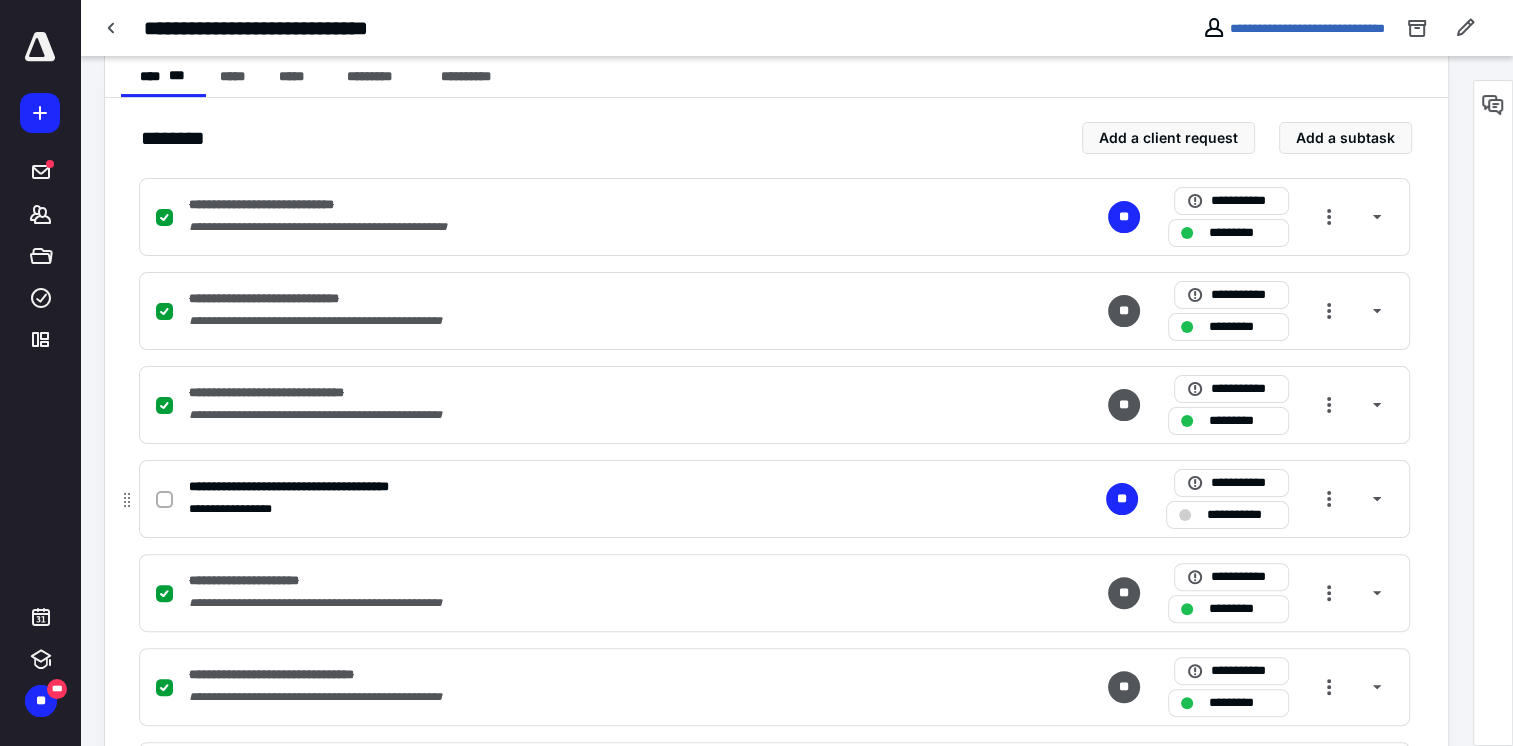 click at bounding box center (164, 500) 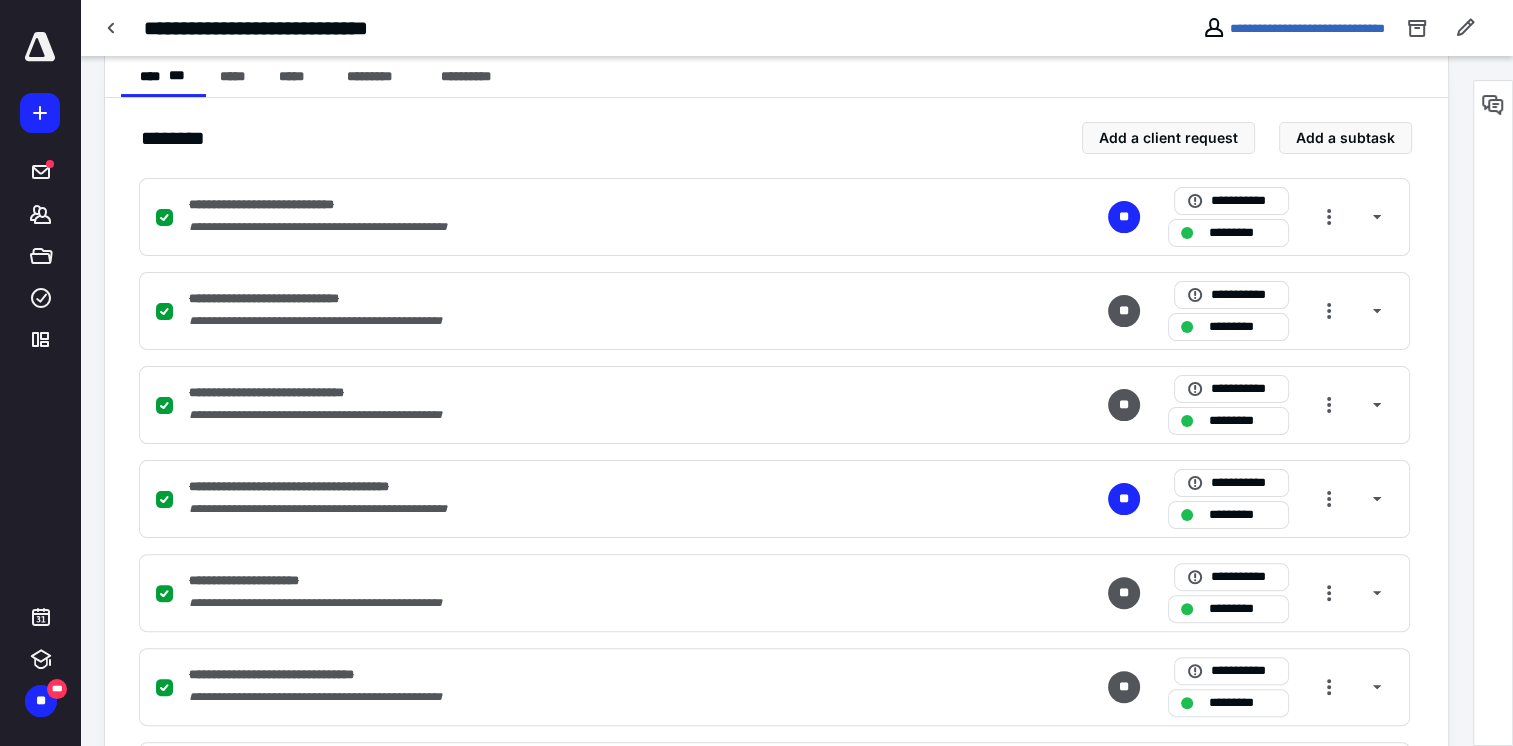 scroll, scrollTop: 522, scrollLeft: 0, axis: vertical 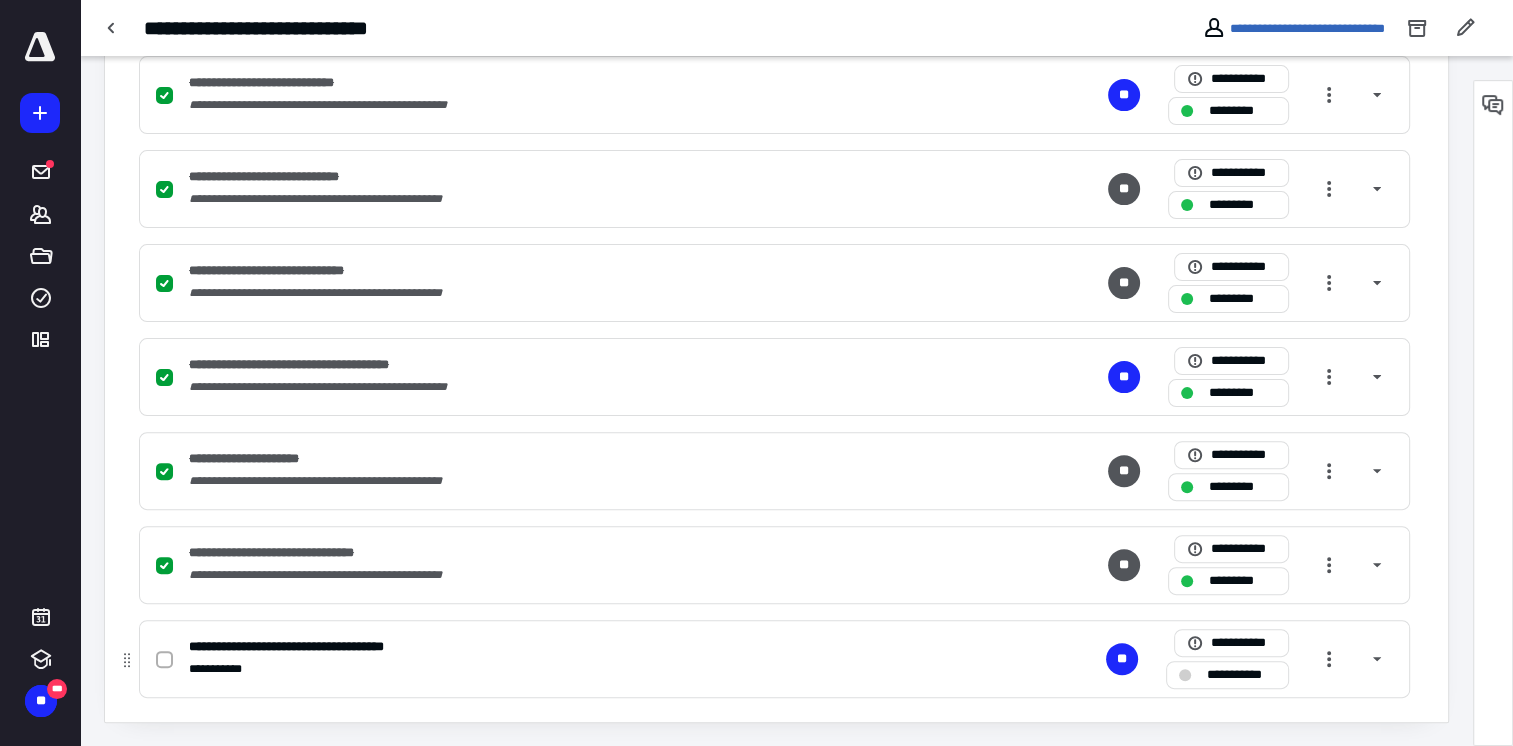 click 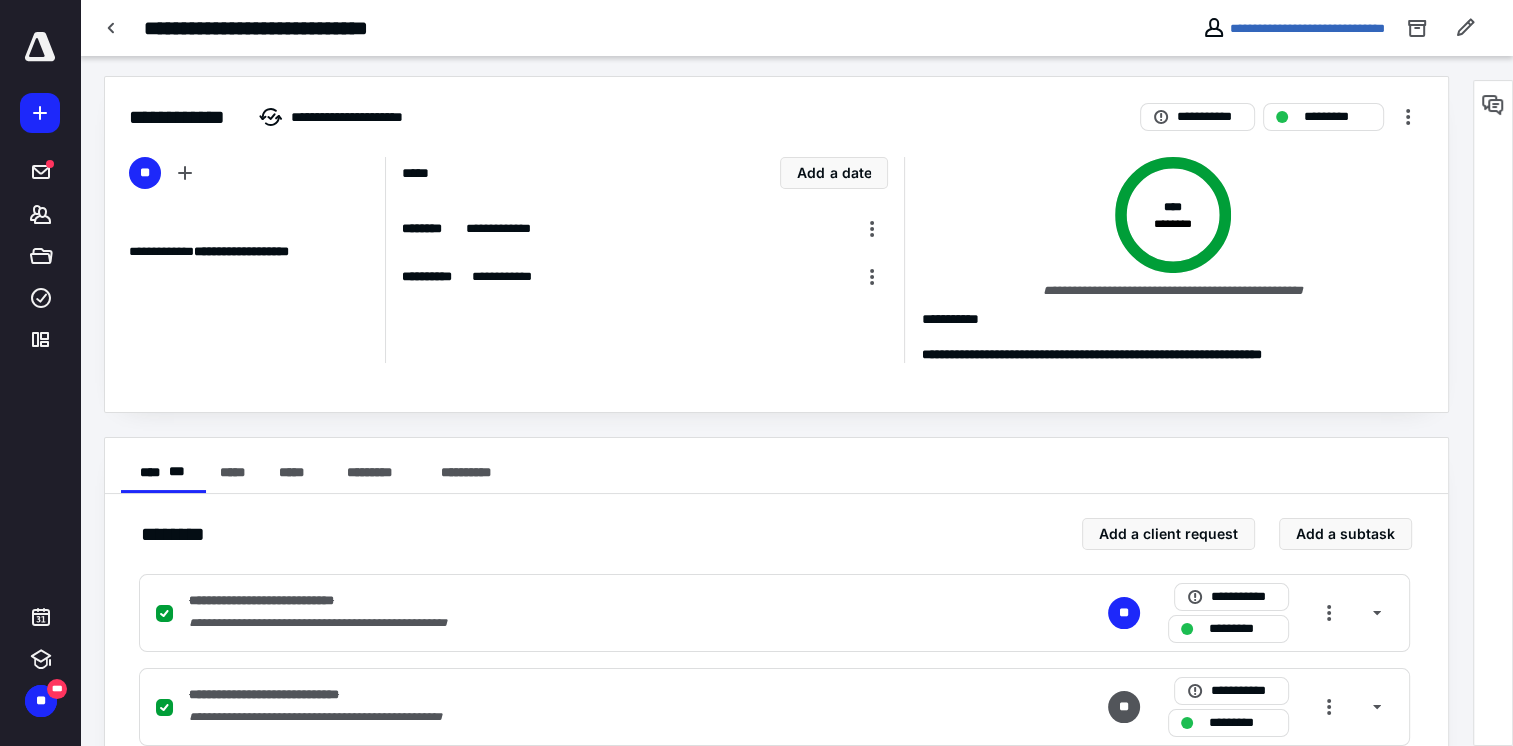 scroll, scrollTop: 0, scrollLeft: 0, axis: both 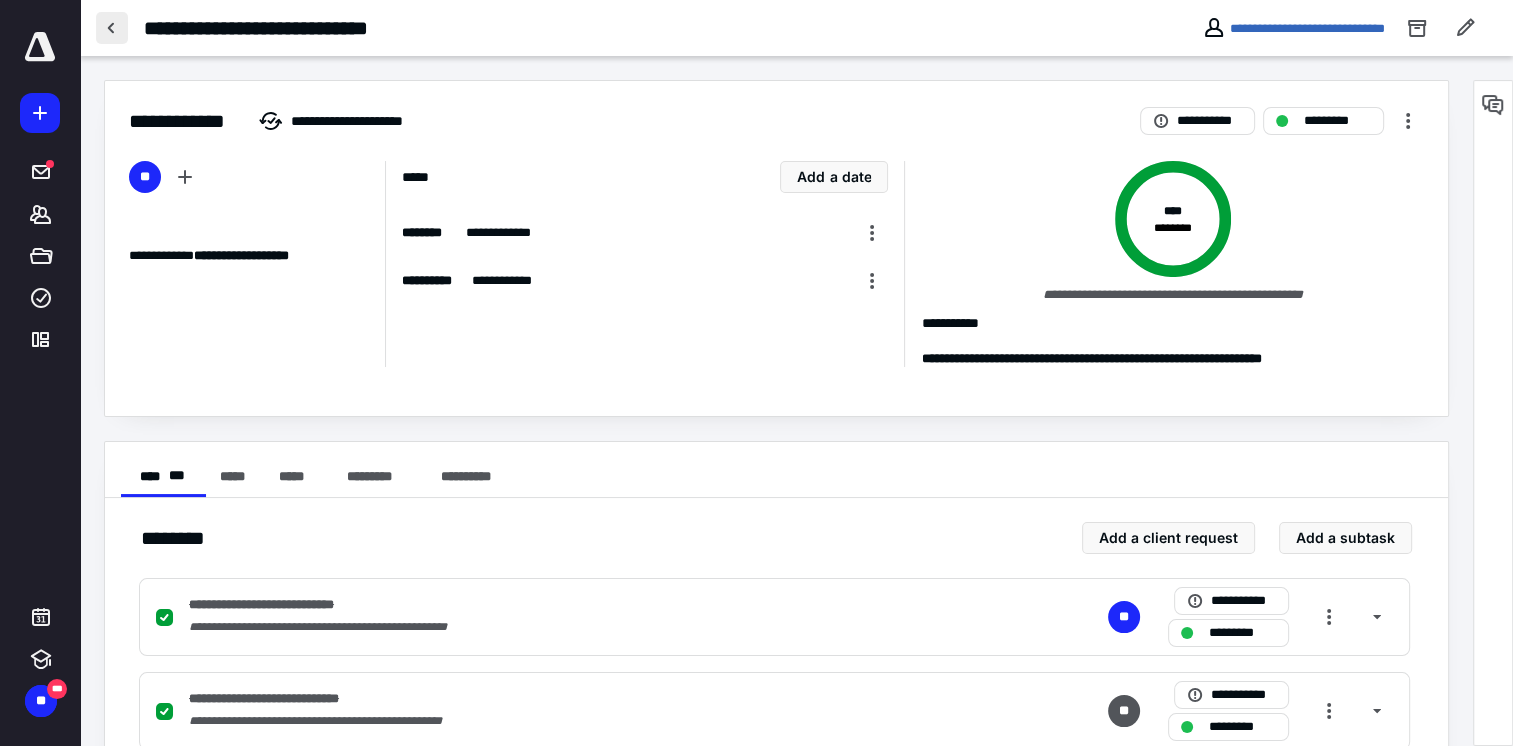 click at bounding box center [112, 28] 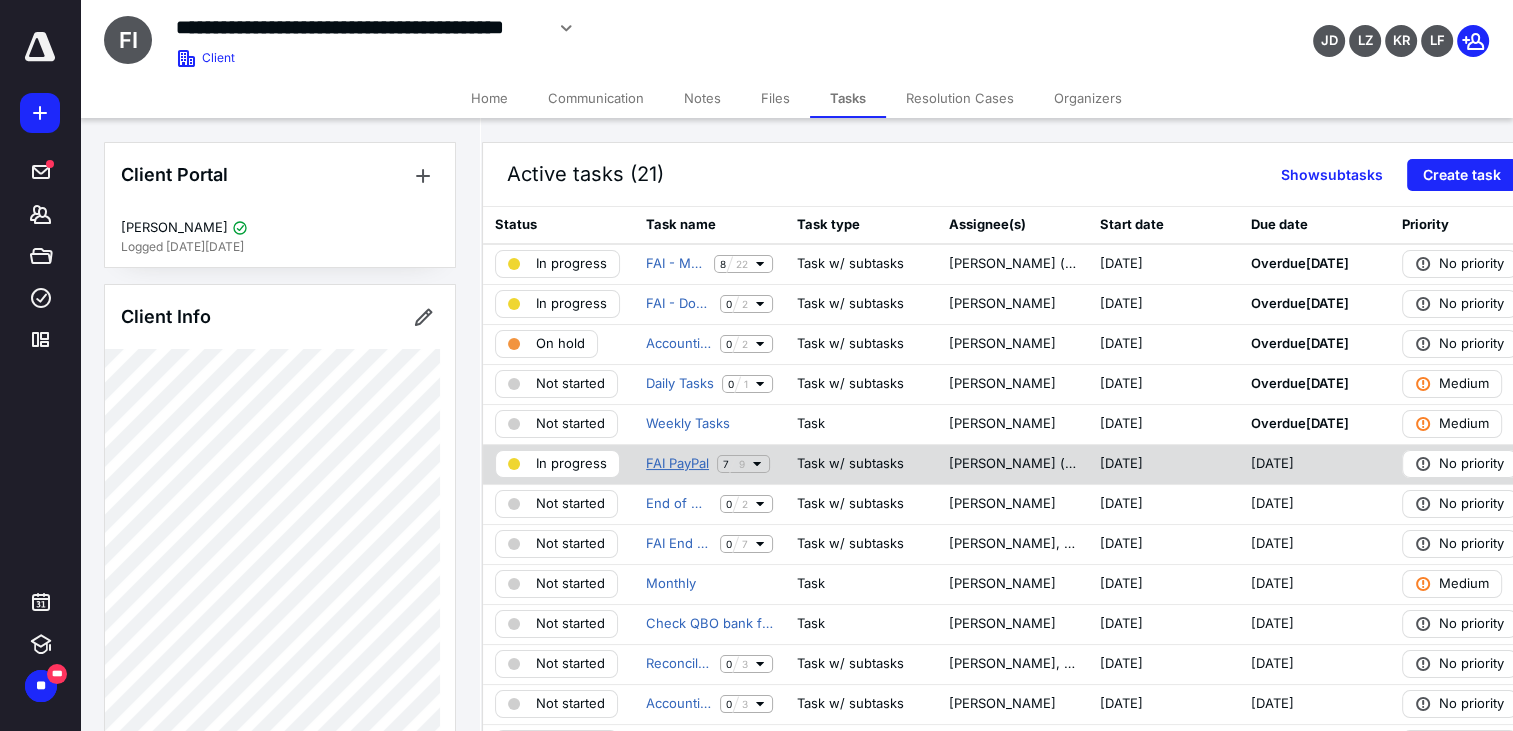 click on "FAI PayPal" at bounding box center (677, 464) 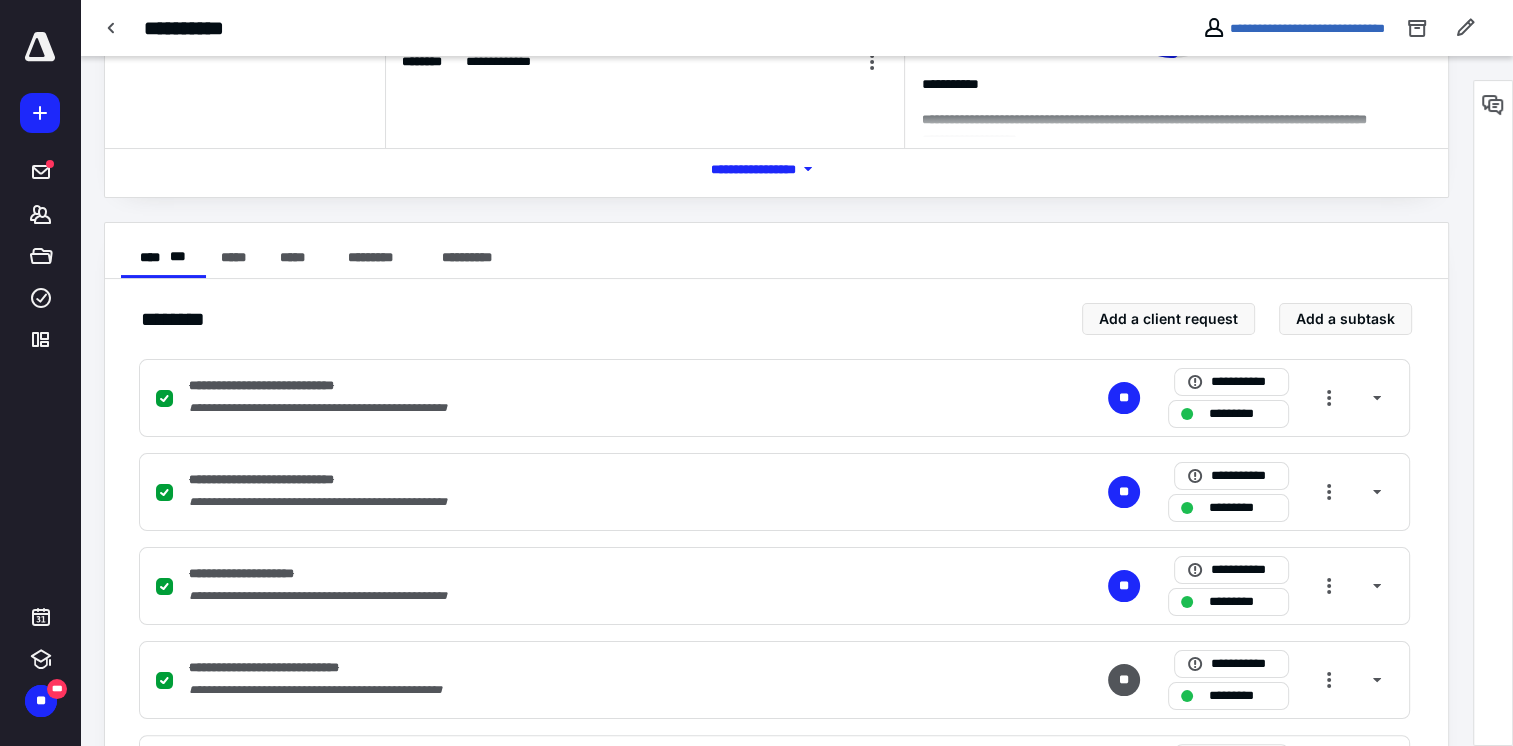 scroll, scrollTop: 500, scrollLeft: 0, axis: vertical 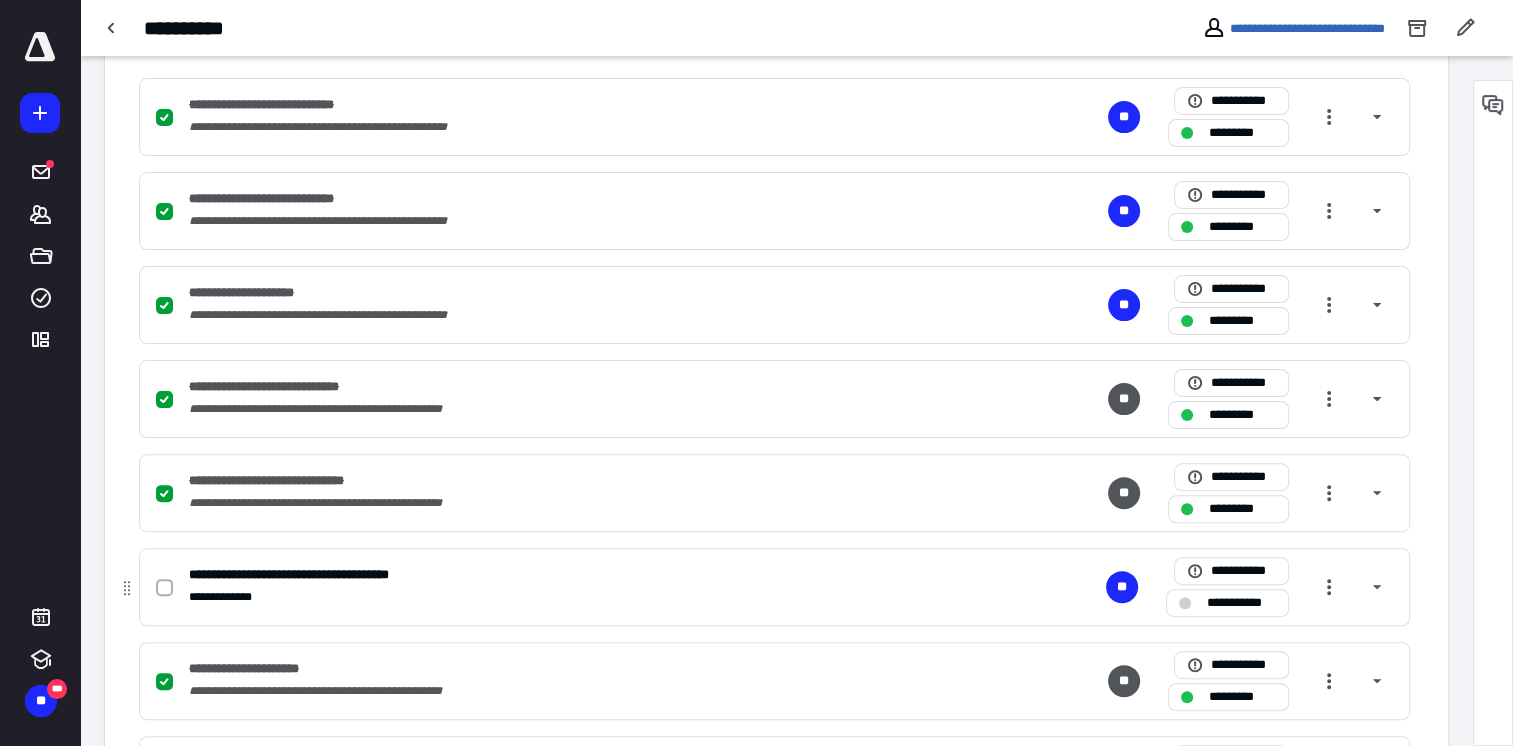 click 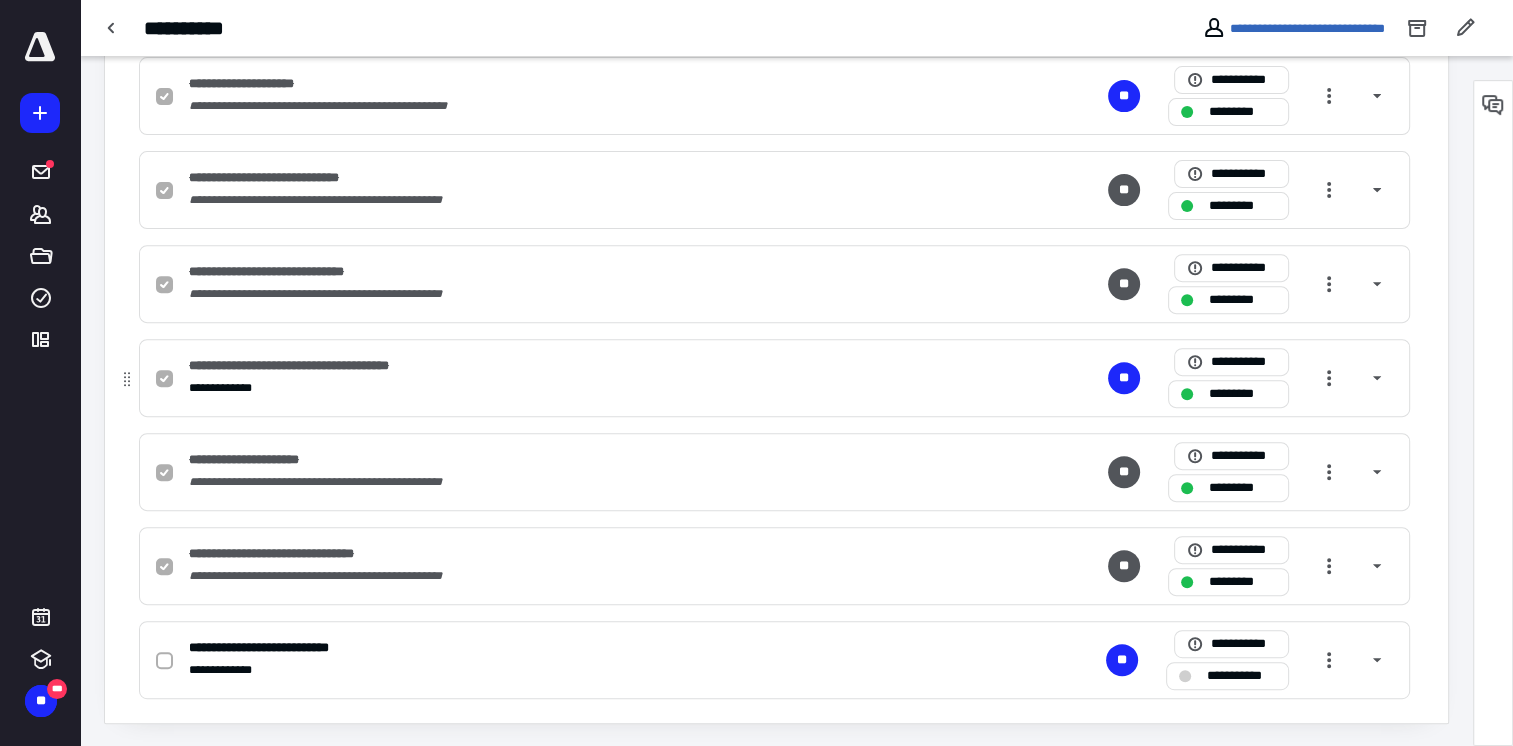 scroll, scrollTop: 710, scrollLeft: 0, axis: vertical 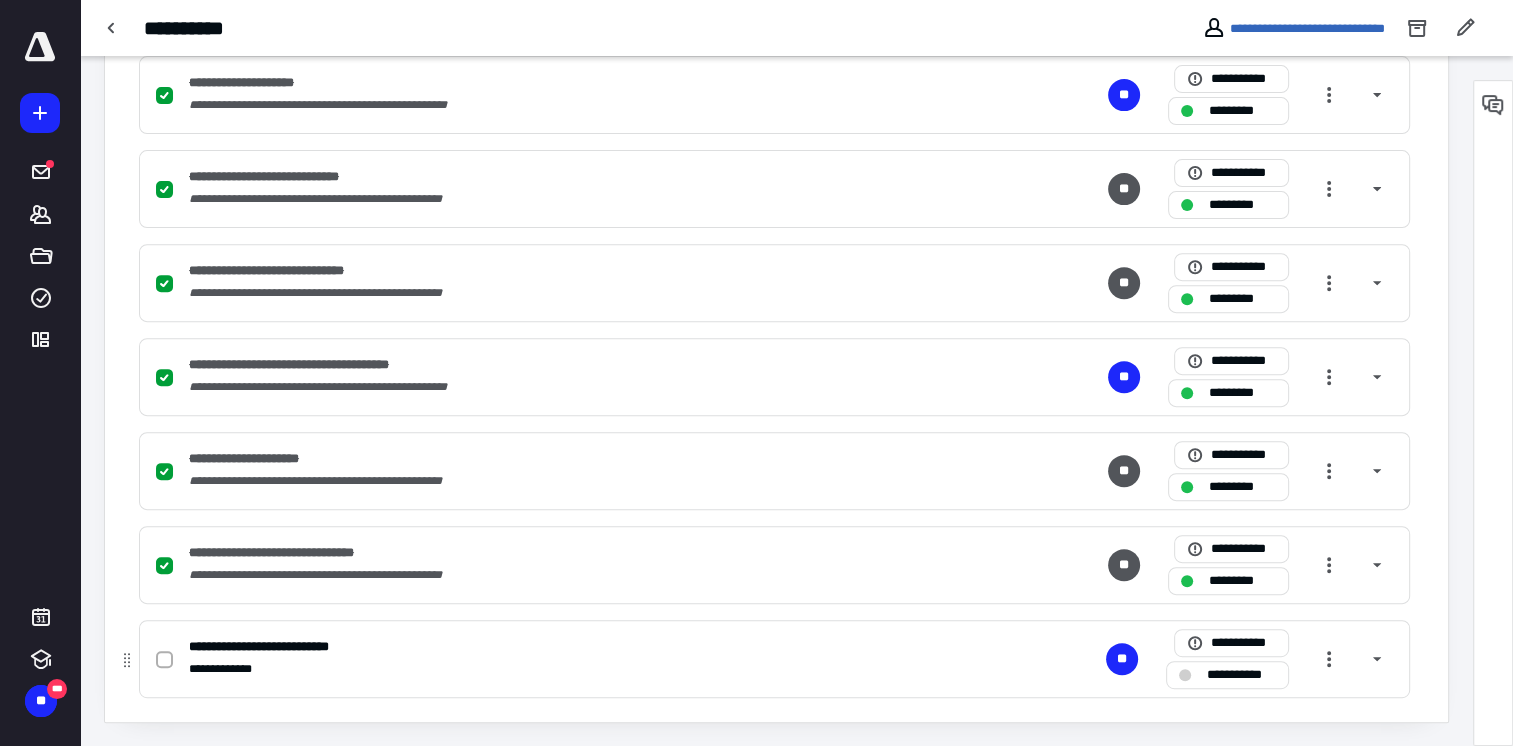 click 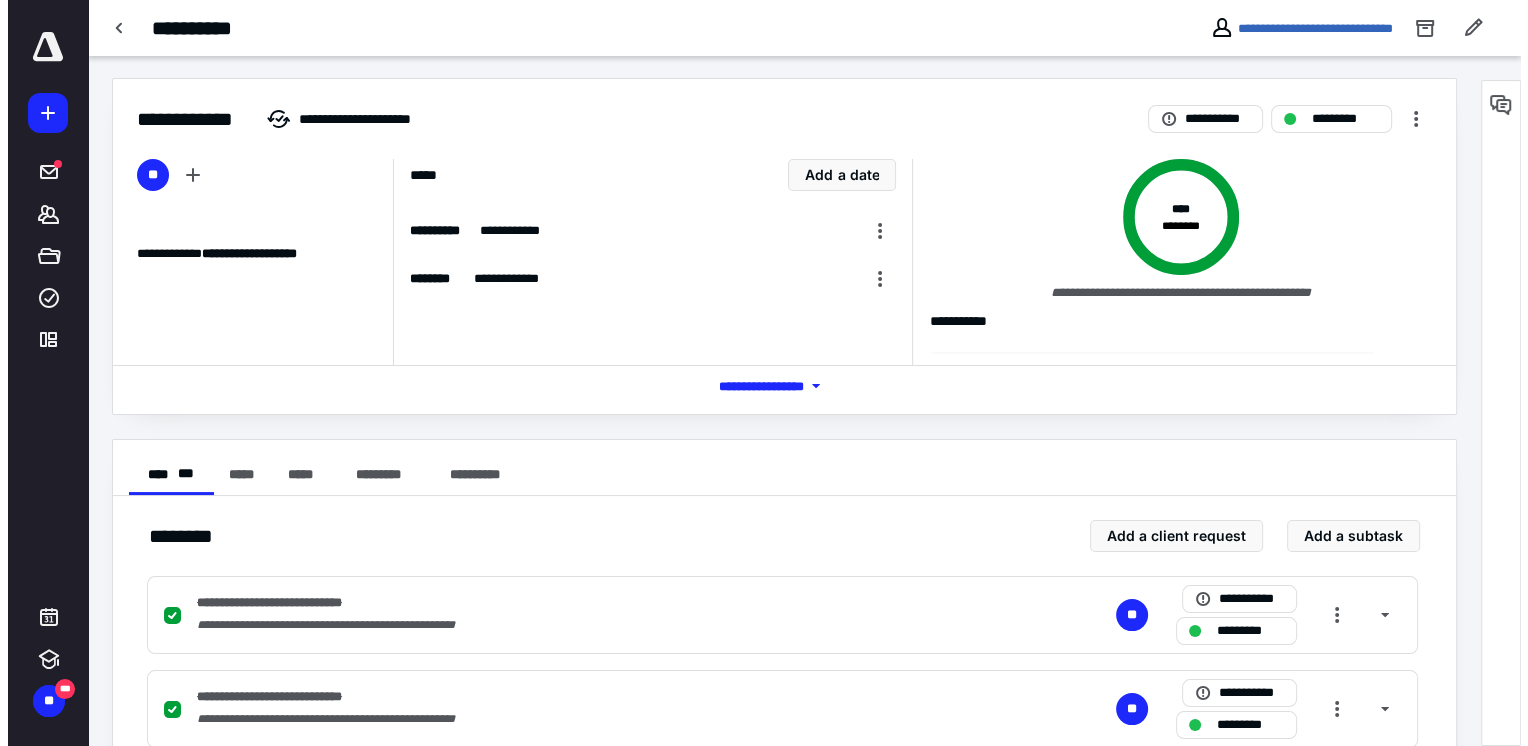 scroll, scrollTop: 0, scrollLeft: 0, axis: both 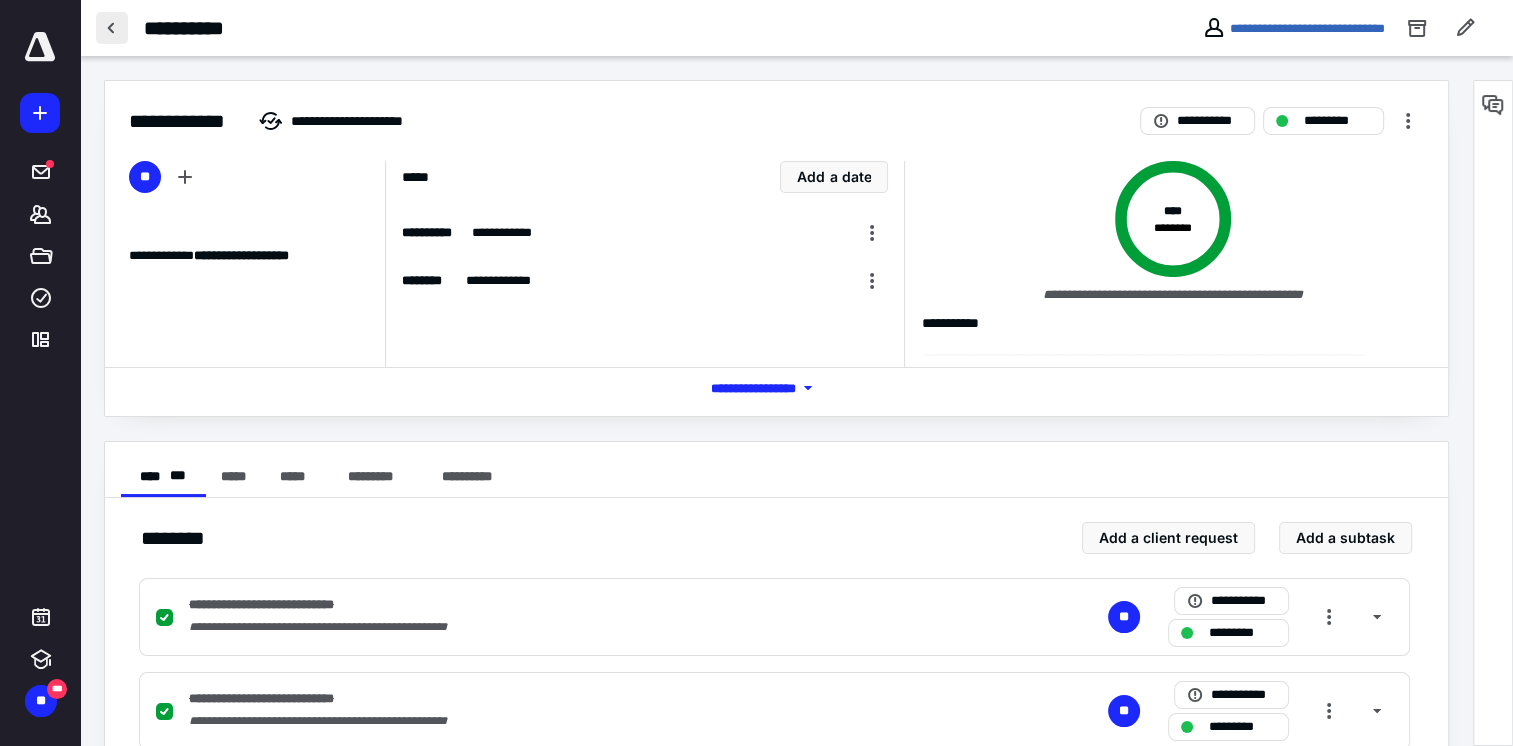 click at bounding box center [112, 28] 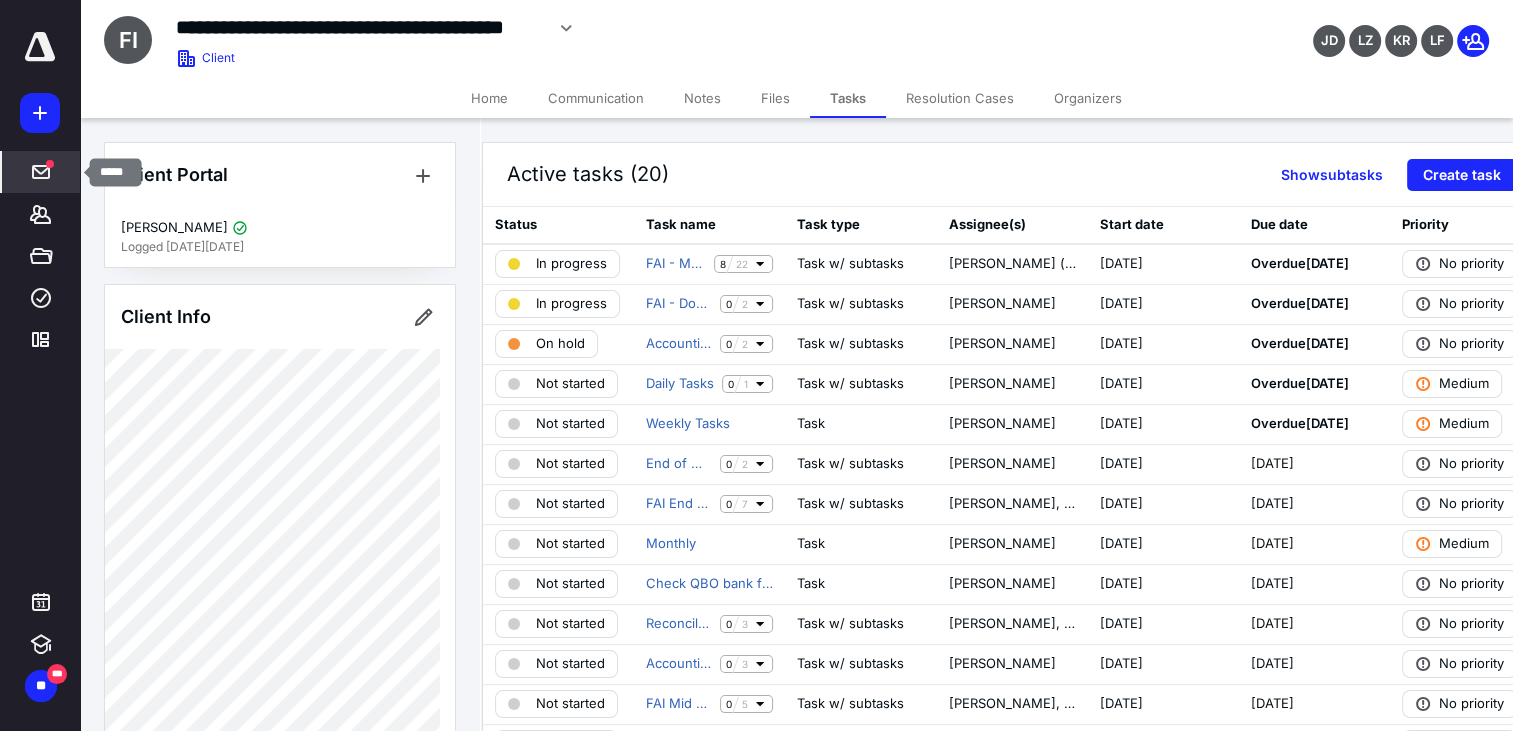 click 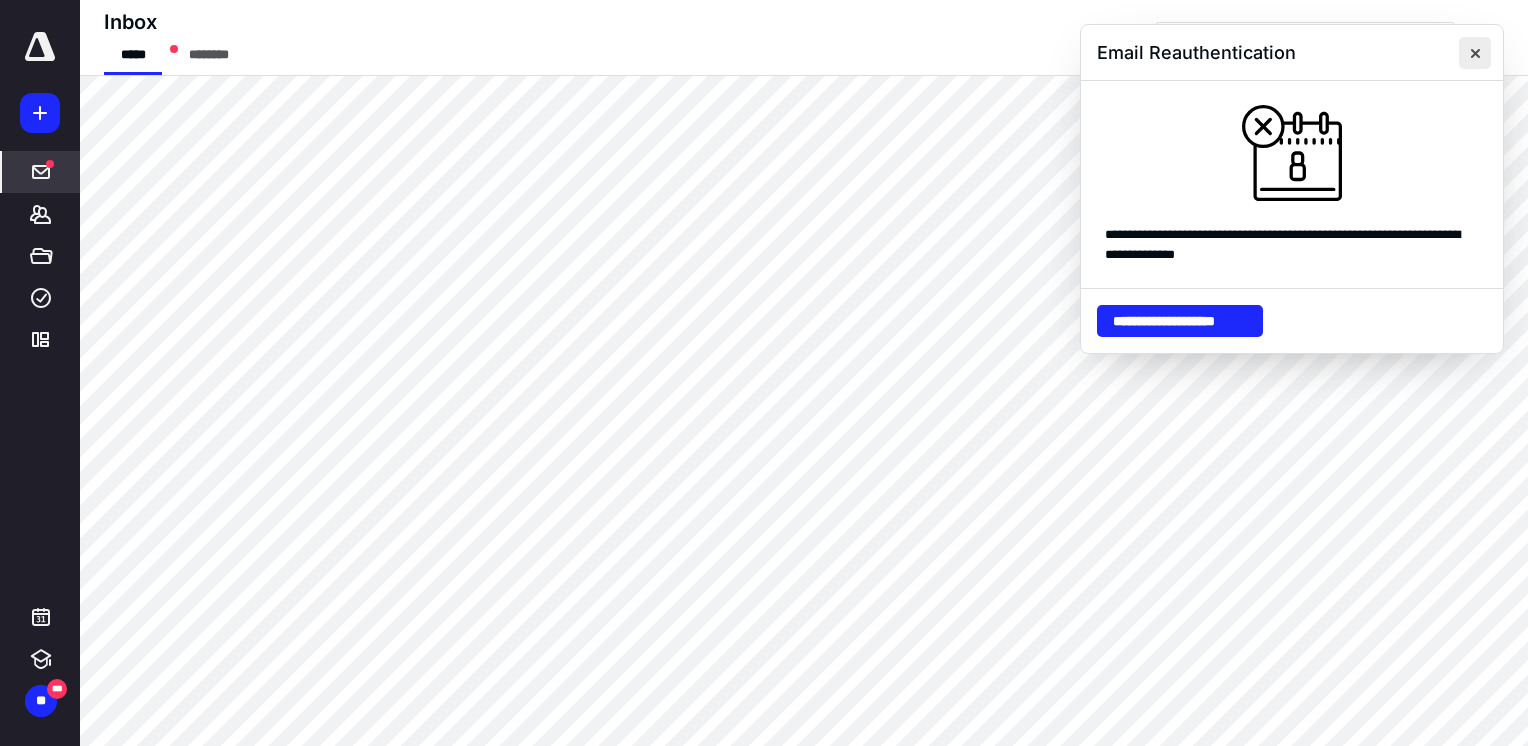 click at bounding box center (1475, 53) 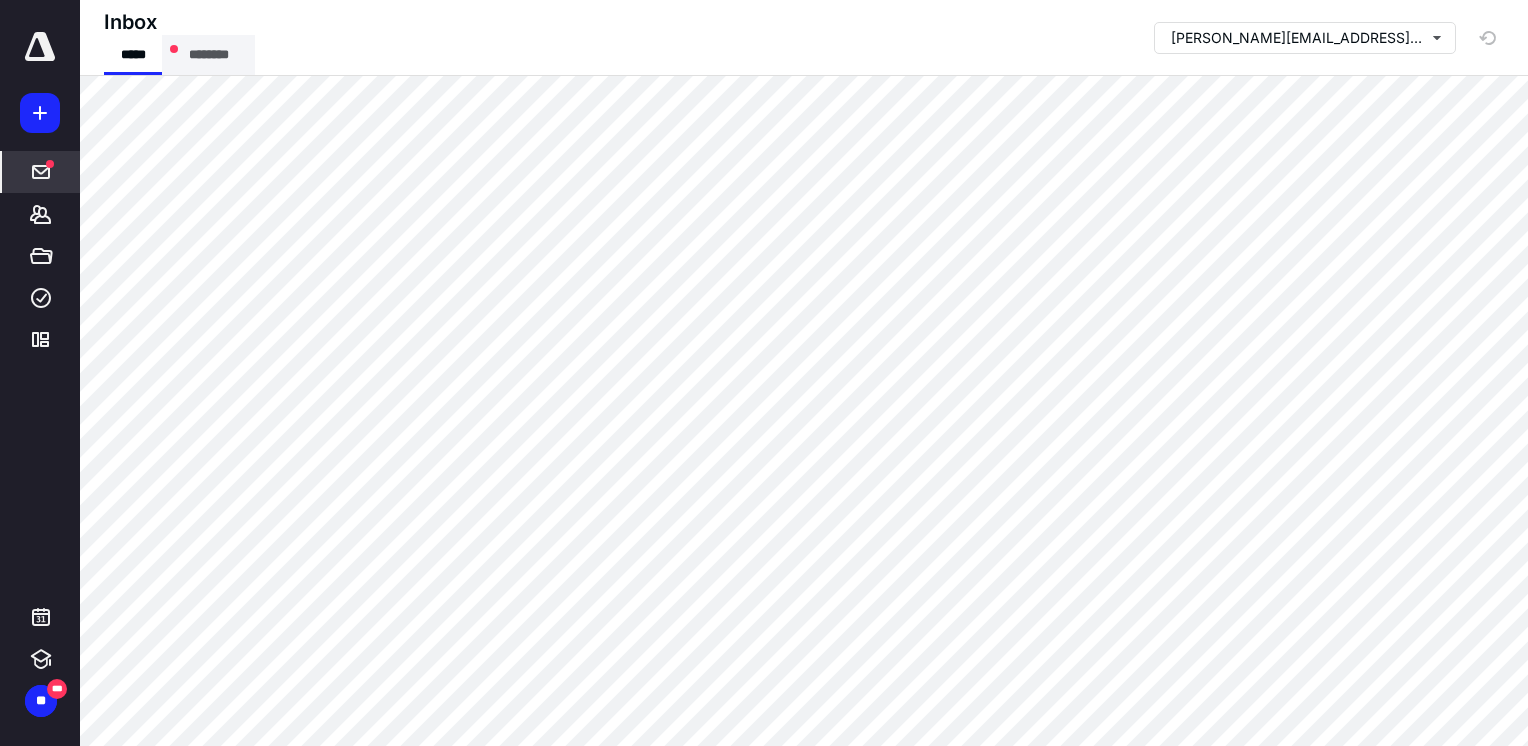 click on "********" at bounding box center [208, 55] 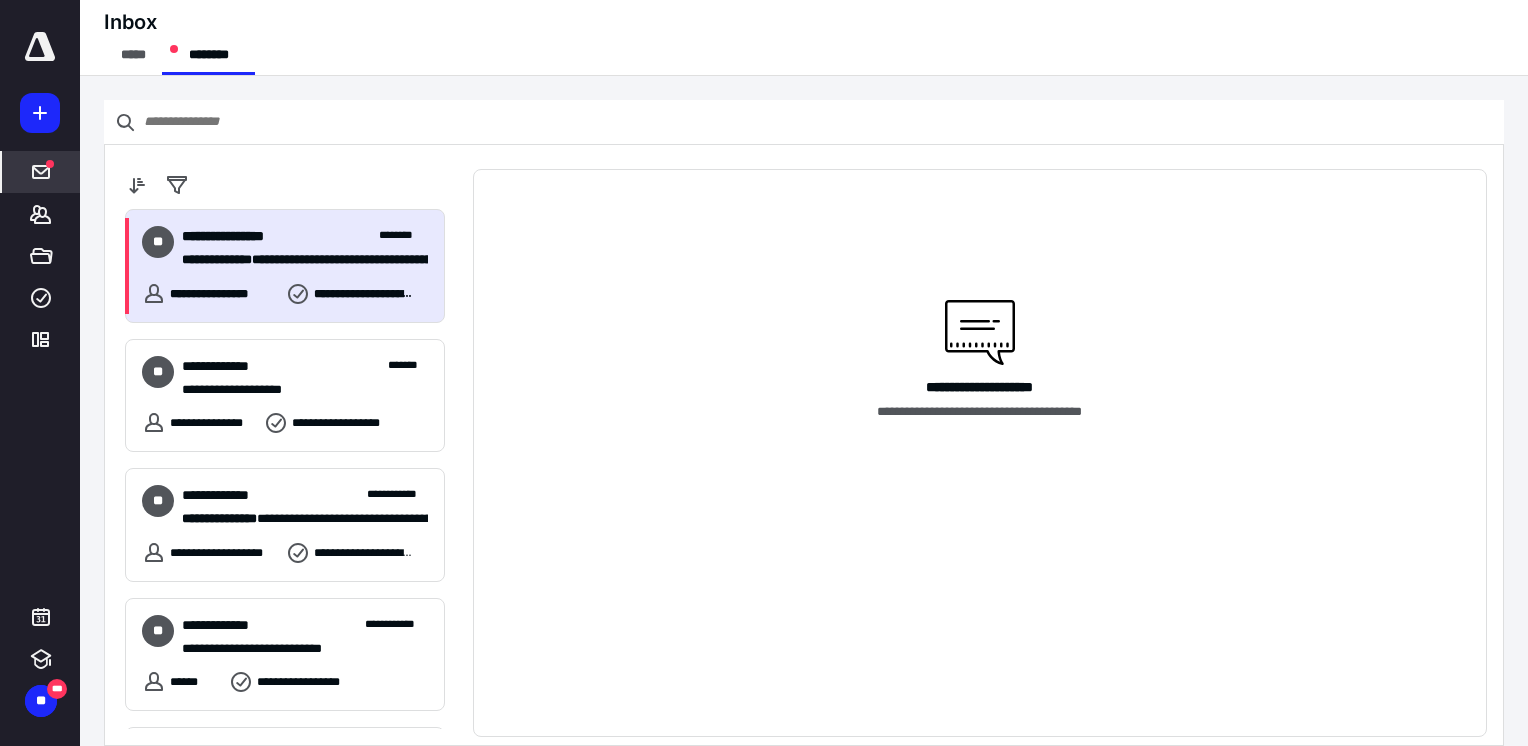 click on "**********" at bounding box center (305, 236) 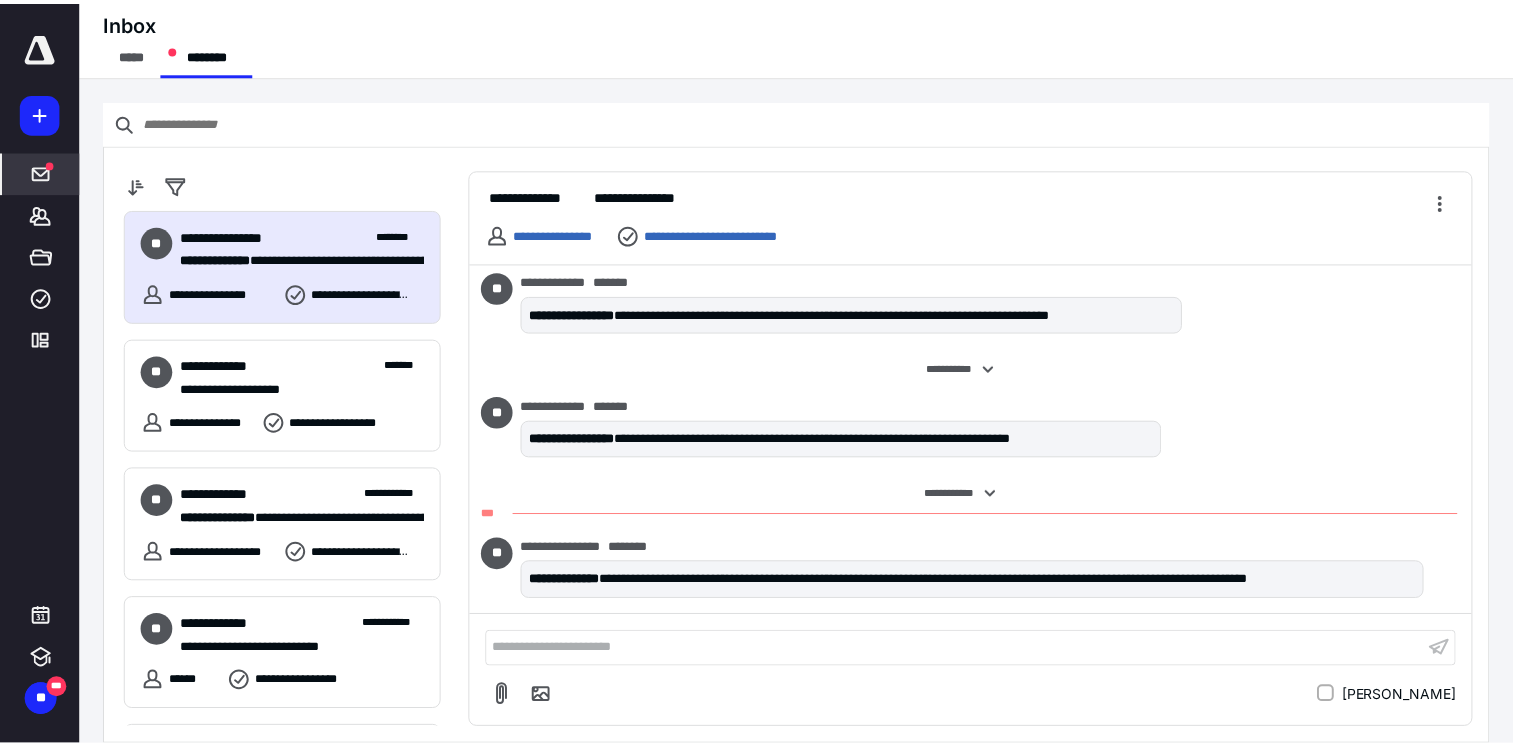 scroll, scrollTop: 382, scrollLeft: 0, axis: vertical 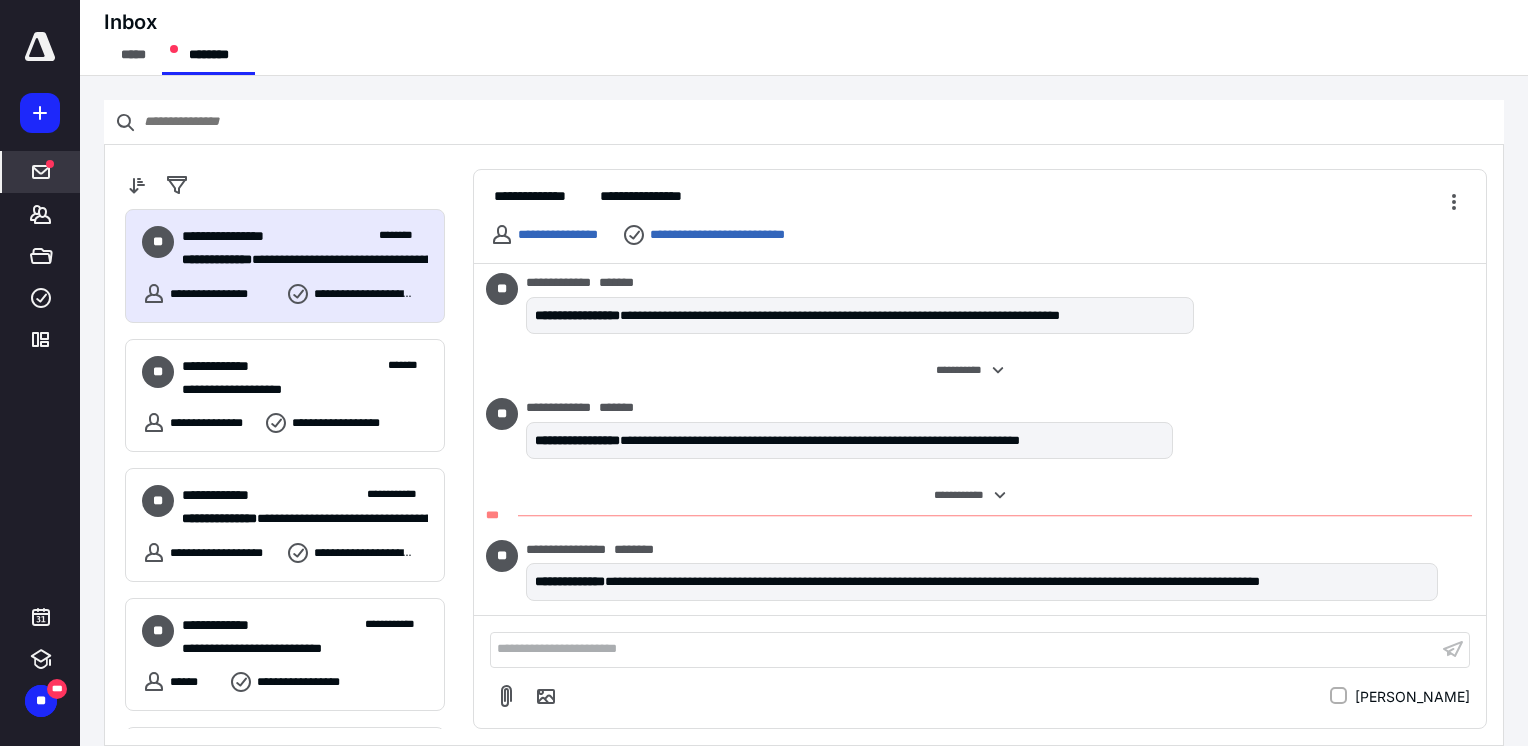 click at bounding box center (40, 47) 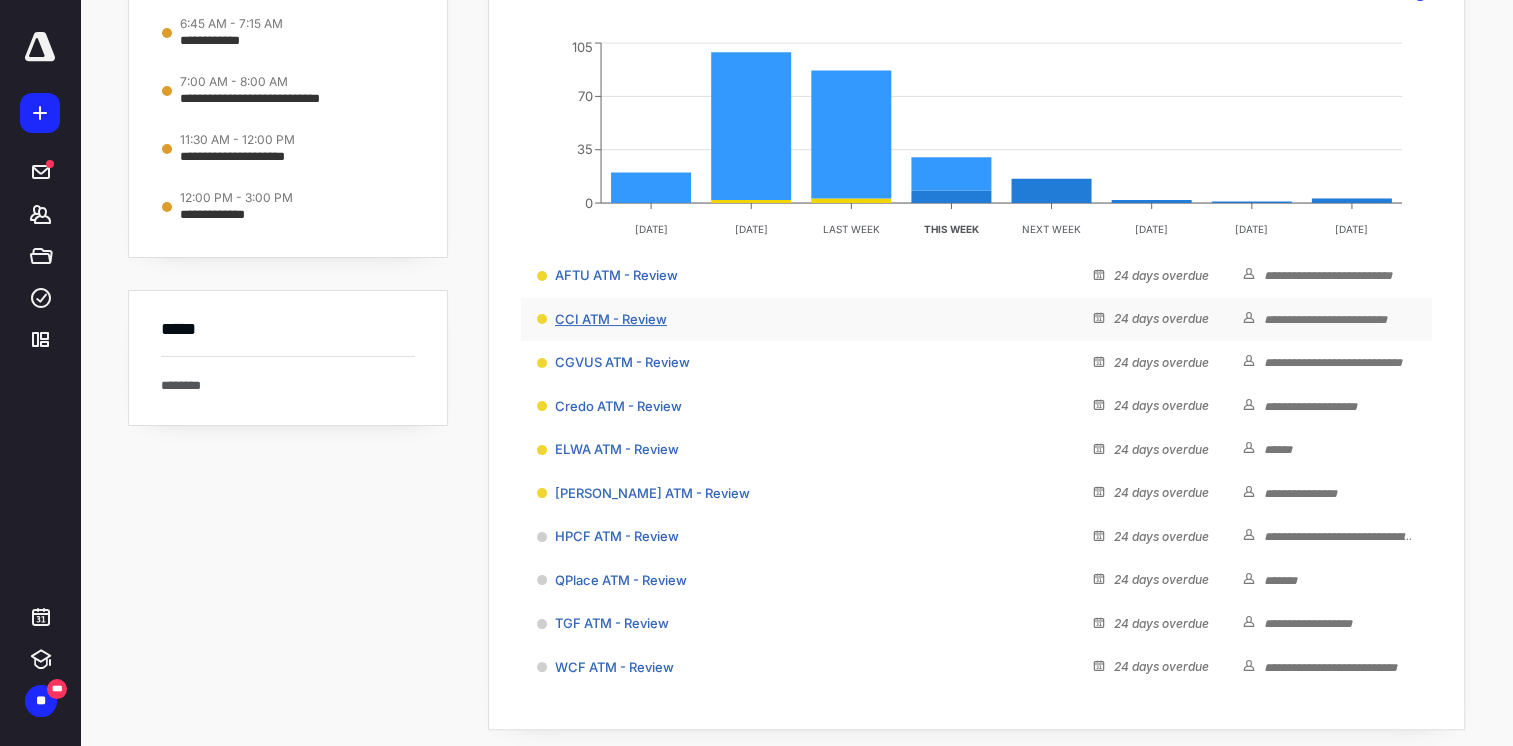 scroll, scrollTop: 300, scrollLeft: 0, axis: vertical 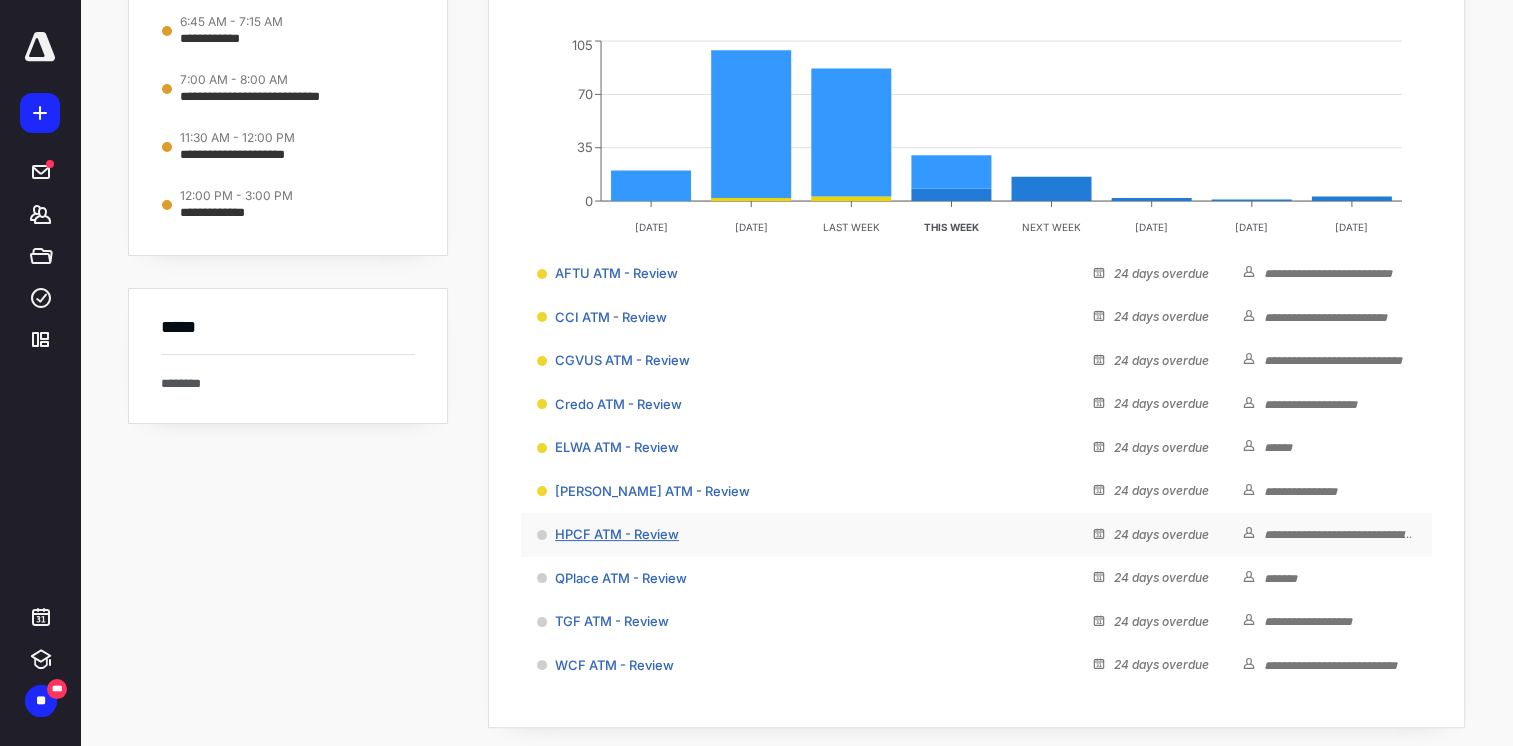 click on "HPCF ATM - Review" at bounding box center (617, 534) 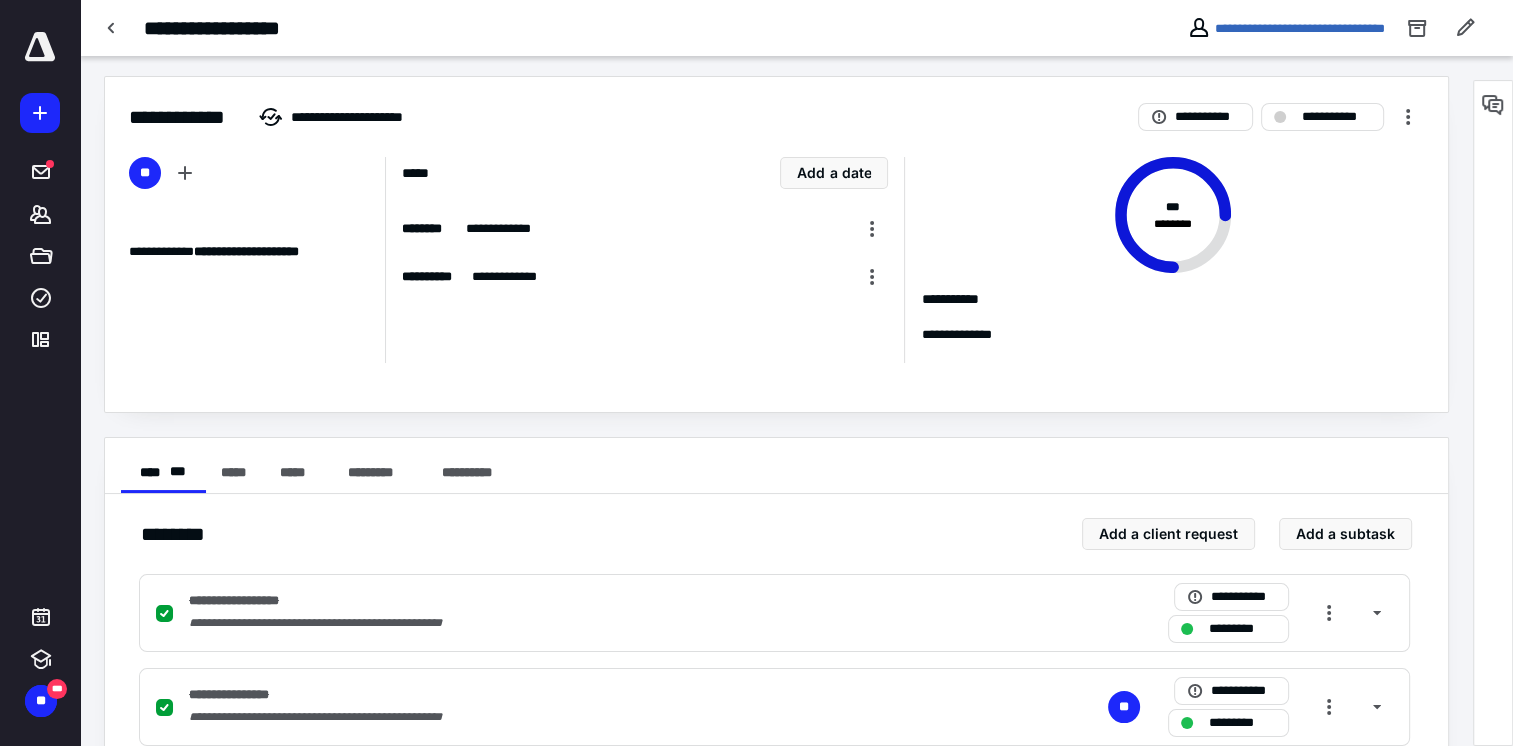 scroll, scrollTop: 0, scrollLeft: 0, axis: both 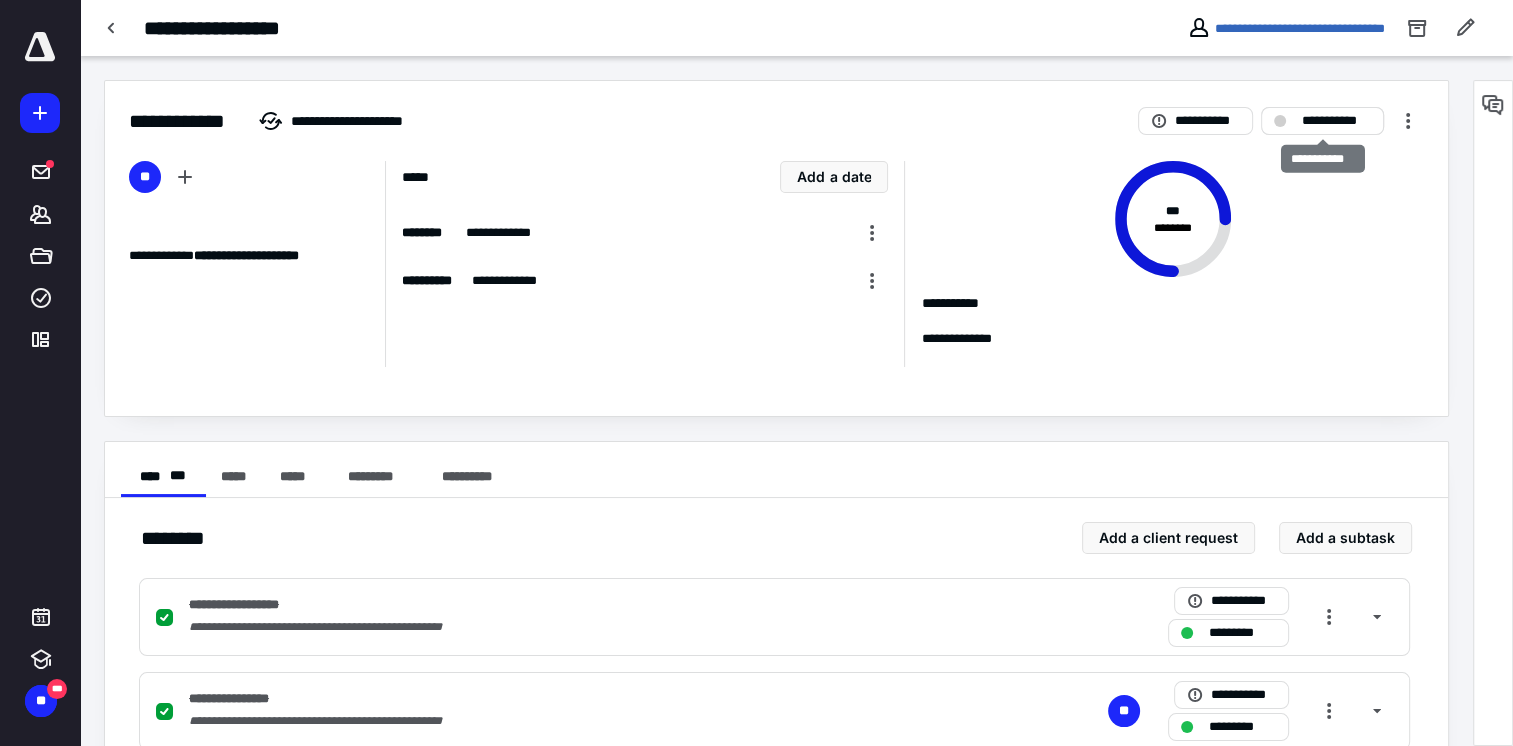 click on "**********" at bounding box center [1322, 121] 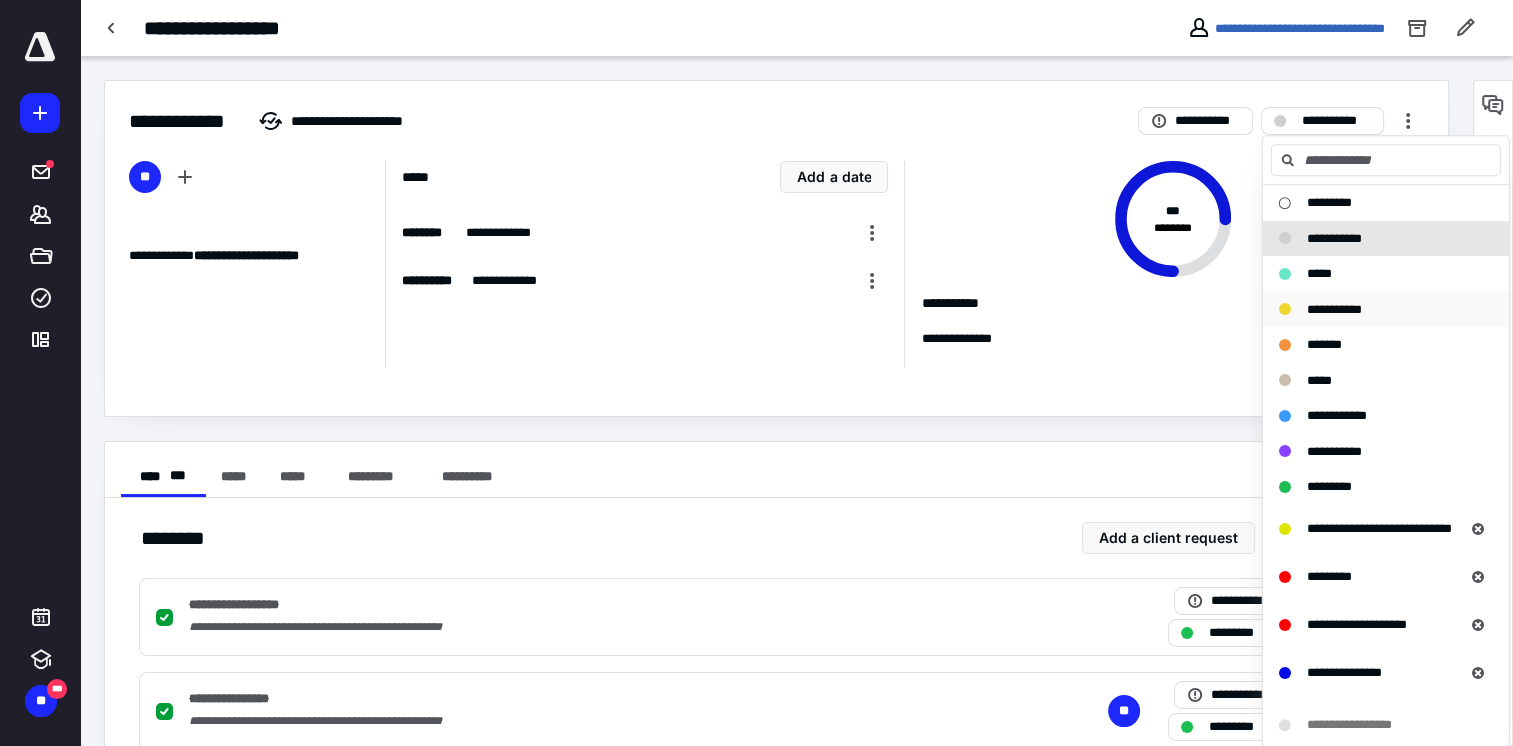 click on "**********" at bounding box center [1334, 309] 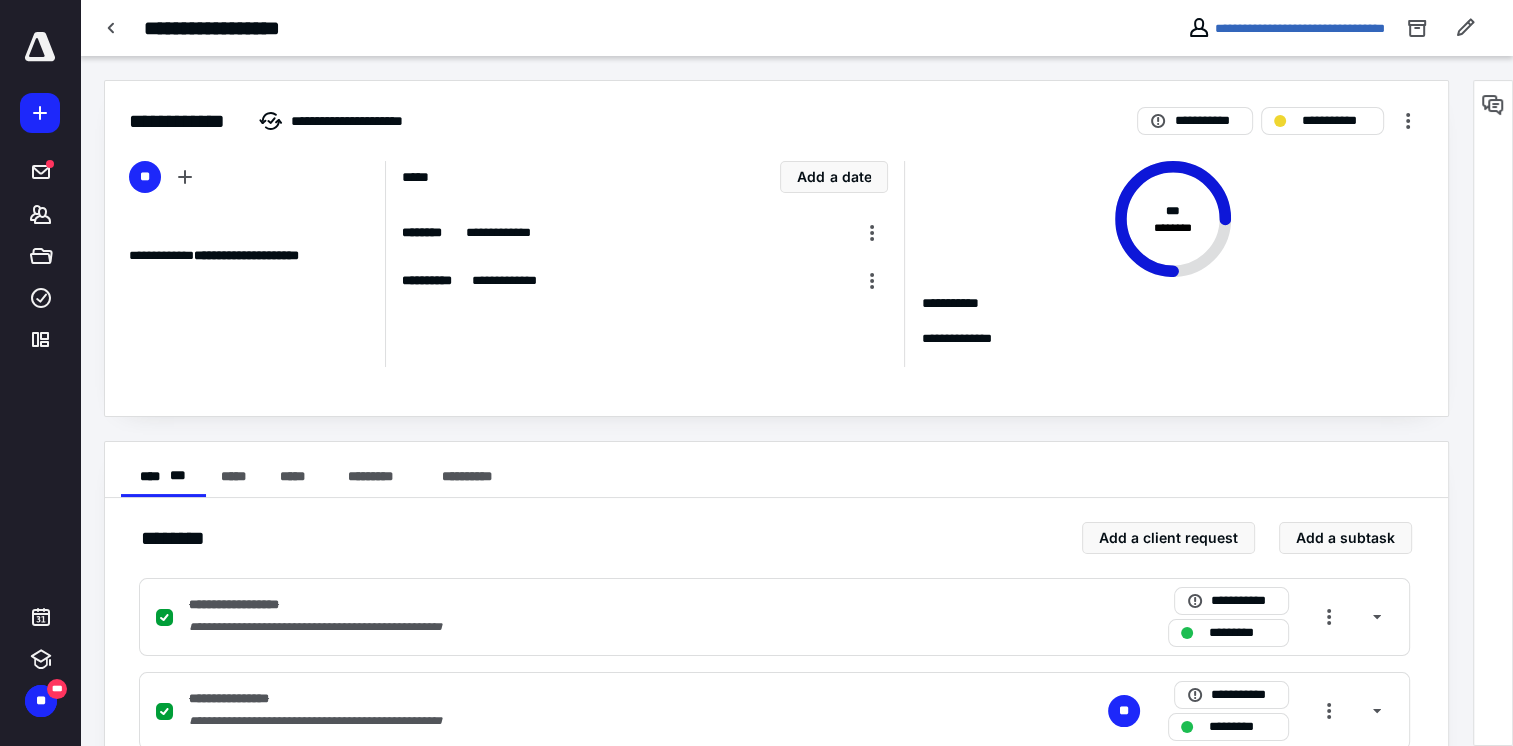 click at bounding box center (40, 47) 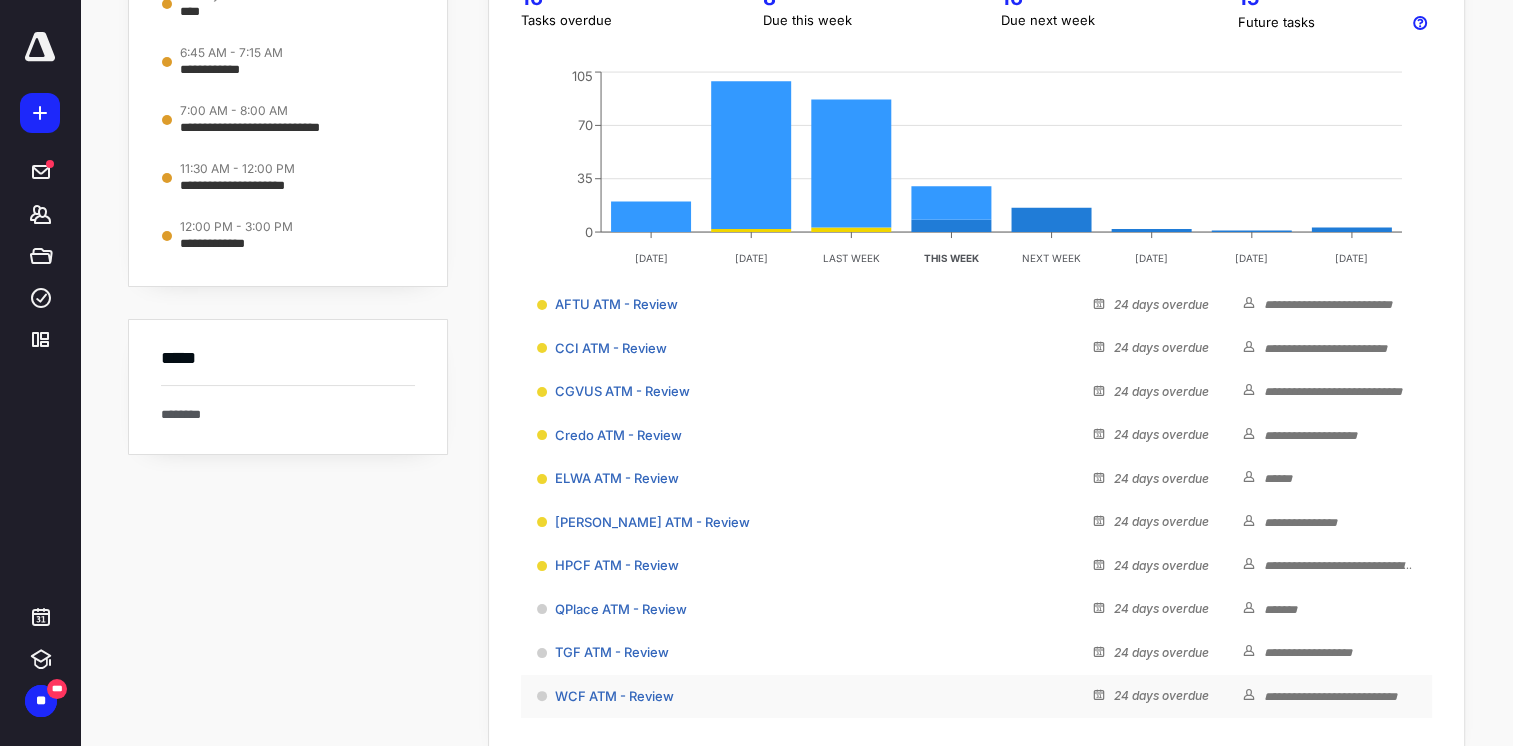 scroll, scrollTop: 300, scrollLeft: 0, axis: vertical 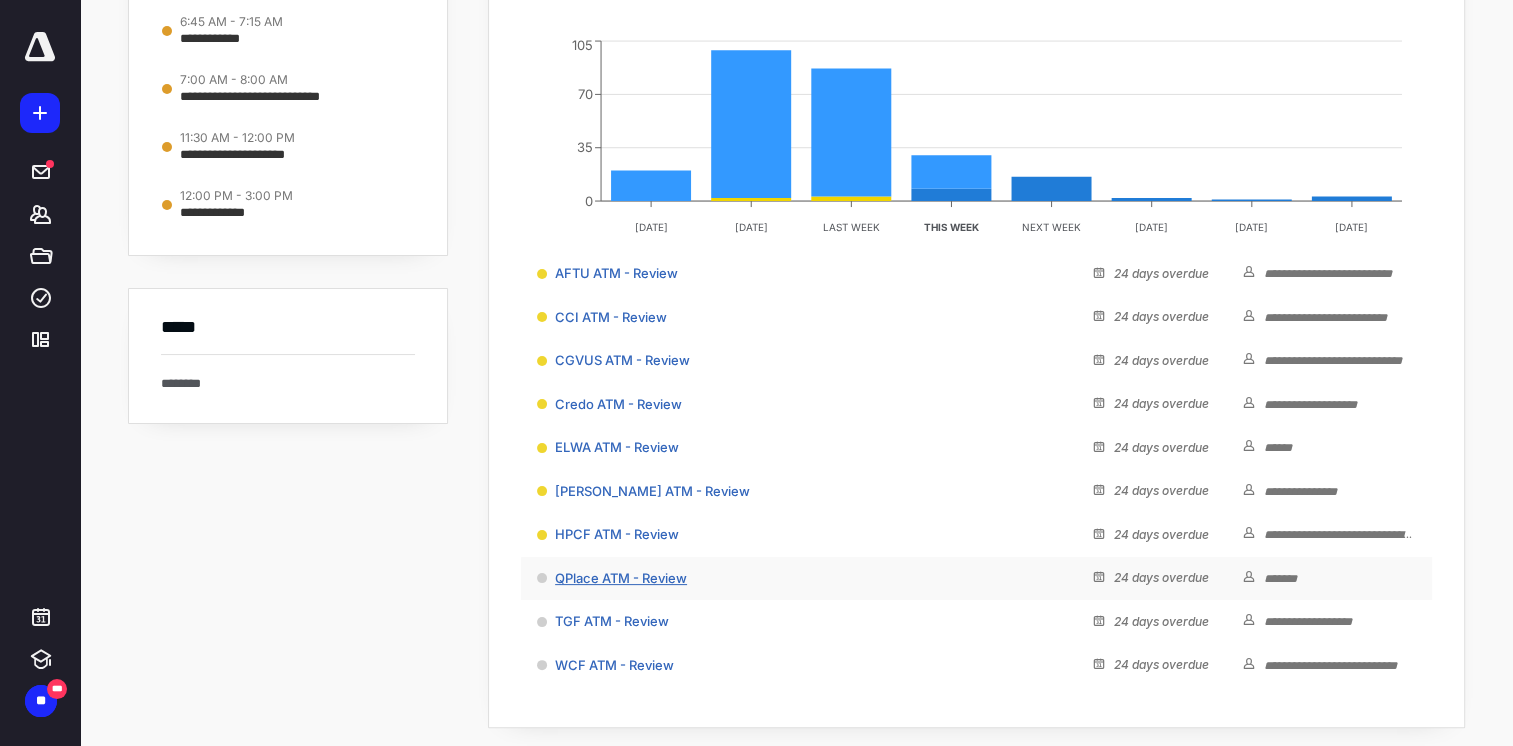 click on "QPlace ATM - Review" at bounding box center [621, 578] 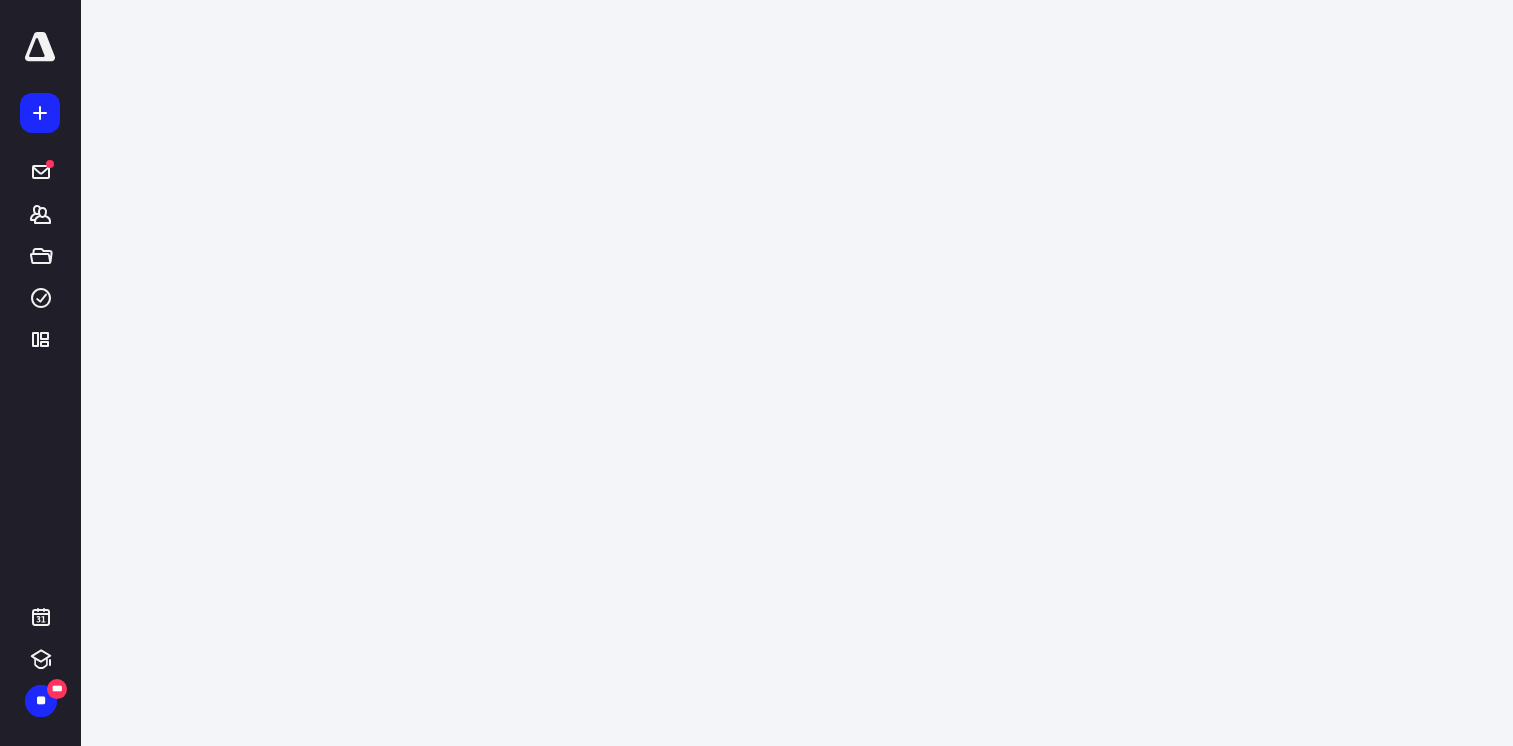scroll, scrollTop: 0, scrollLeft: 0, axis: both 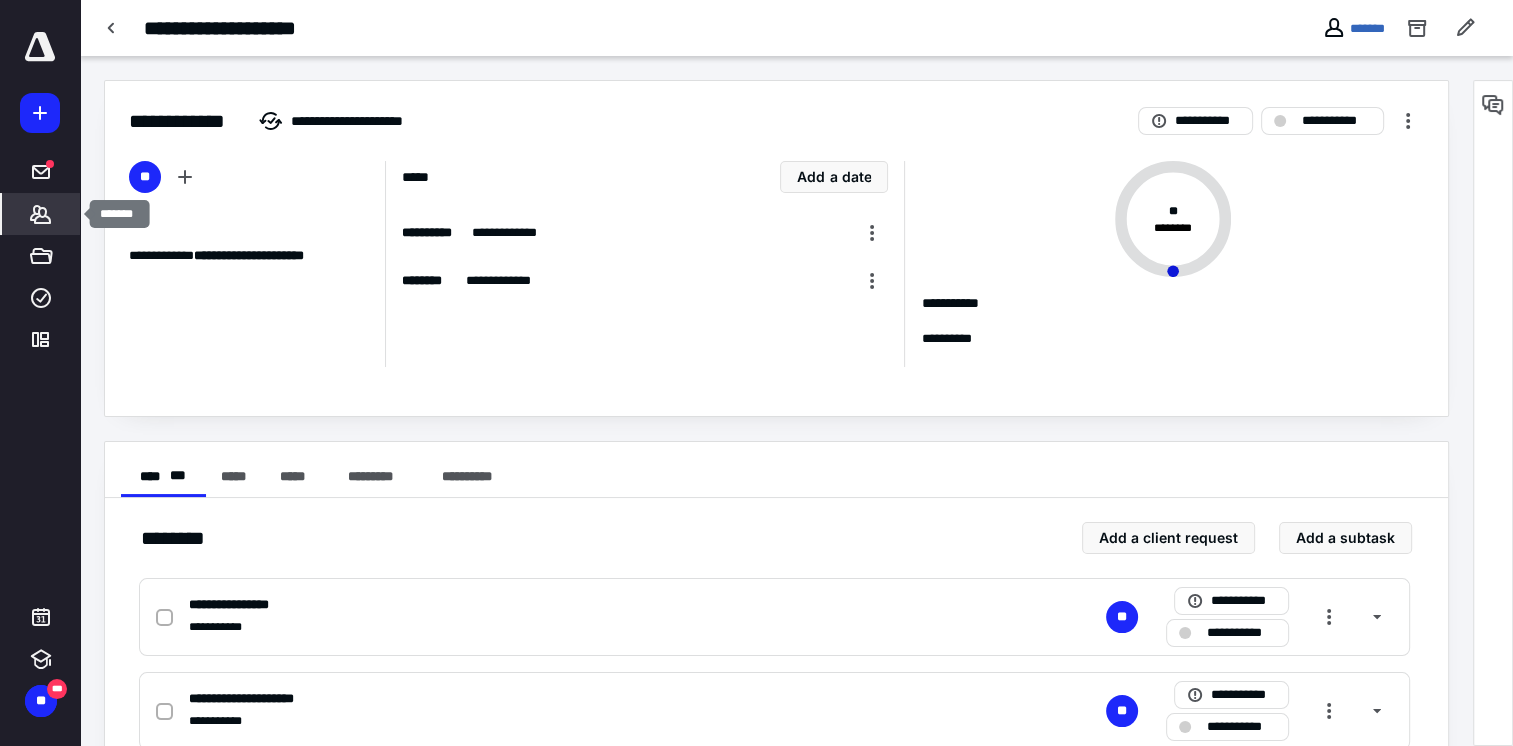 click 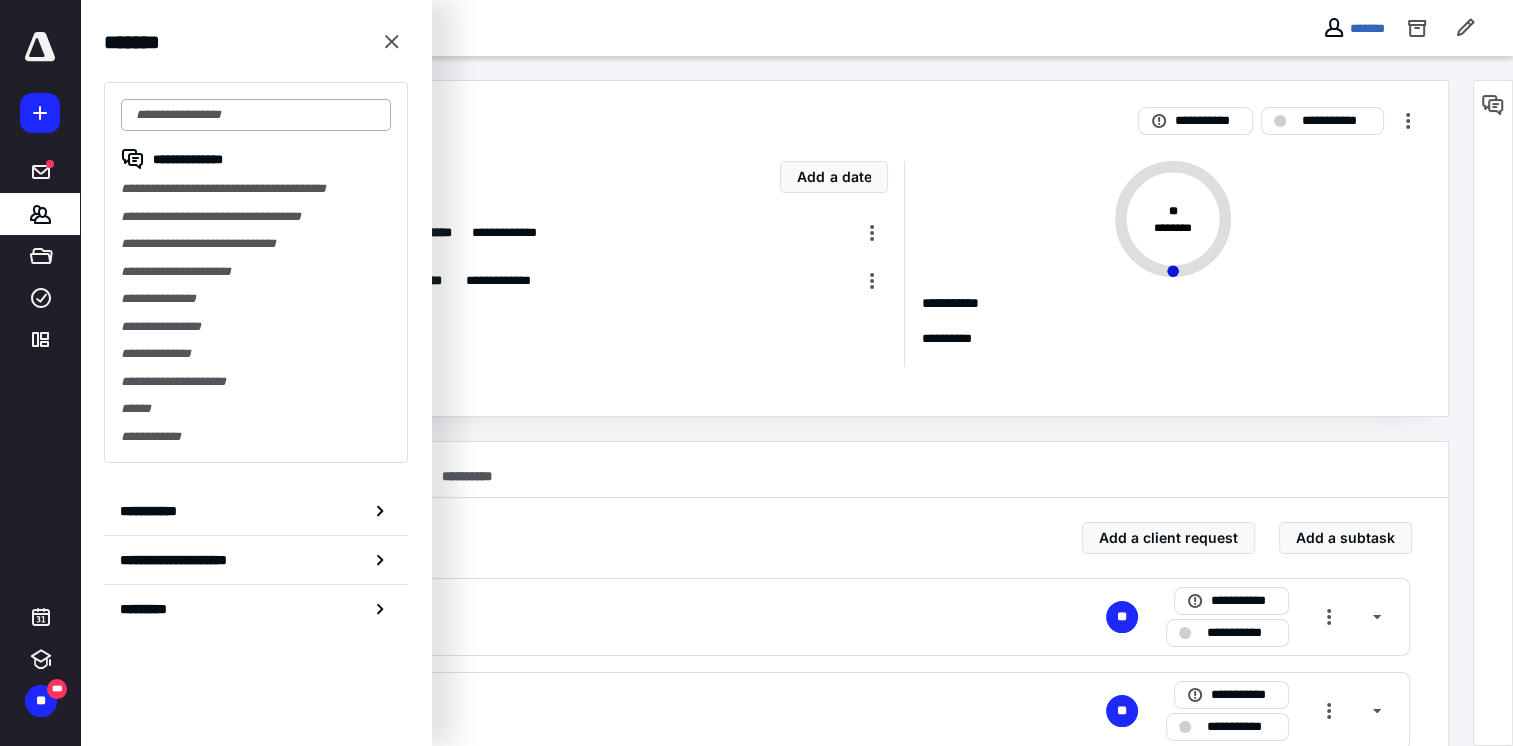 click at bounding box center [256, 115] 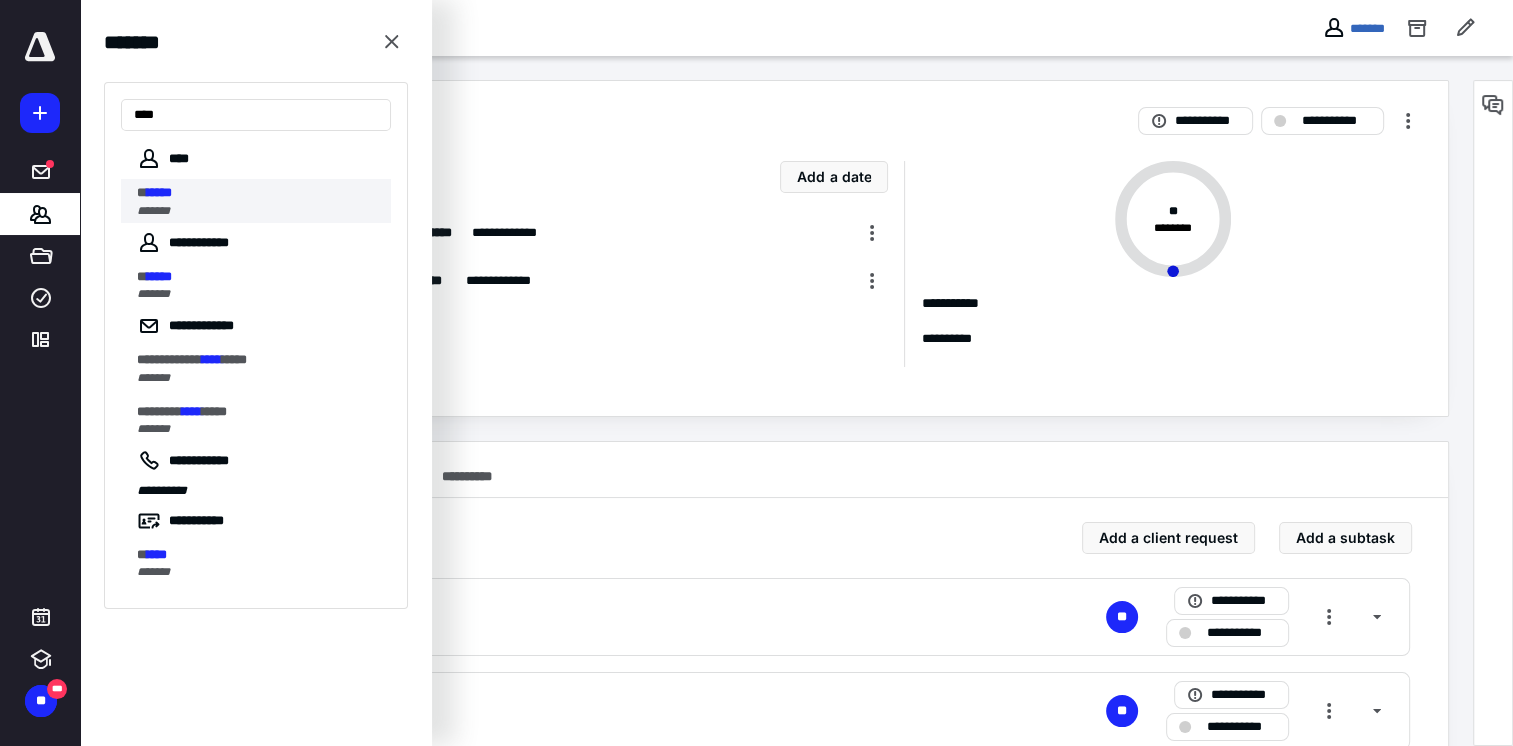 type on "****" 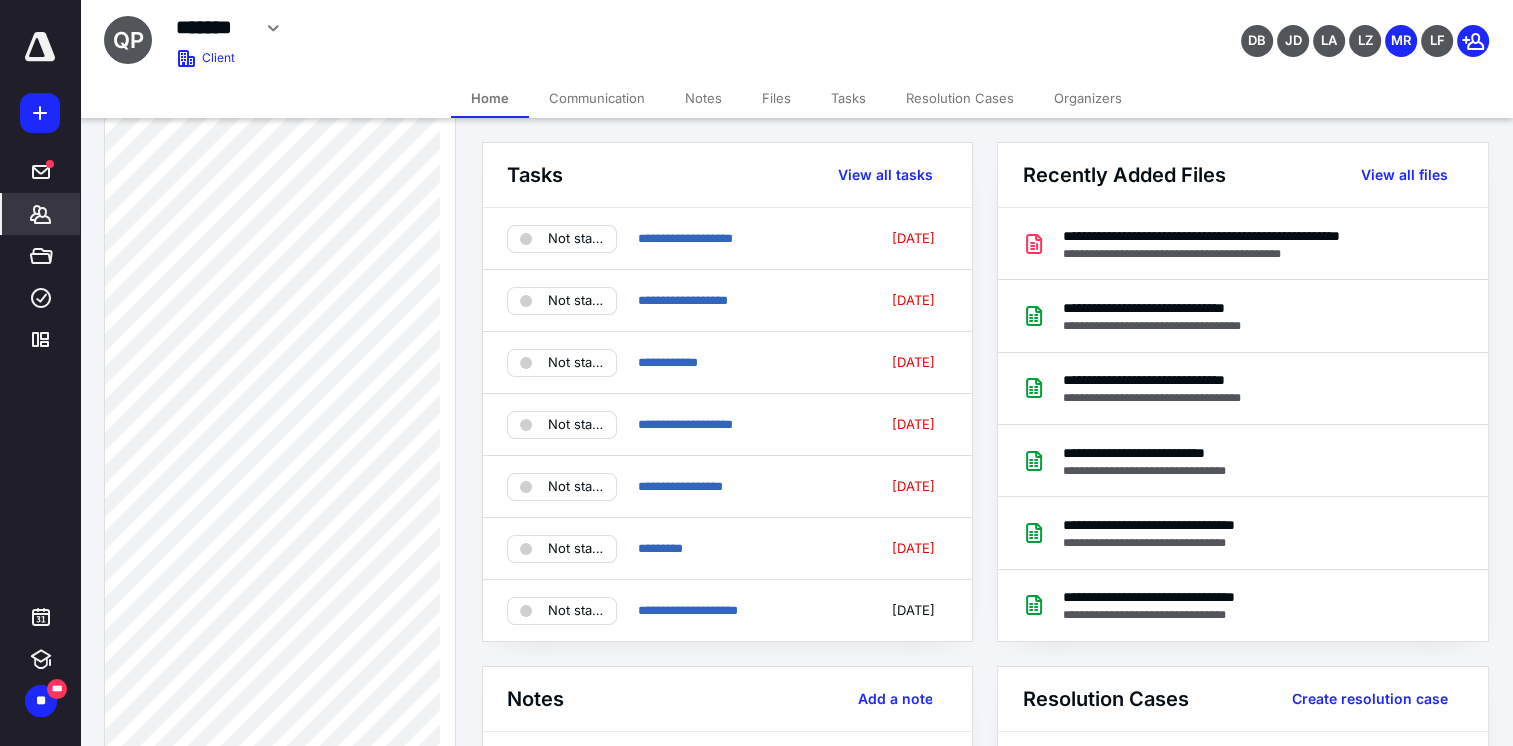 scroll, scrollTop: 1700, scrollLeft: 0, axis: vertical 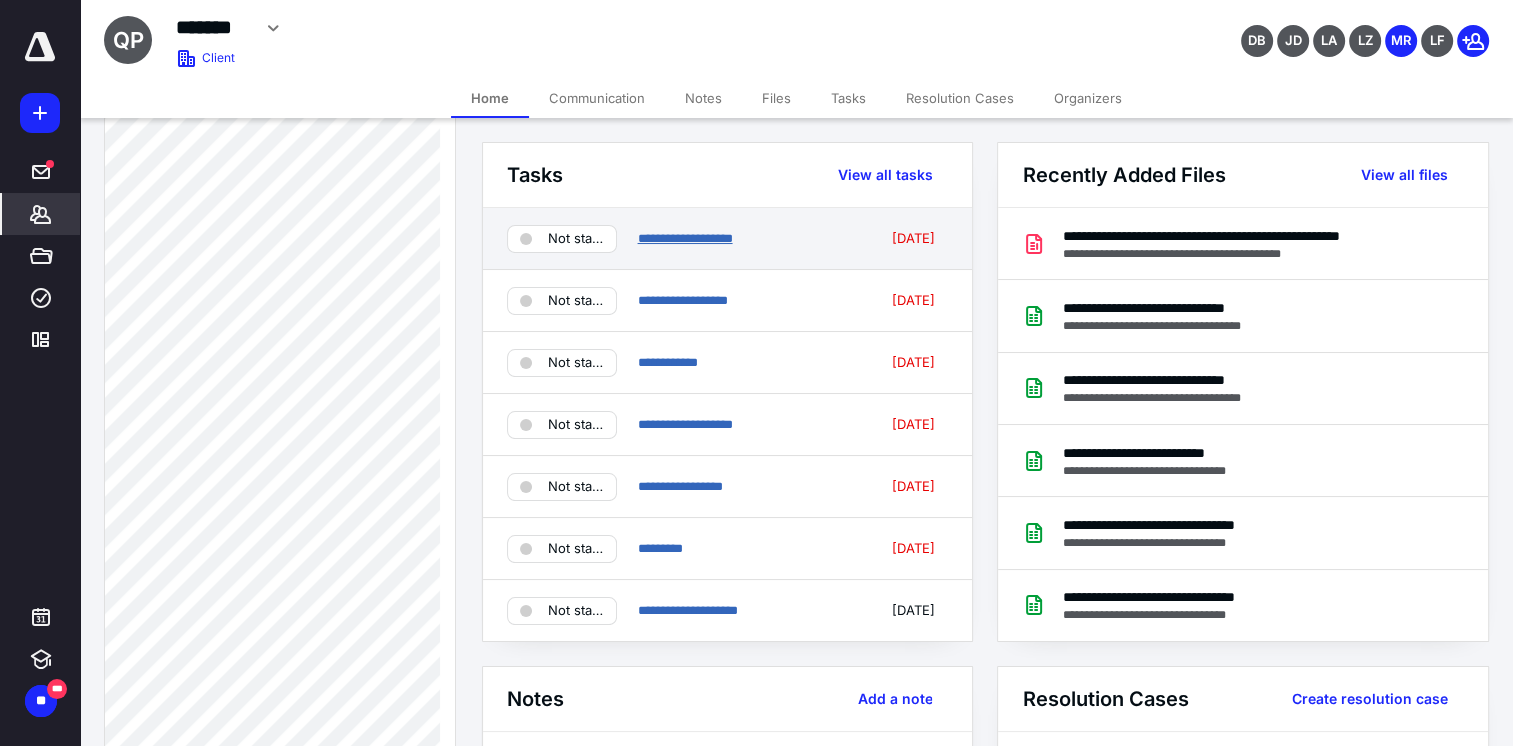 click on "**********" at bounding box center [684, 238] 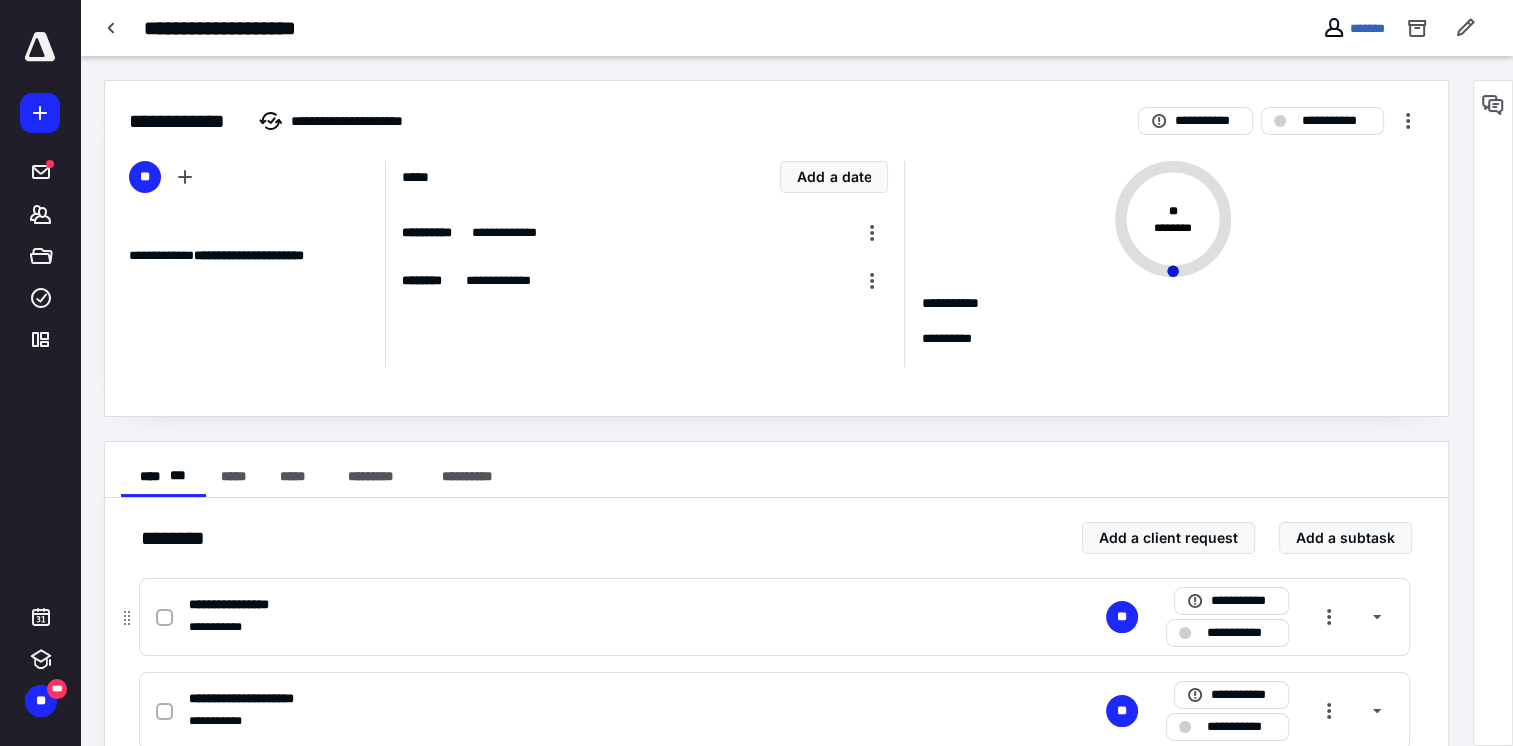 click 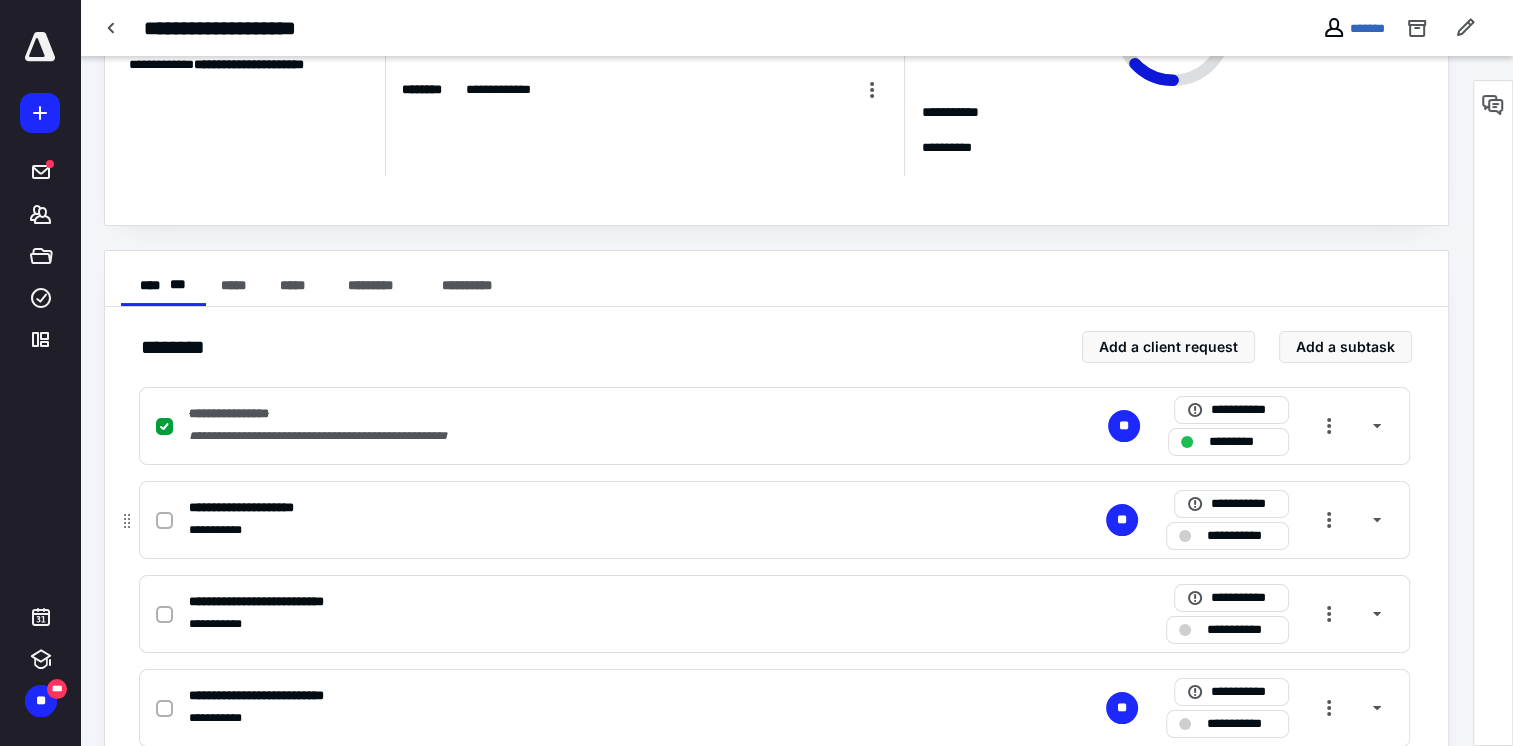 scroll, scrollTop: 200, scrollLeft: 0, axis: vertical 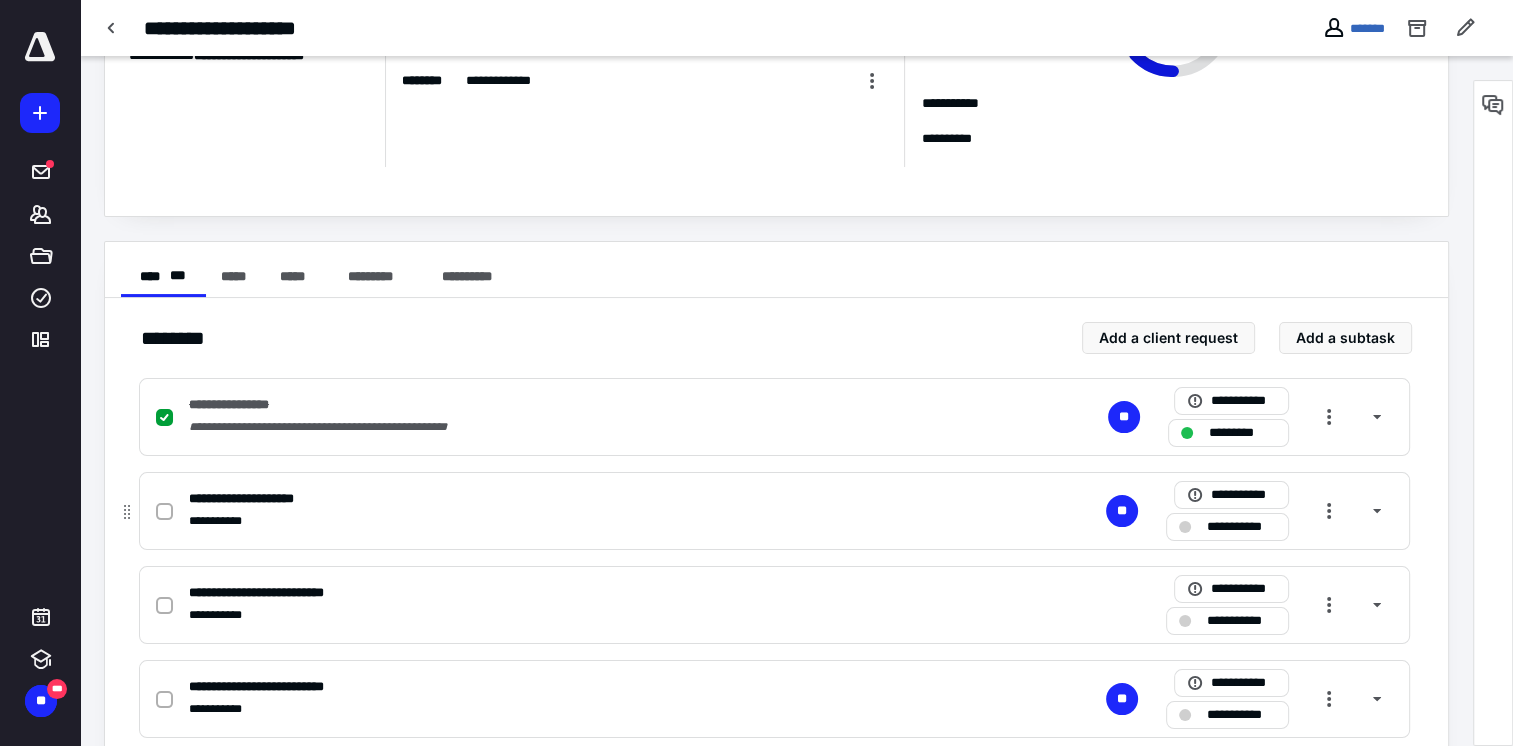 click on "**********" at bounding box center (774, 511) 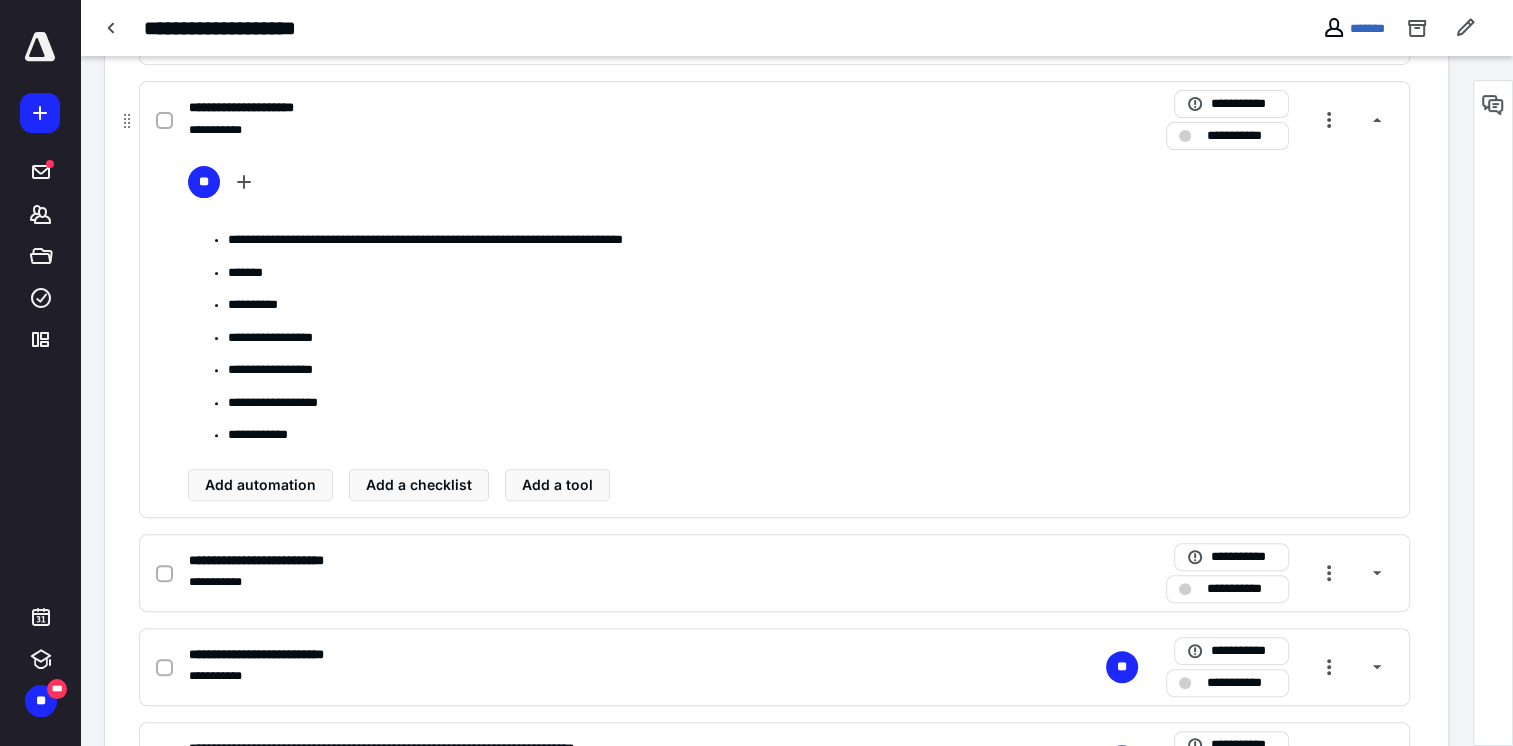 scroll, scrollTop: 600, scrollLeft: 0, axis: vertical 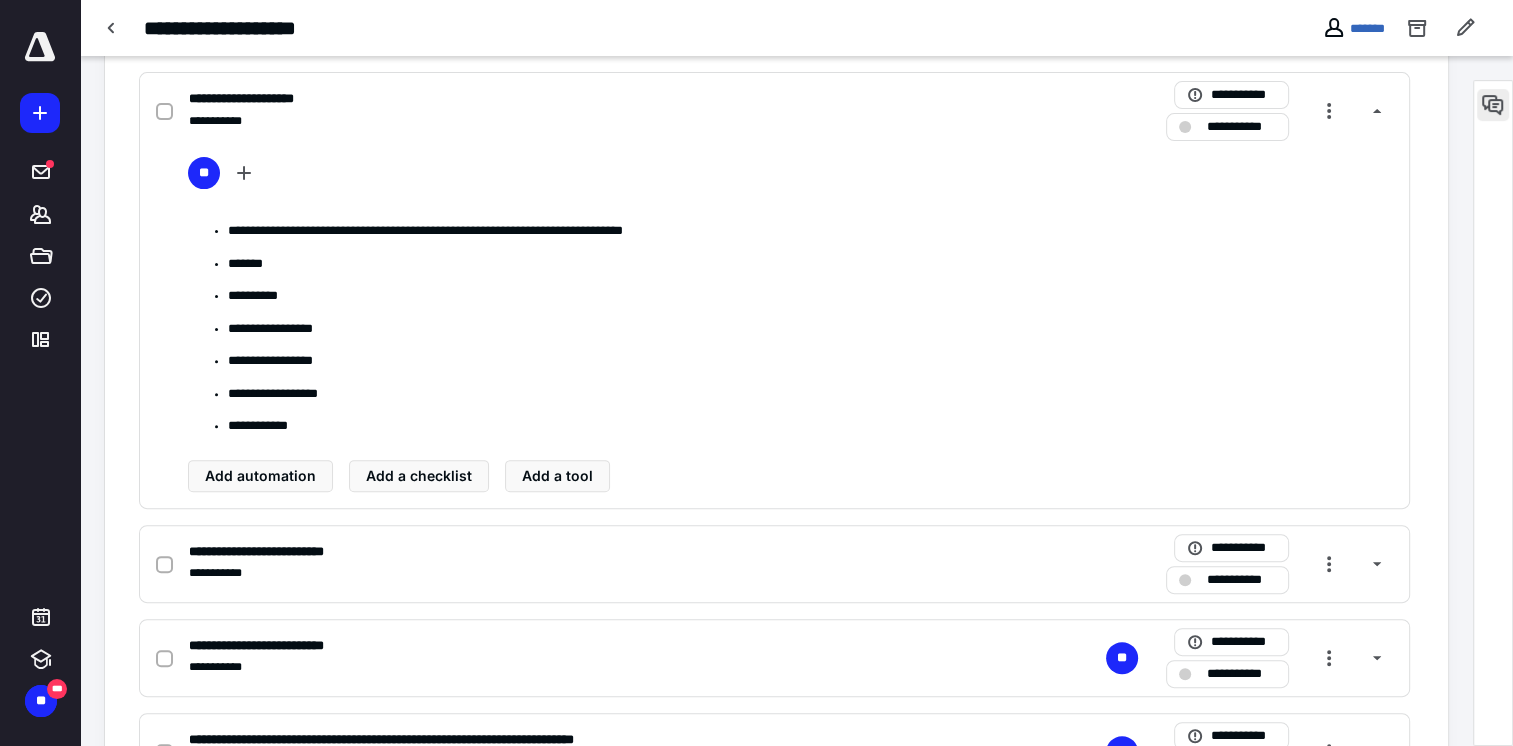 click at bounding box center [1493, 105] 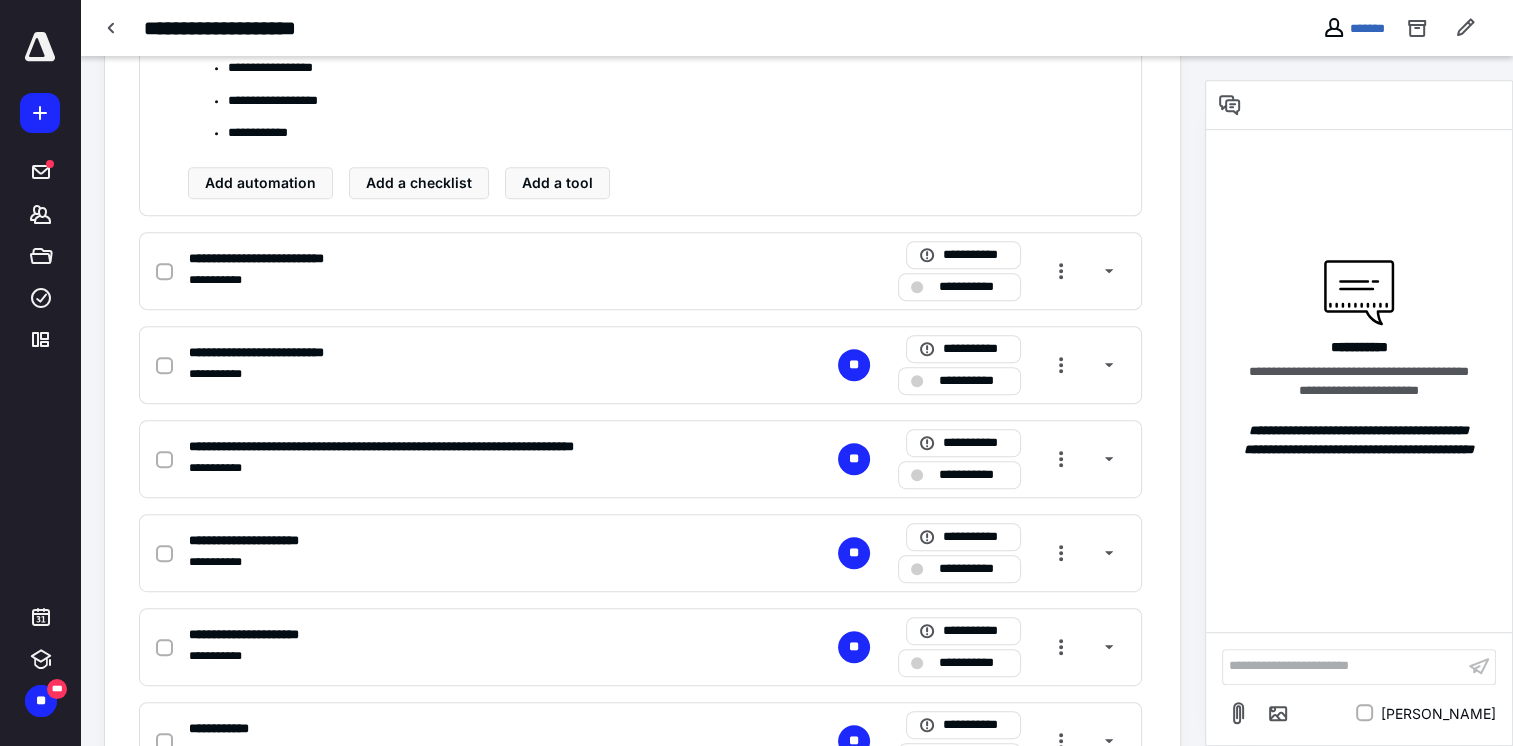 type 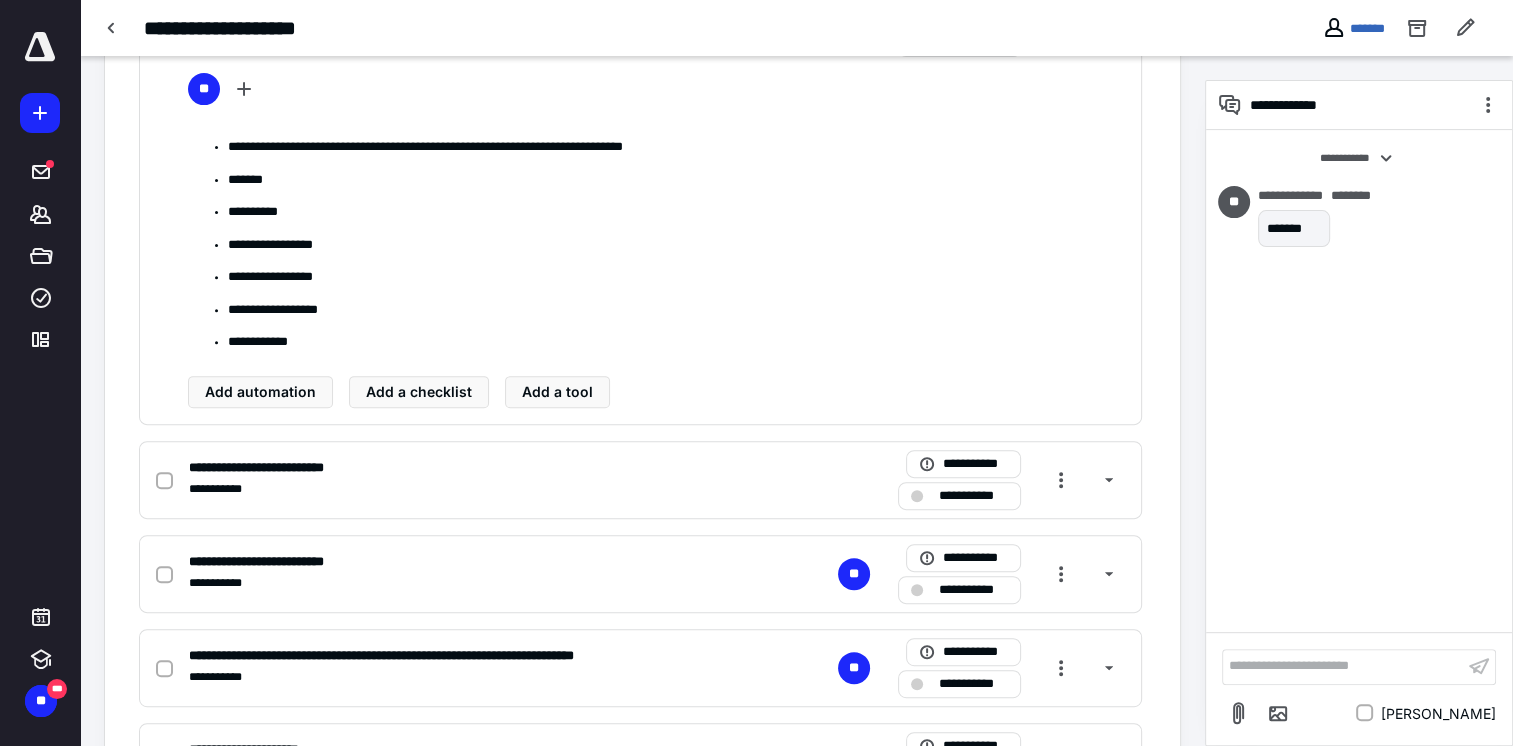 scroll, scrollTop: 774, scrollLeft: 0, axis: vertical 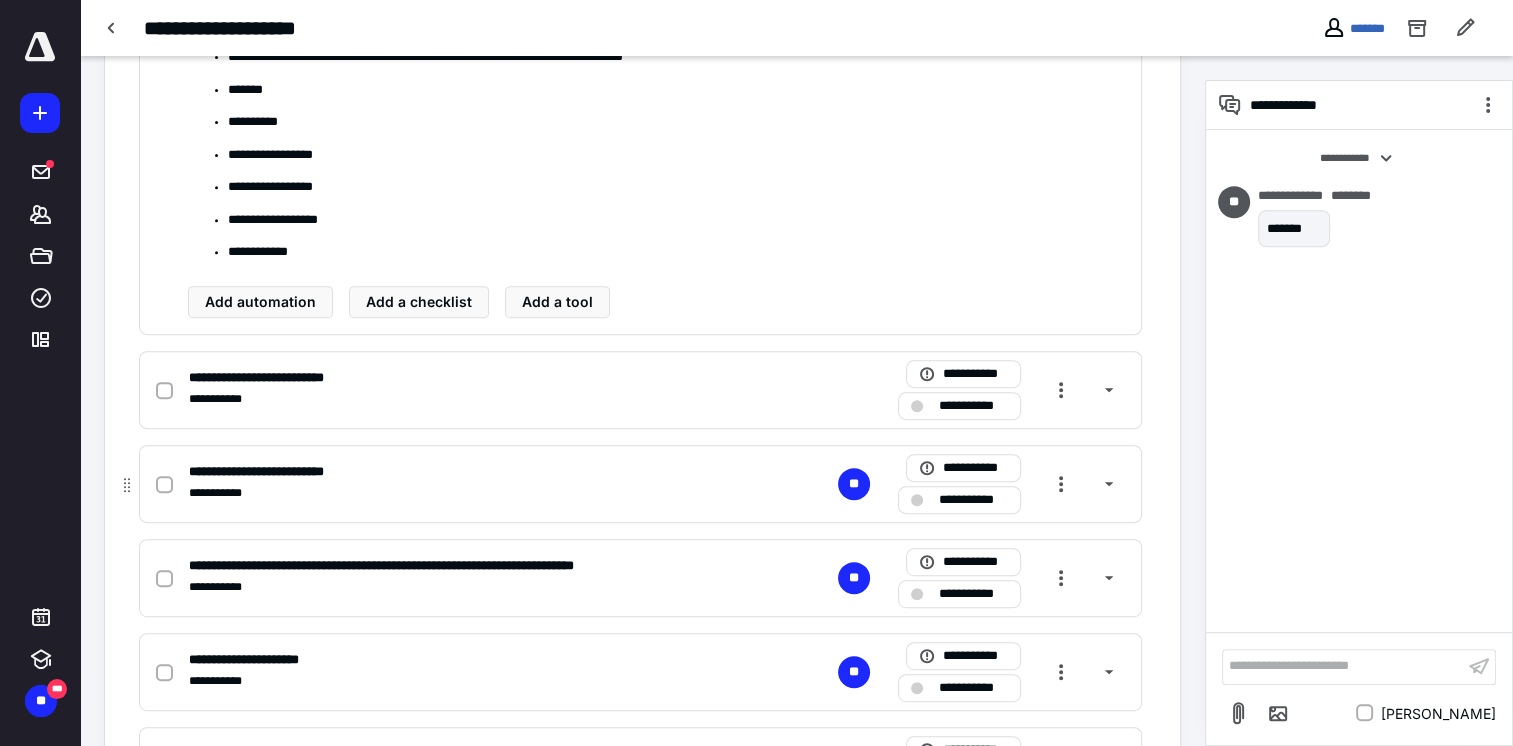 click 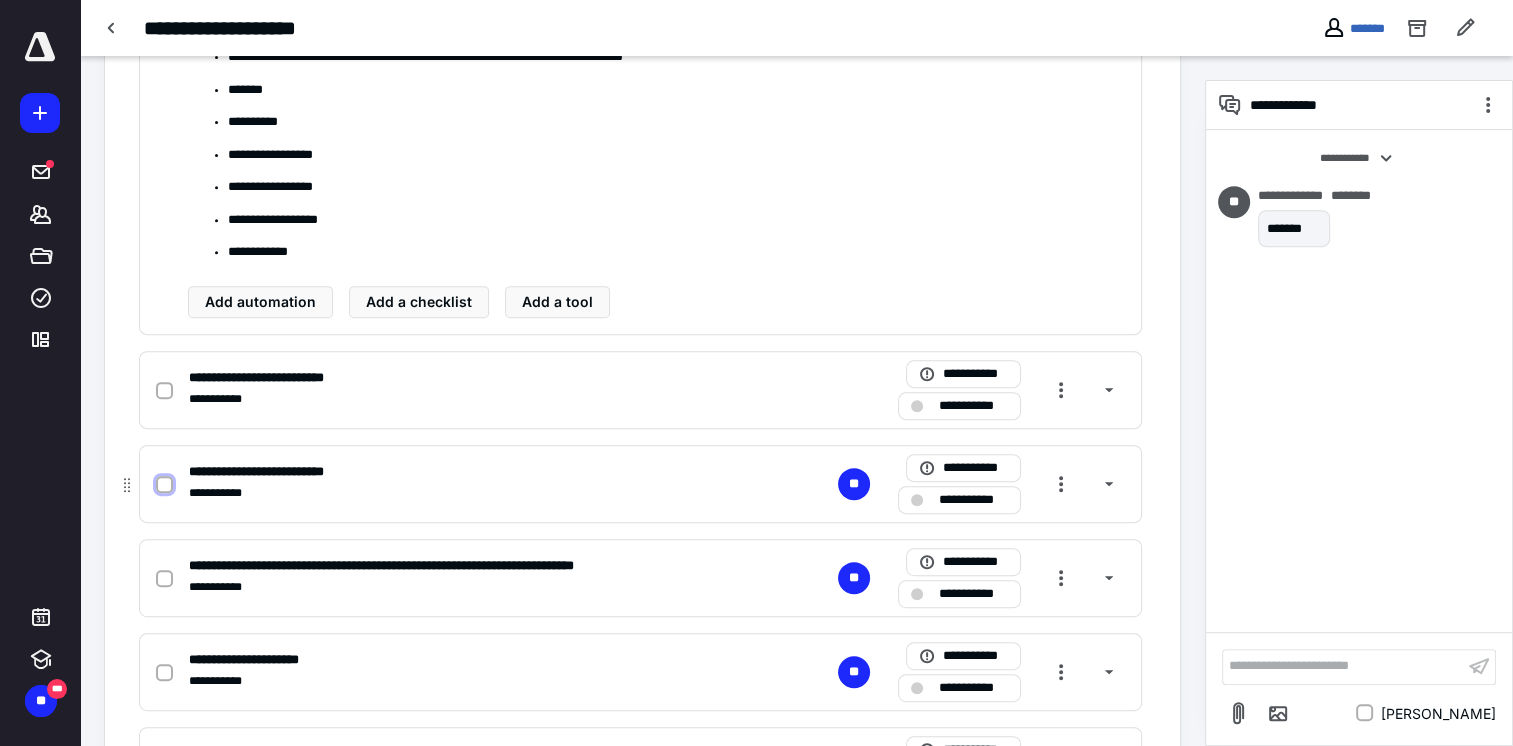 click at bounding box center (164, 484) 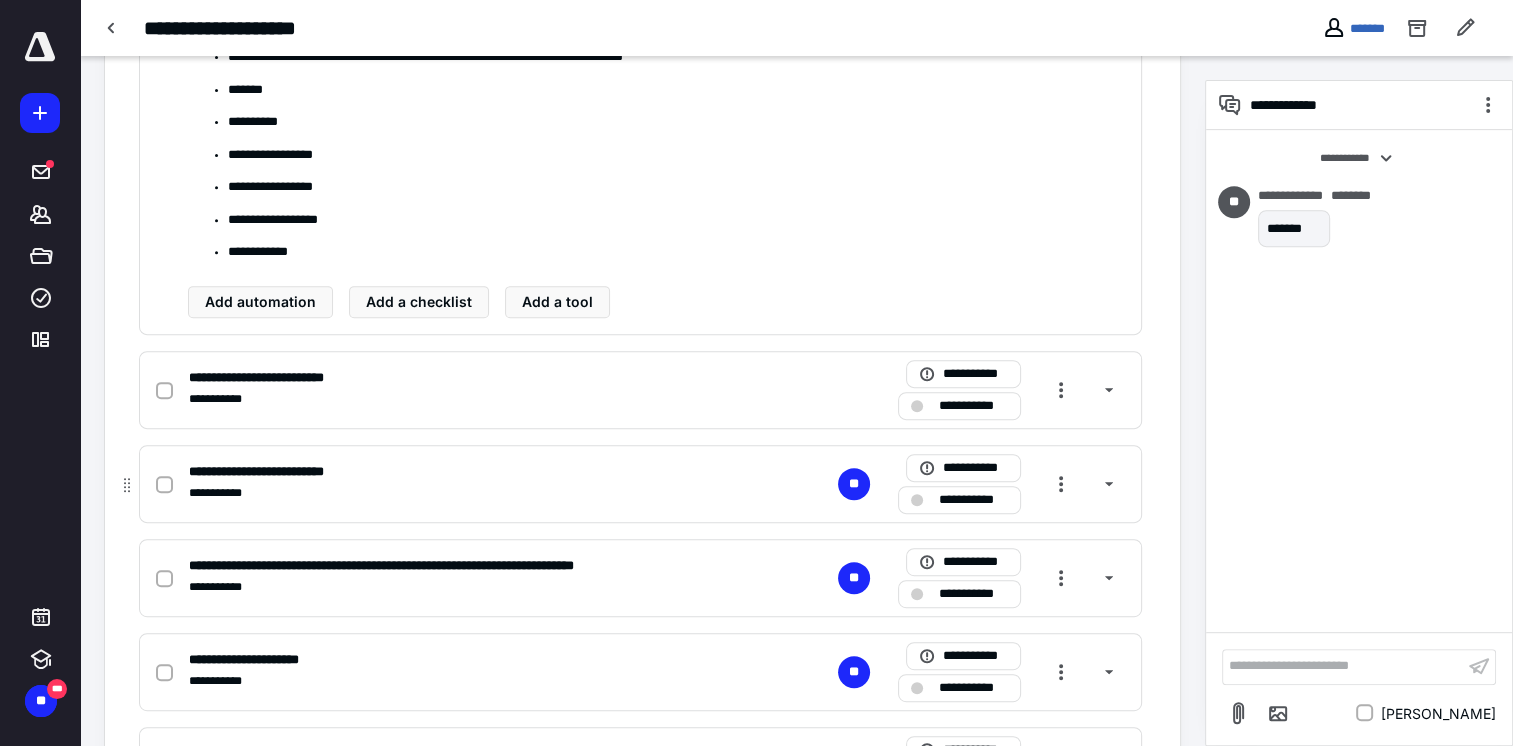 checkbox on "true" 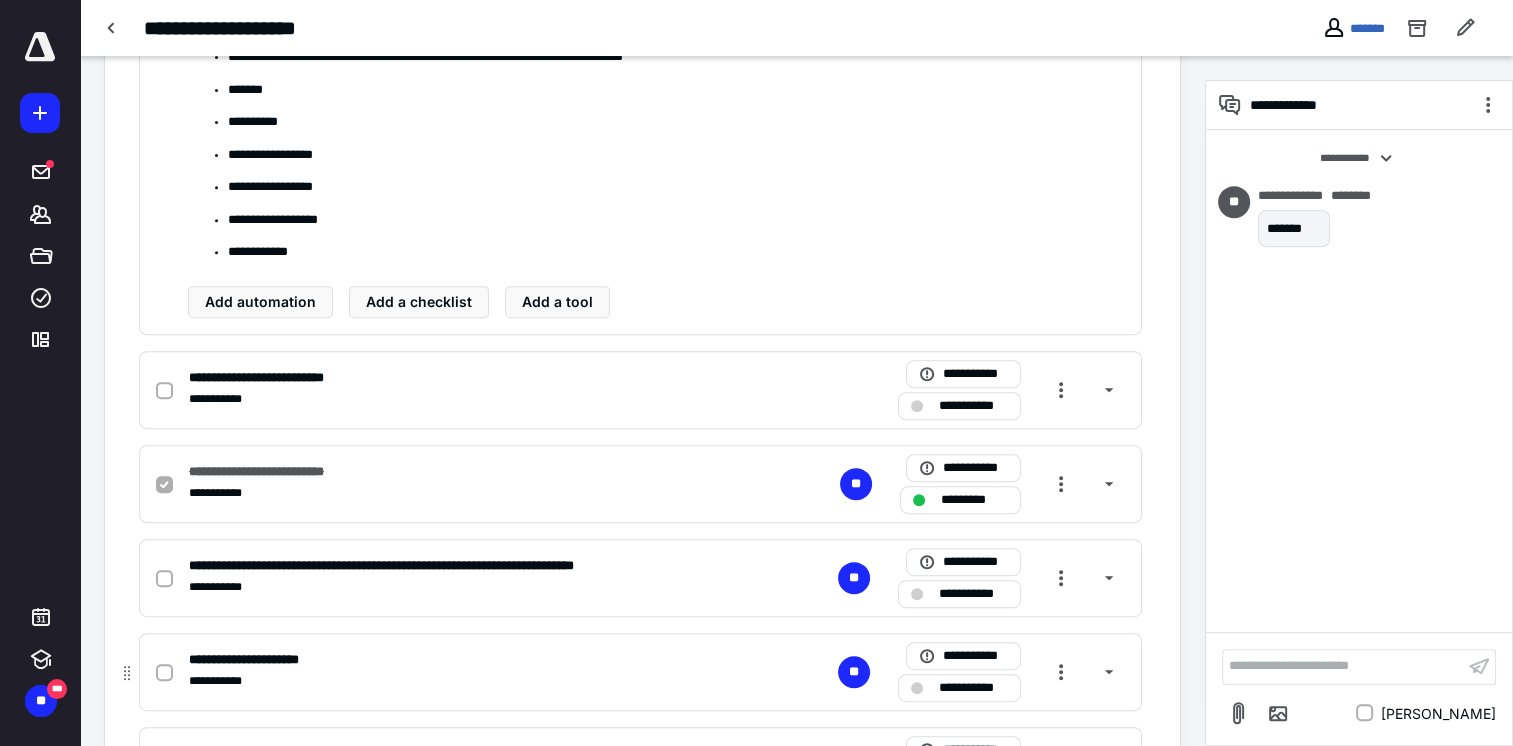 click at bounding box center (164, 672) 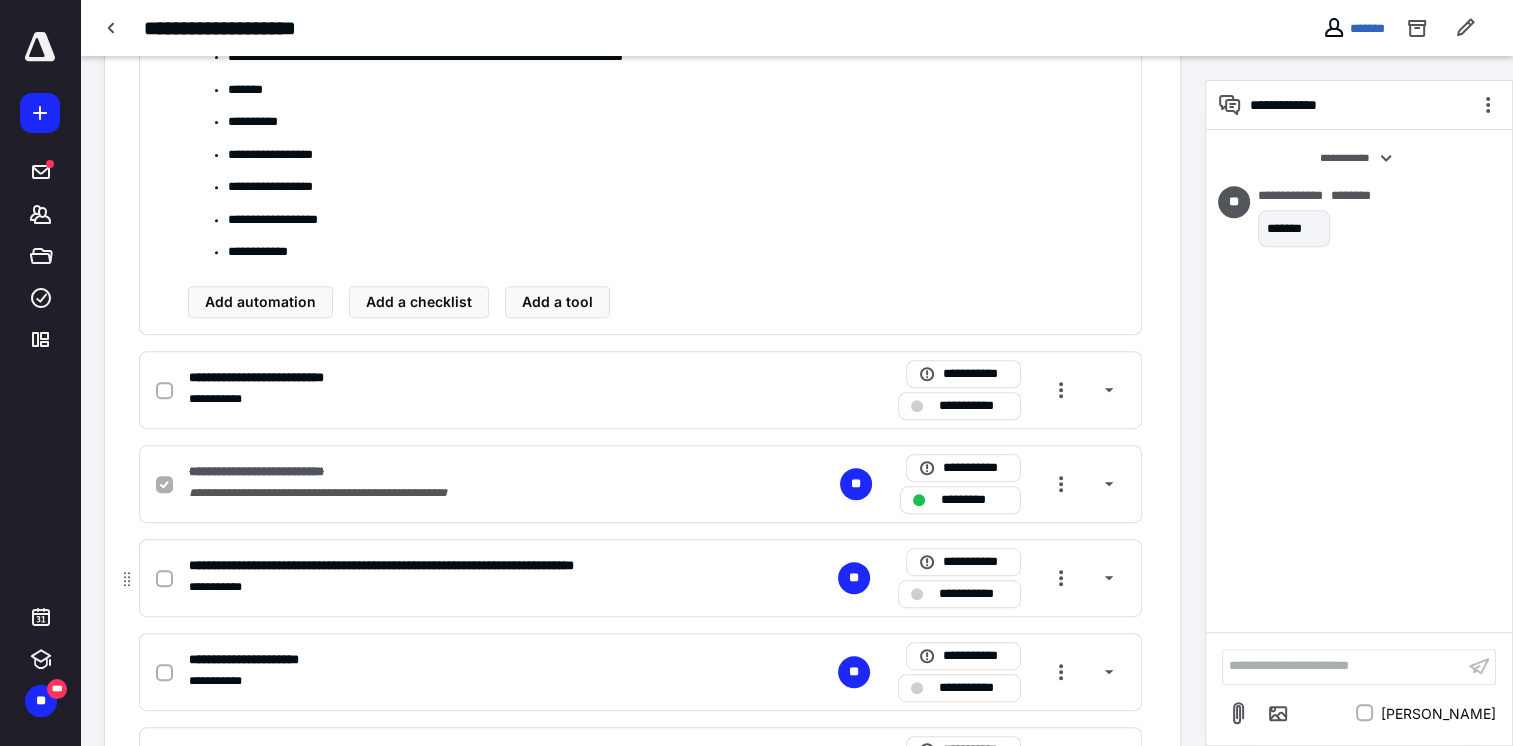 checkbox on "true" 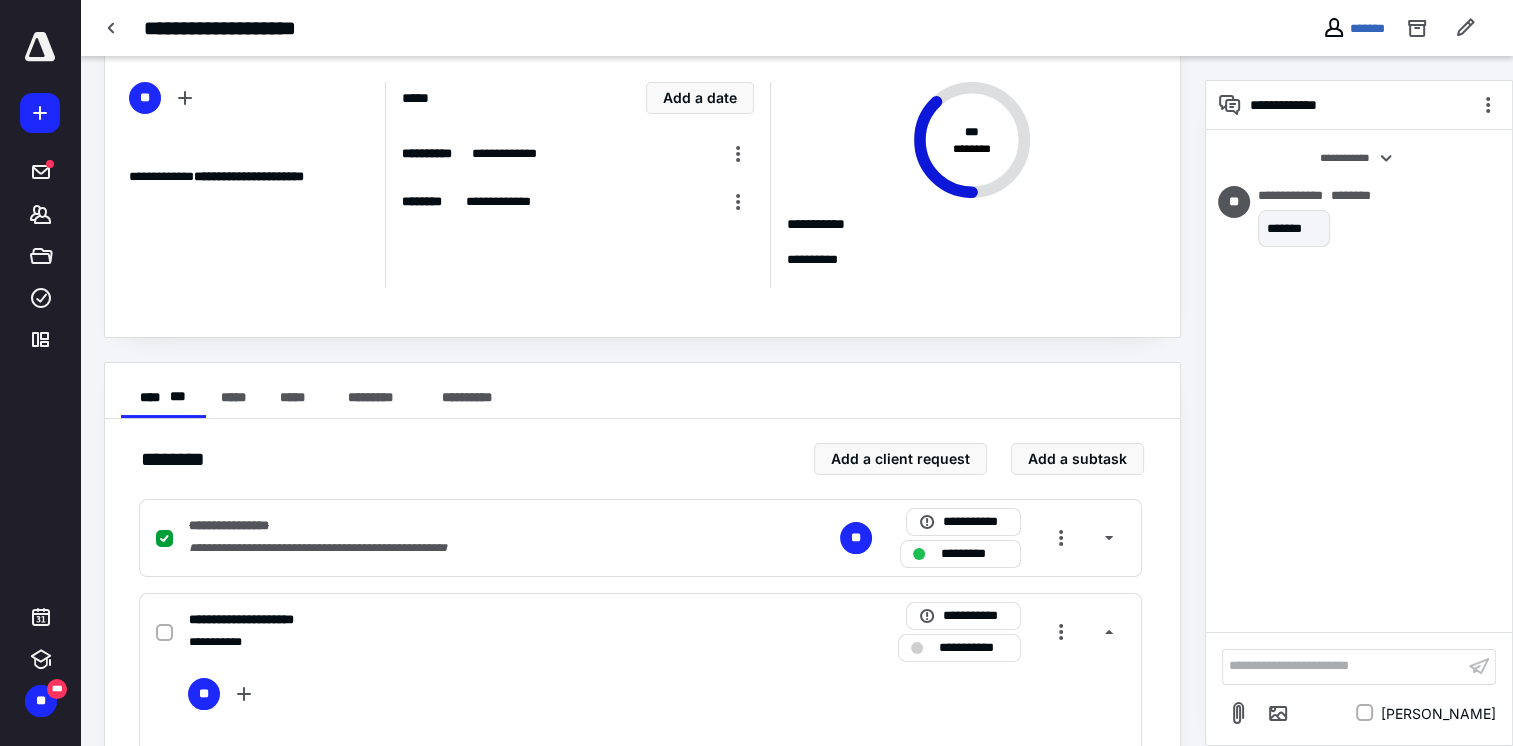 scroll, scrollTop: 0, scrollLeft: 0, axis: both 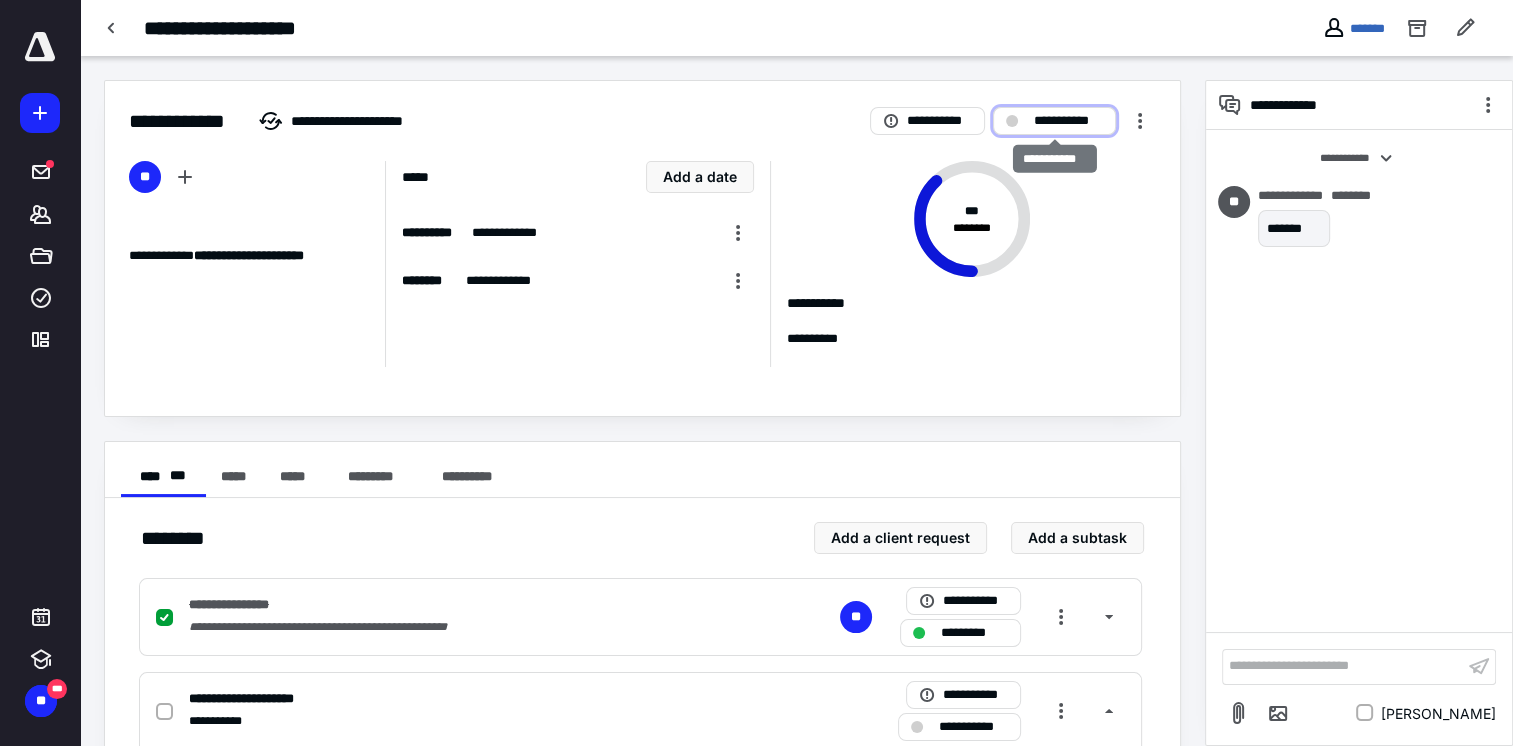 click on "**********" at bounding box center (1068, 121) 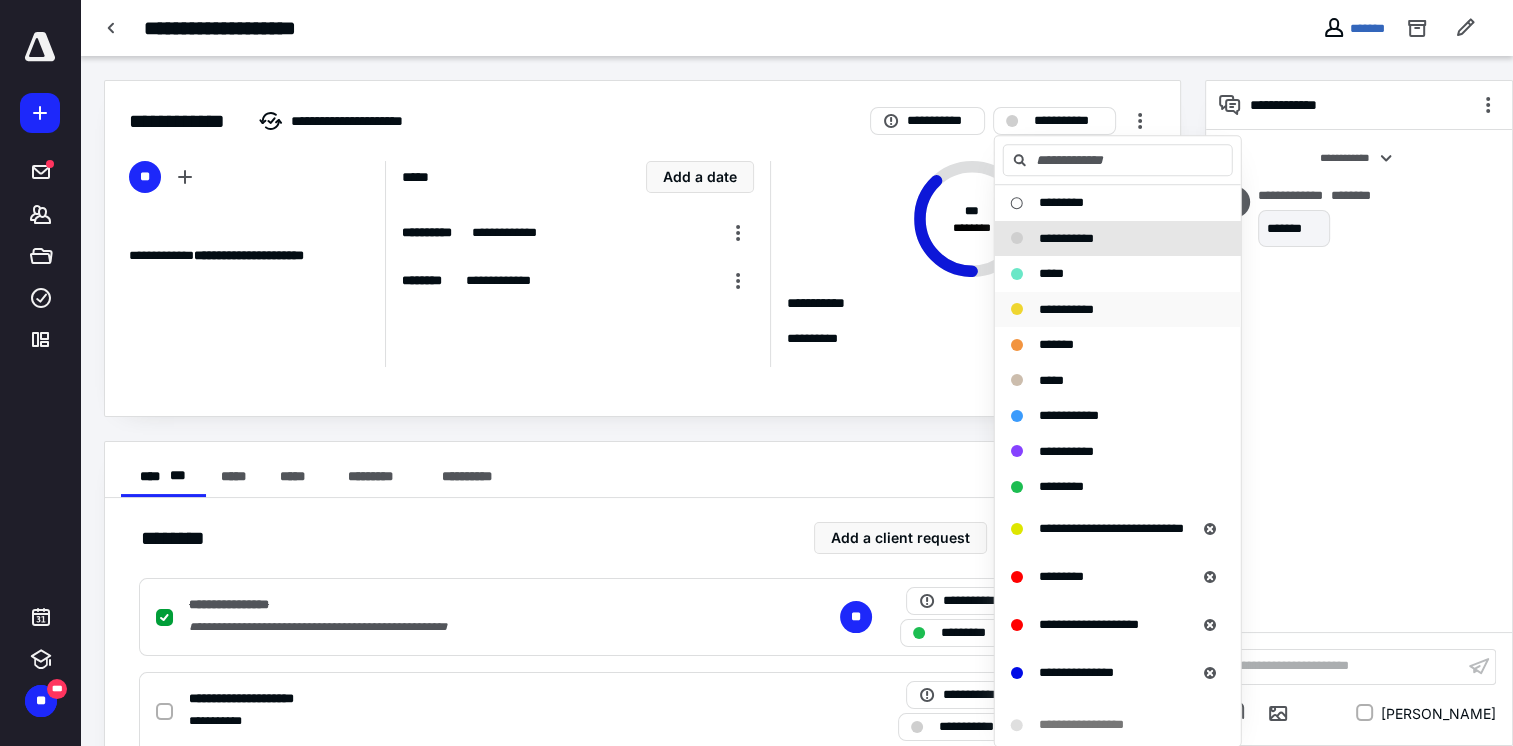 click on "**********" at bounding box center (1118, 310) 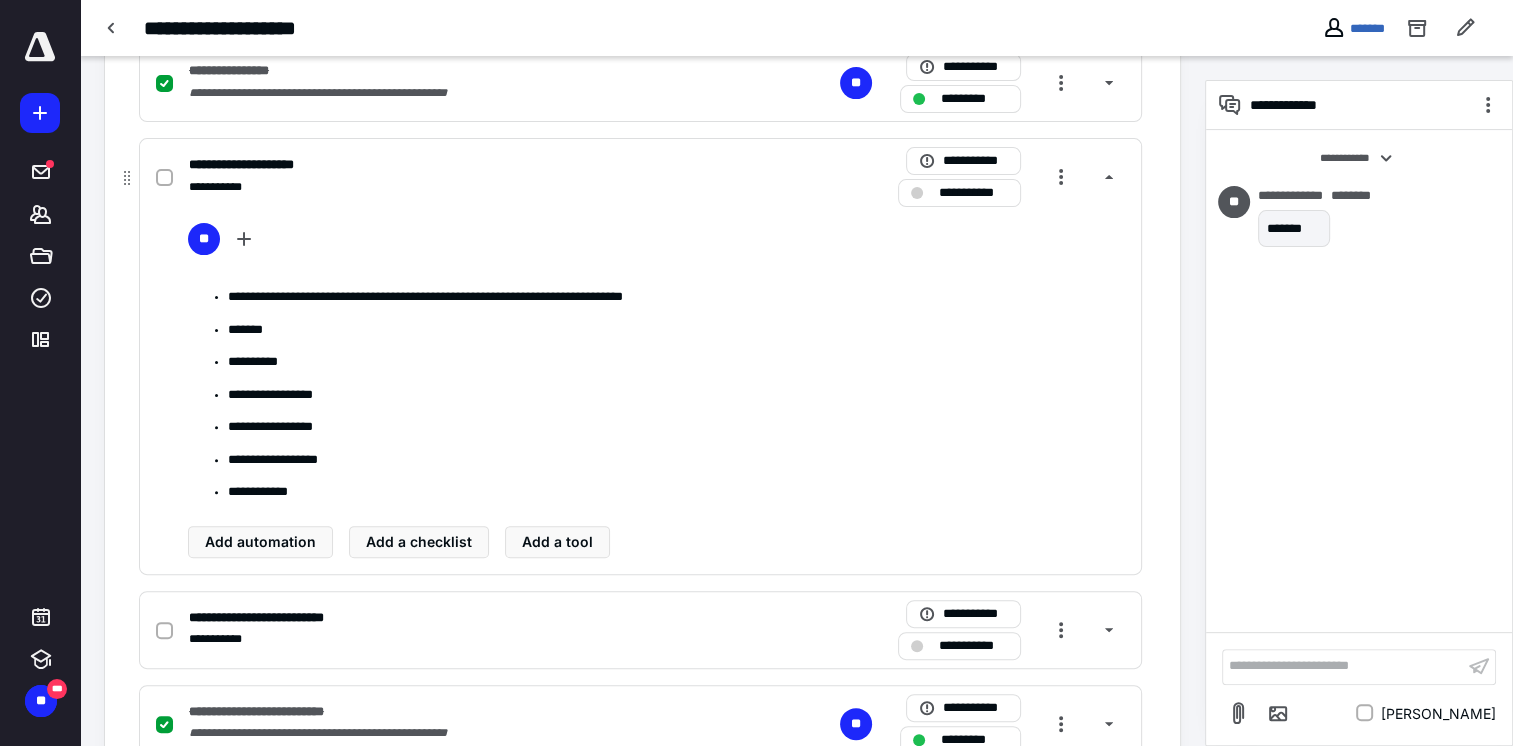 scroll, scrollTop: 500, scrollLeft: 0, axis: vertical 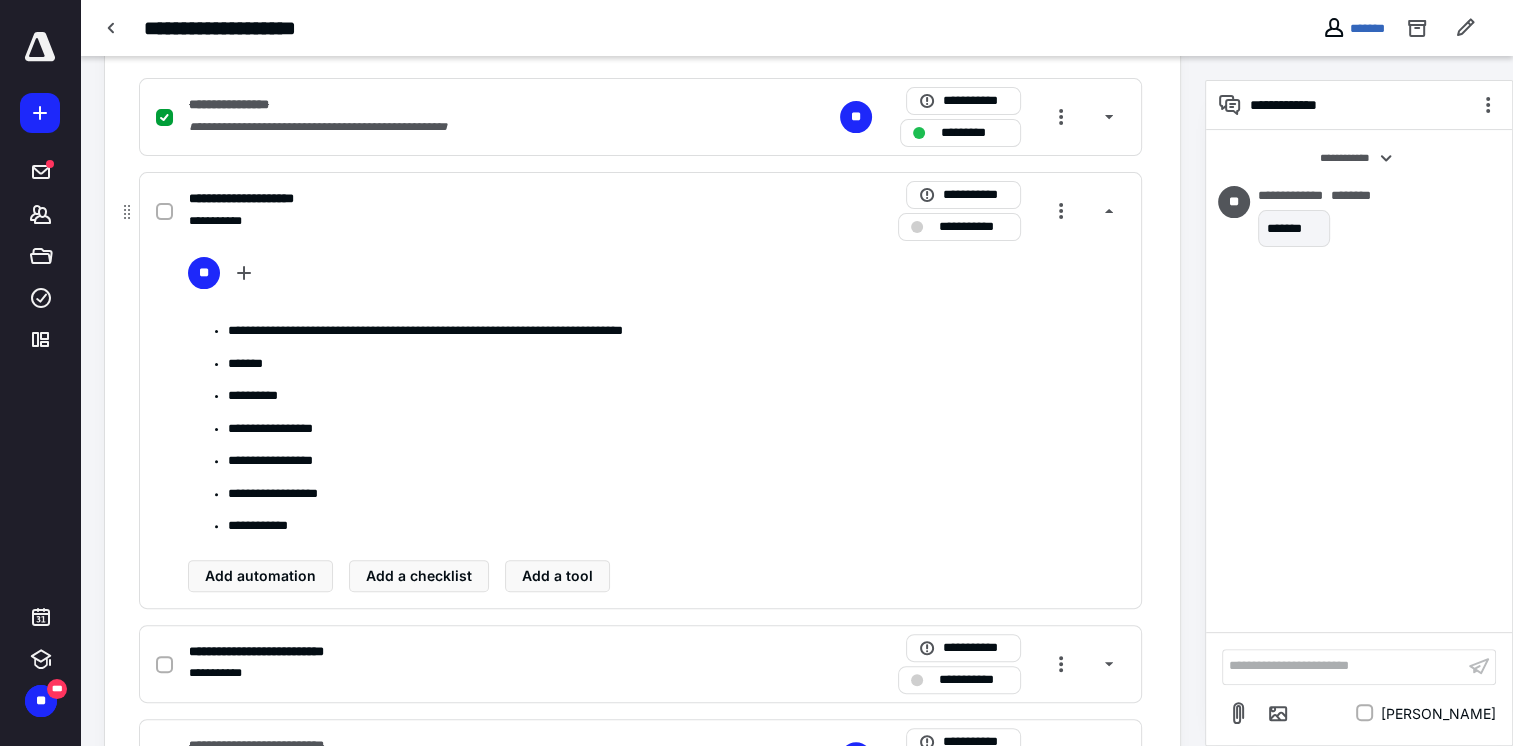 click 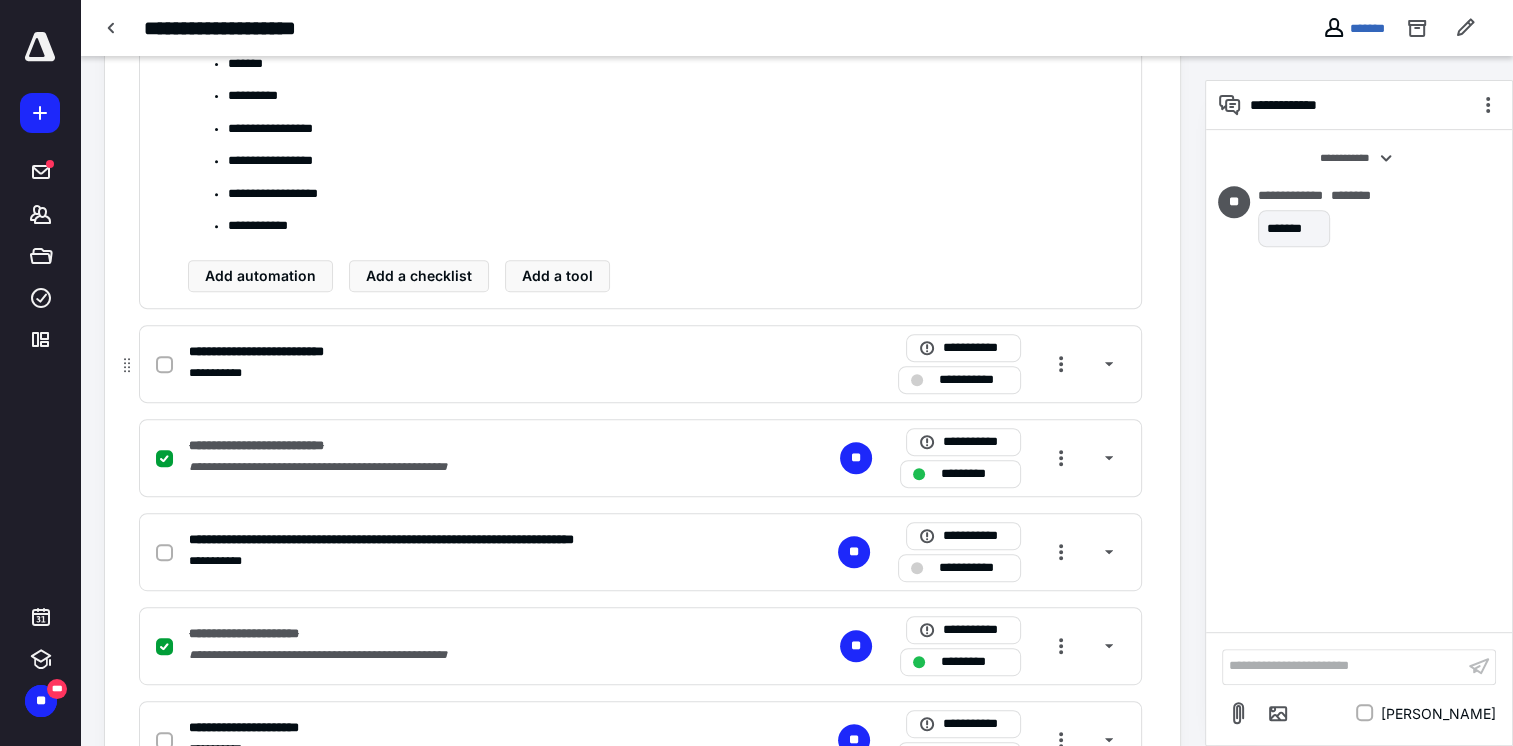 click on "**********" at bounding box center [378, 373] 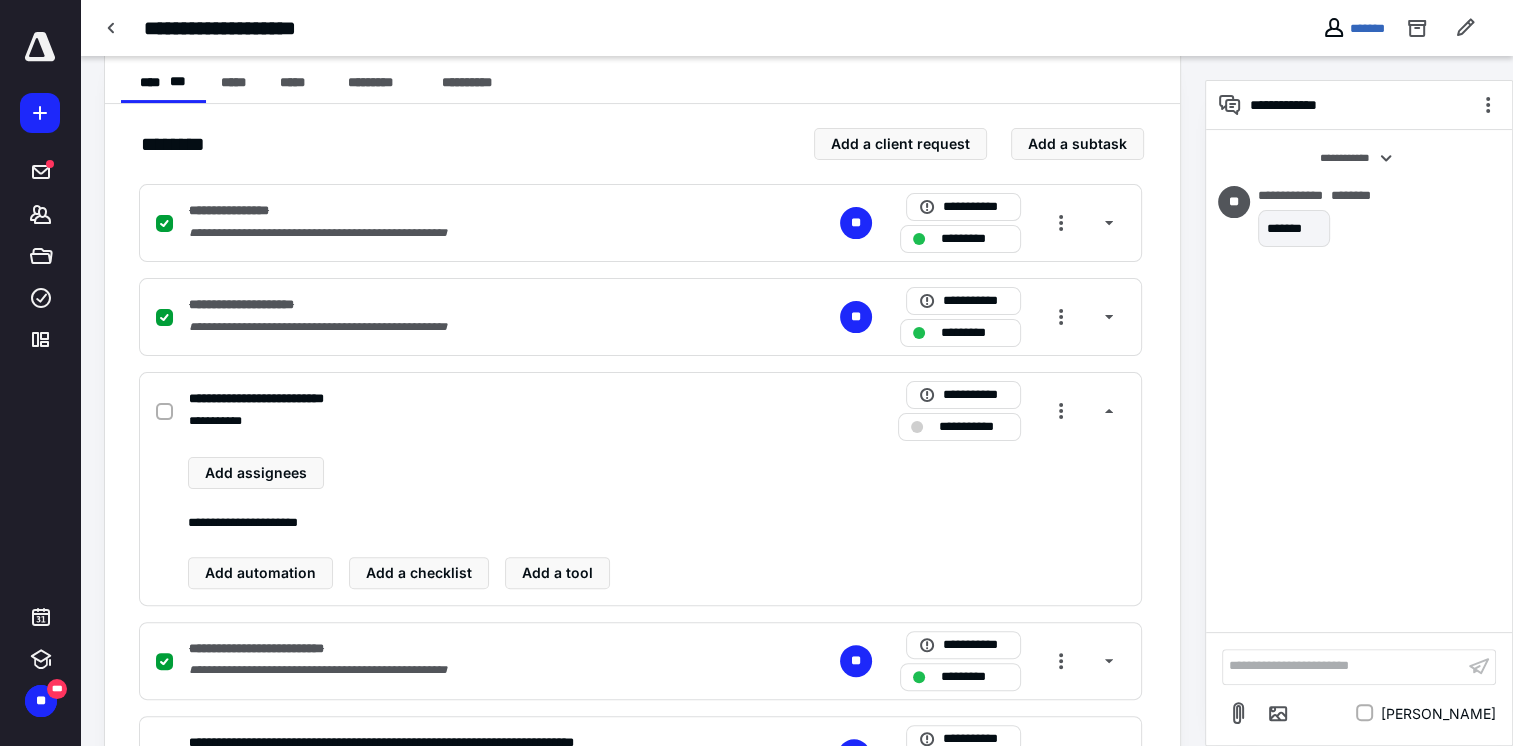 scroll, scrollTop: 371, scrollLeft: 0, axis: vertical 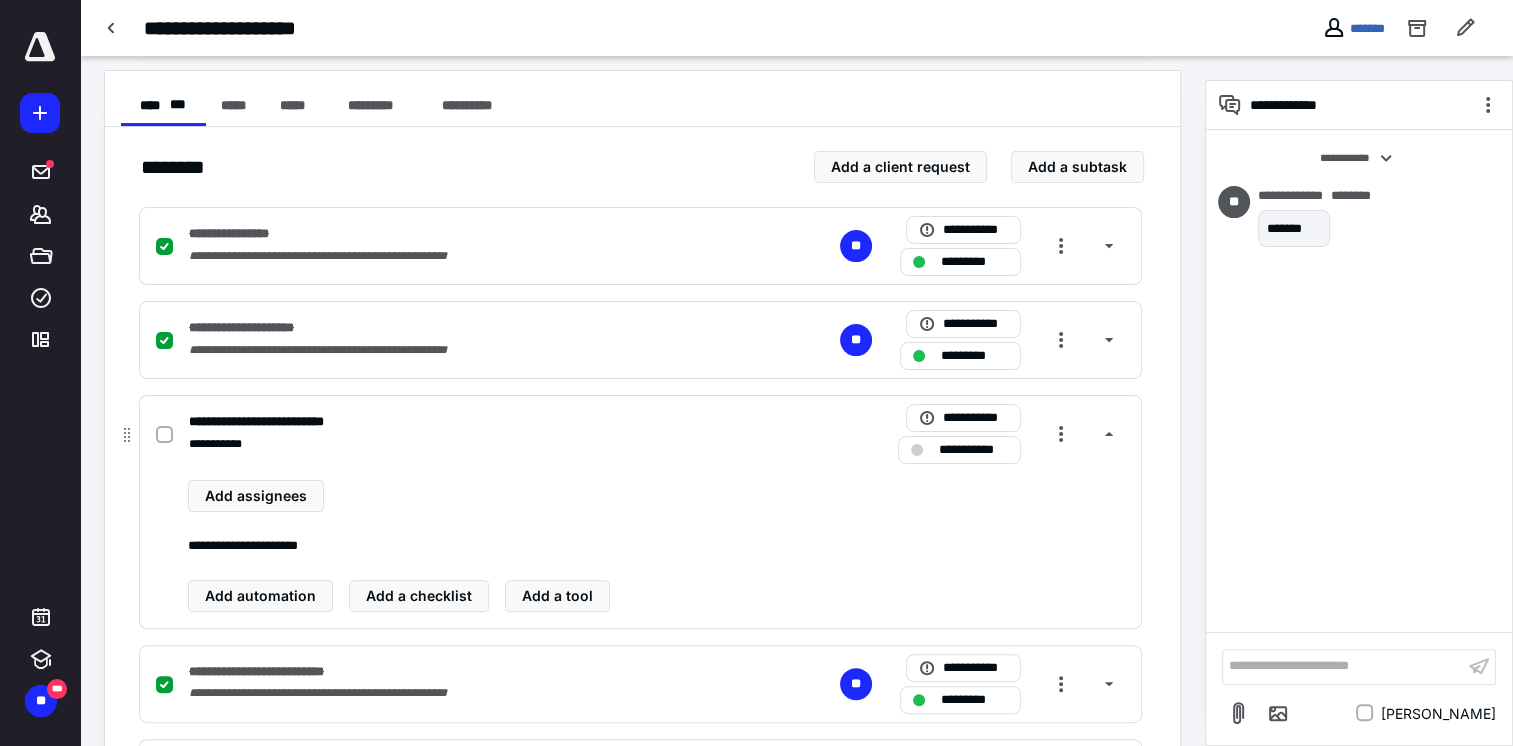 drag, startPoint x: 156, startPoint y: 437, endPoint x: 401, endPoint y: 537, distance: 264.62238 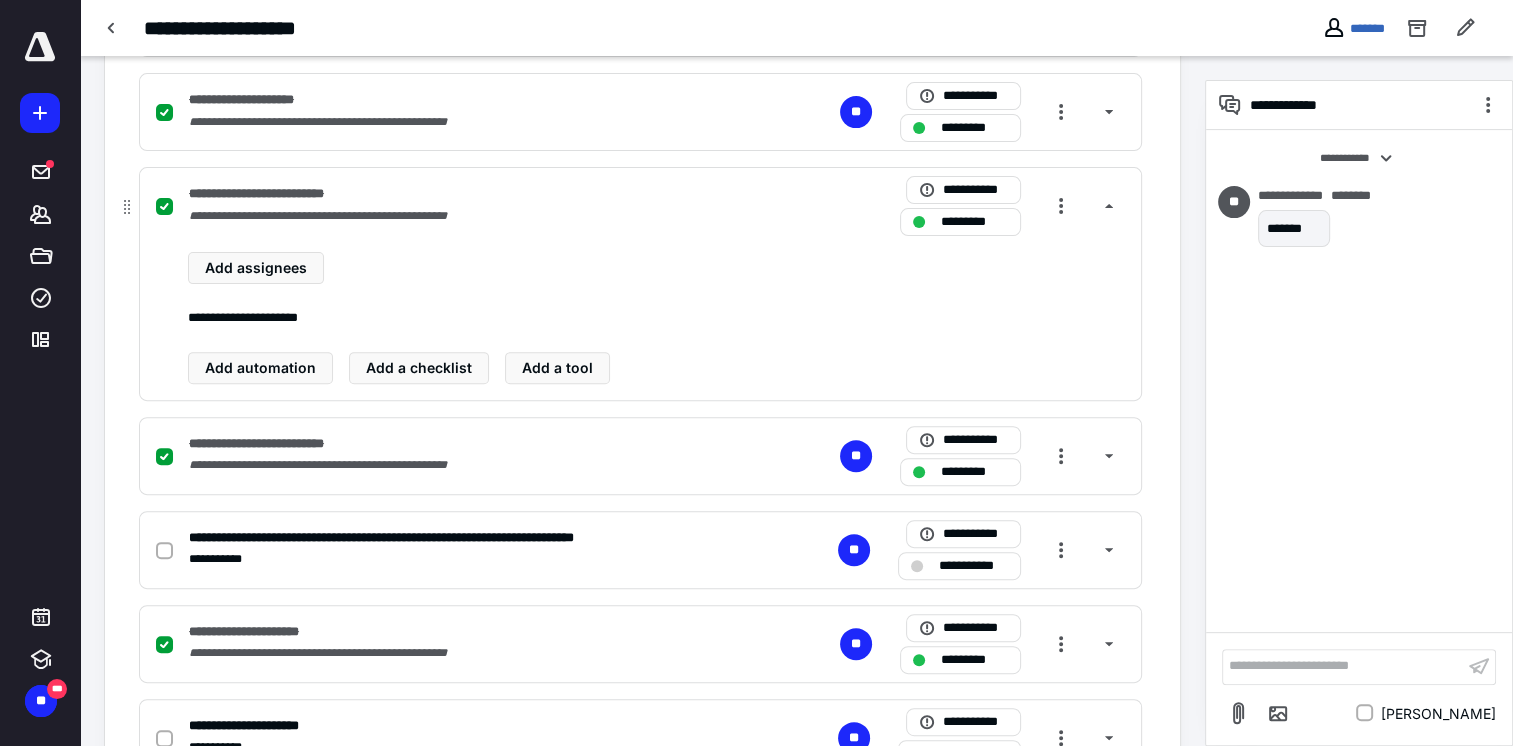 scroll, scrollTop: 671, scrollLeft: 0, axis: vertical 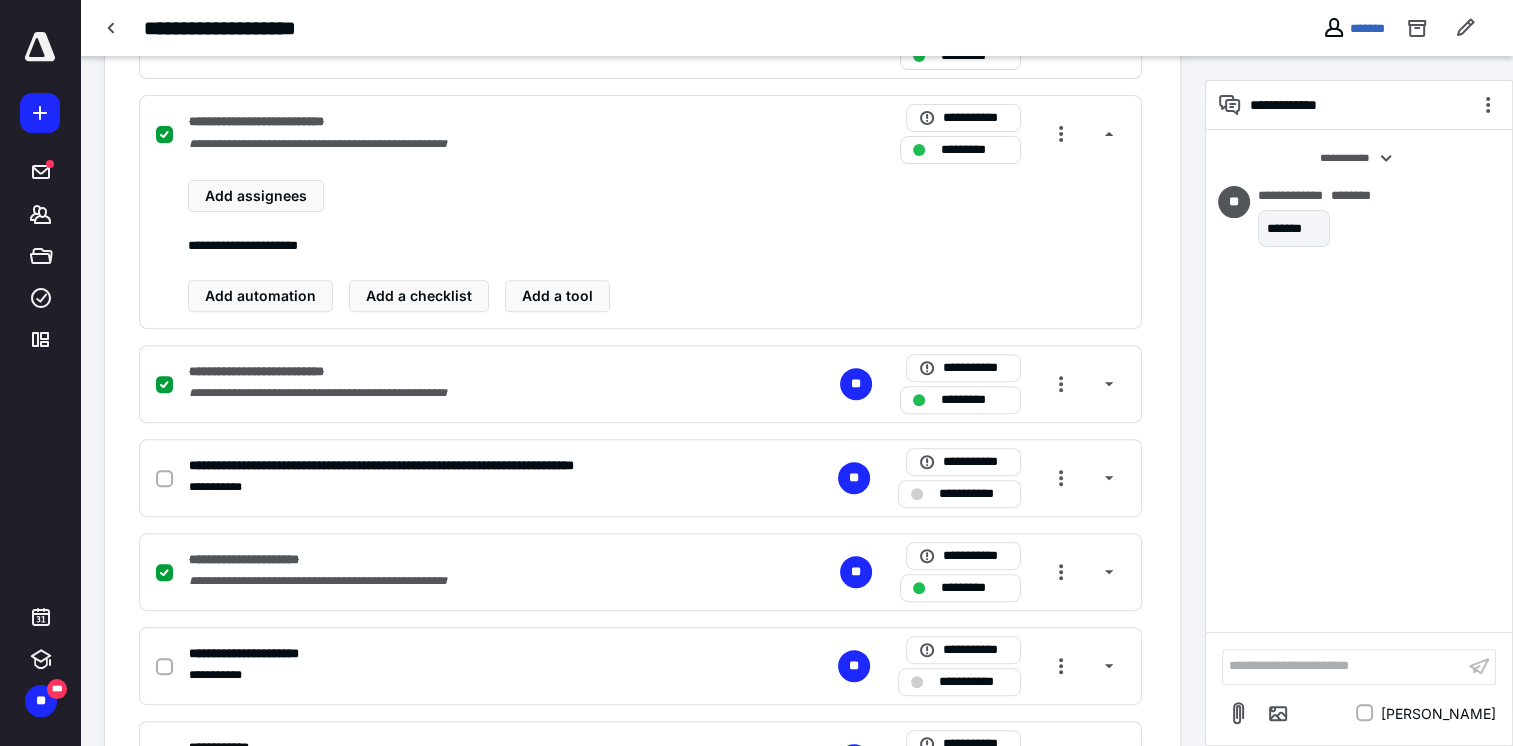 drag, startPoint x: 168, startPoint y: 472, endPoint x: 361, endPoint y: 614, distance: 239.6101 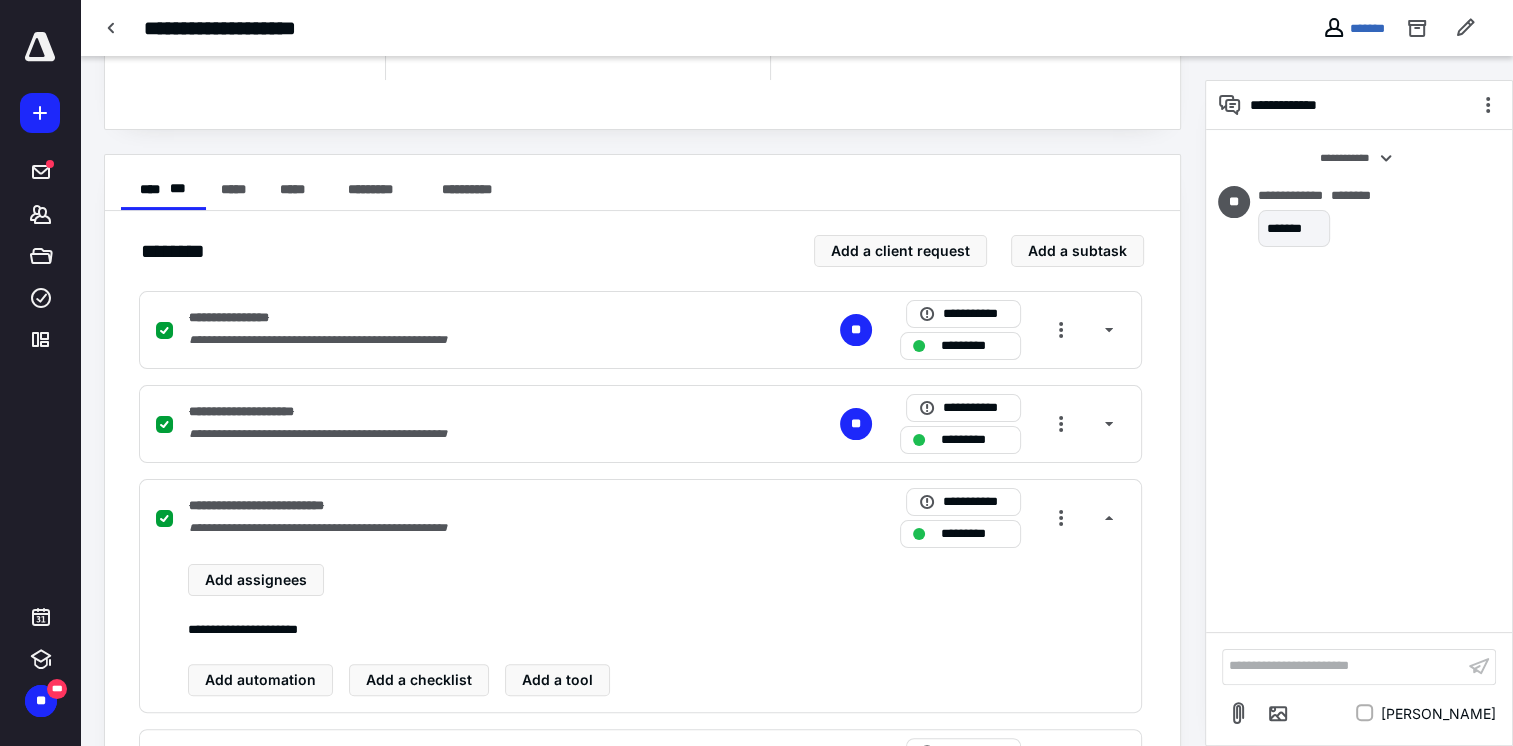 scroll, scrollTop: 771, scrollLeft: 0, axis: vertical 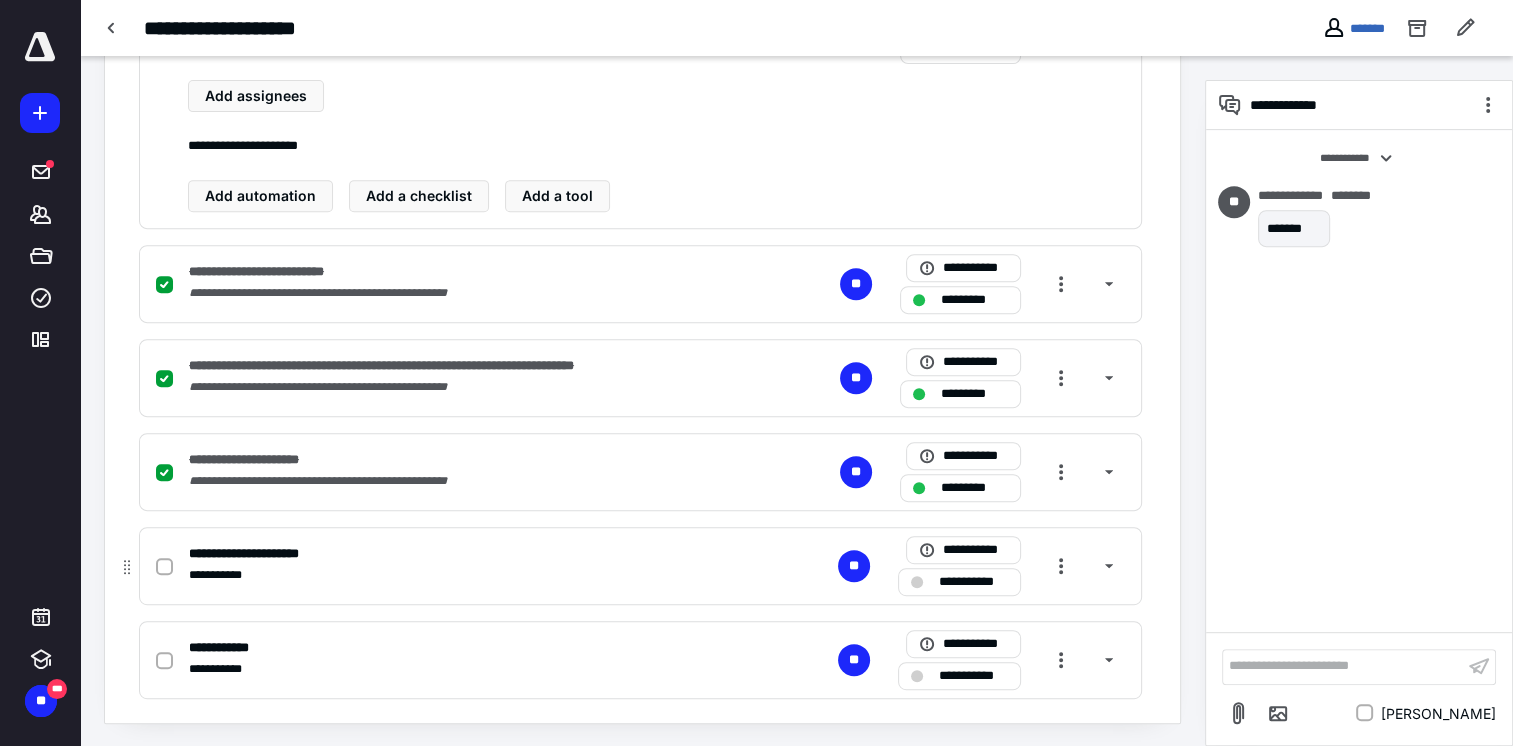 drag, startPoint x: 160, startPoint y: 569, endPoint x: 160, endPoint y: 590, distance: 21 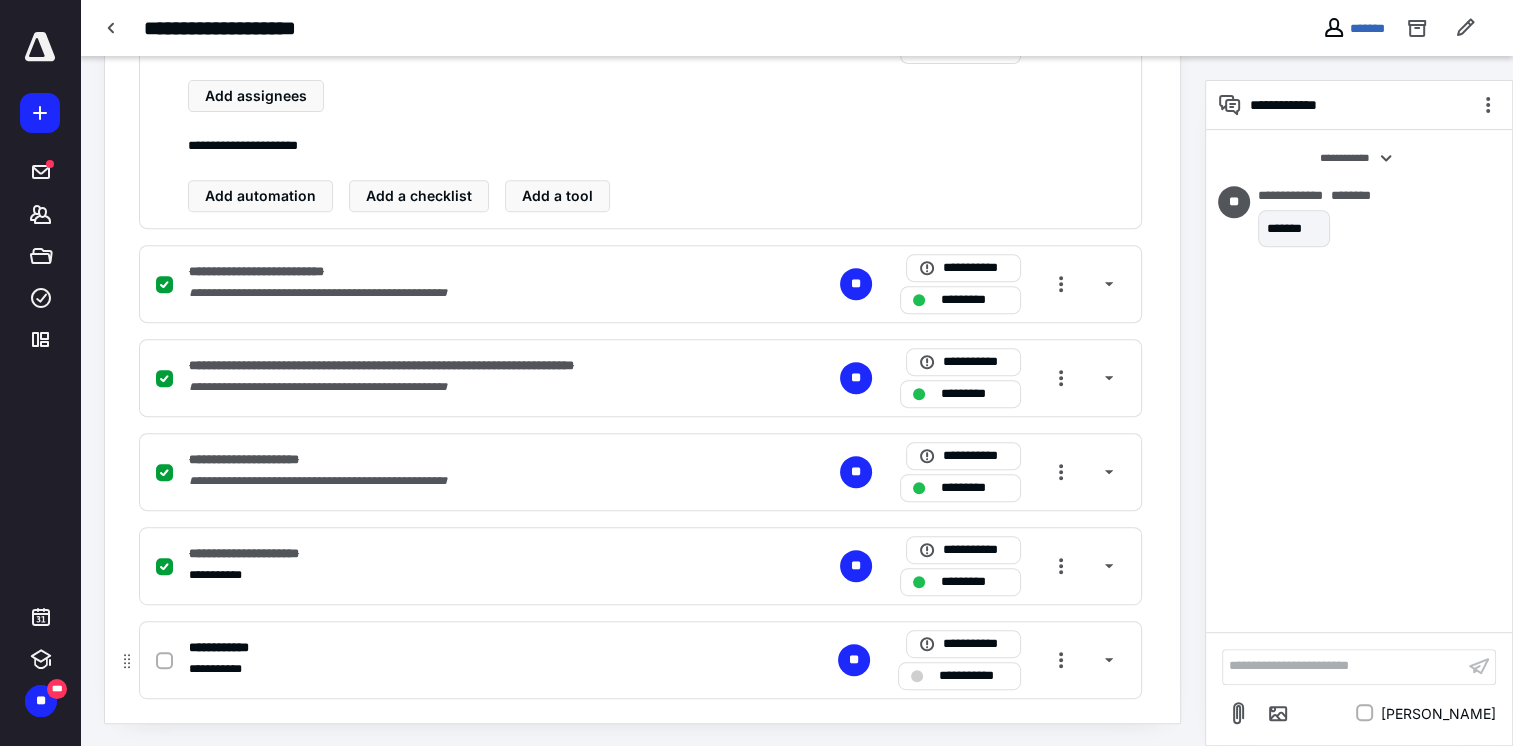 click 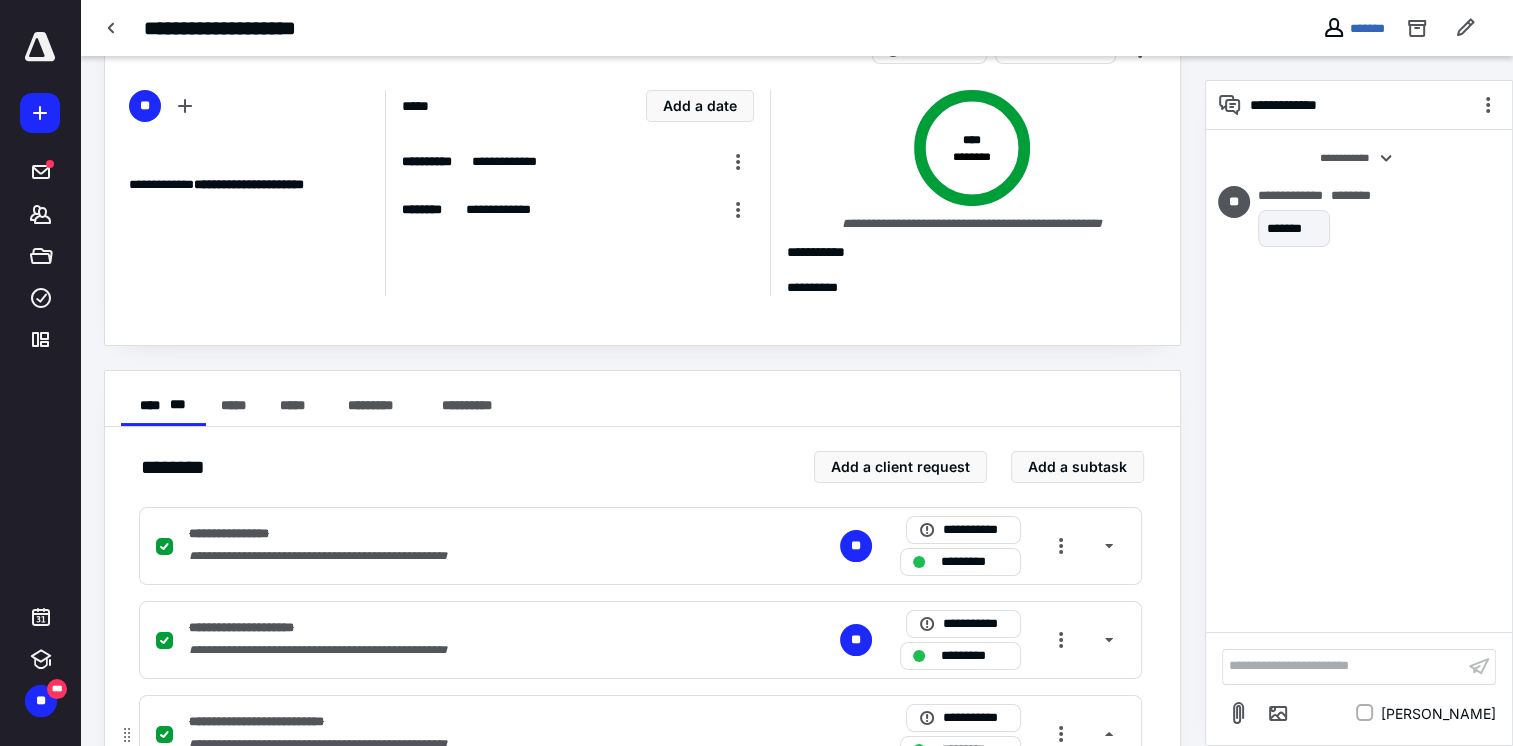 scroll, scrollTop: 0, scrollLeft: 0, axis: both 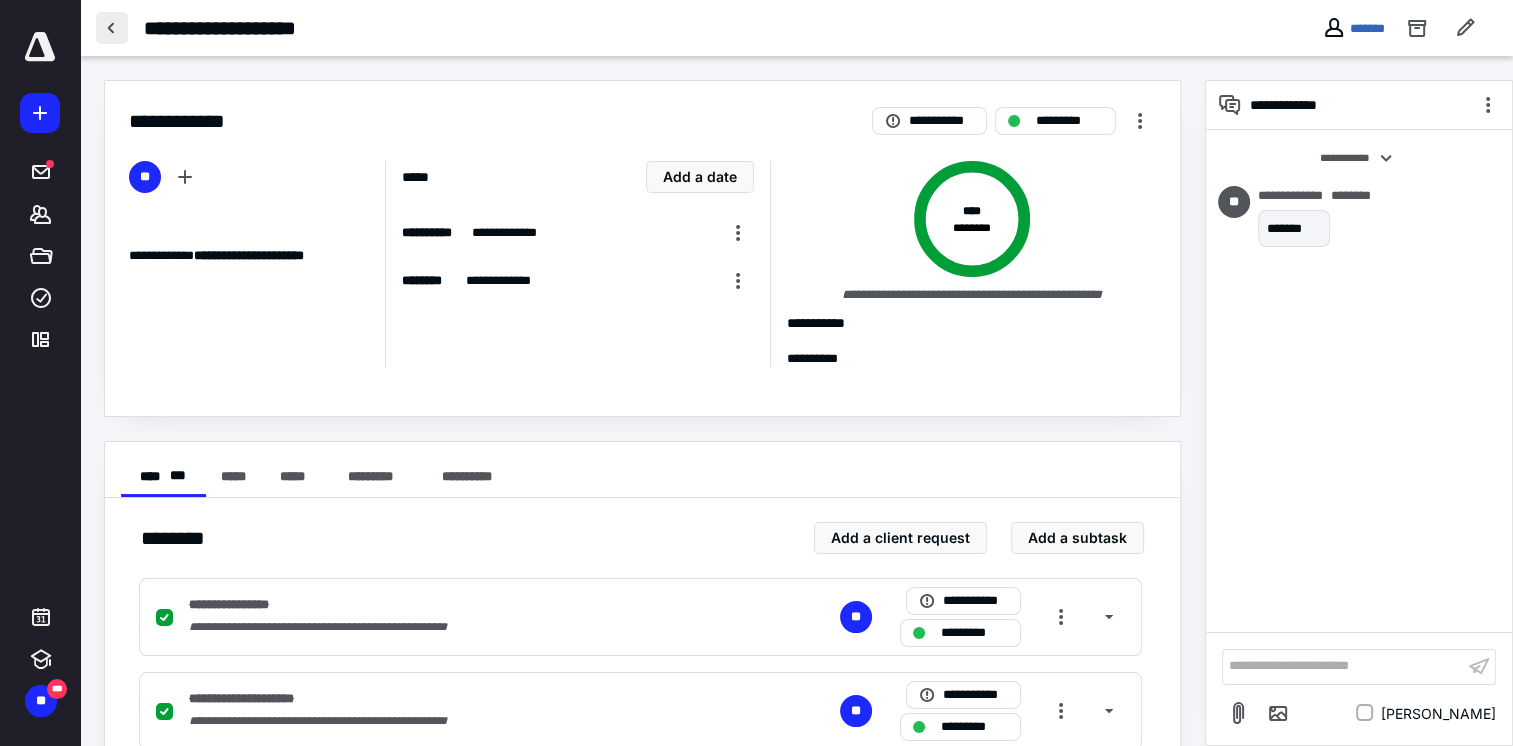 click at bounding box center [112, 28] 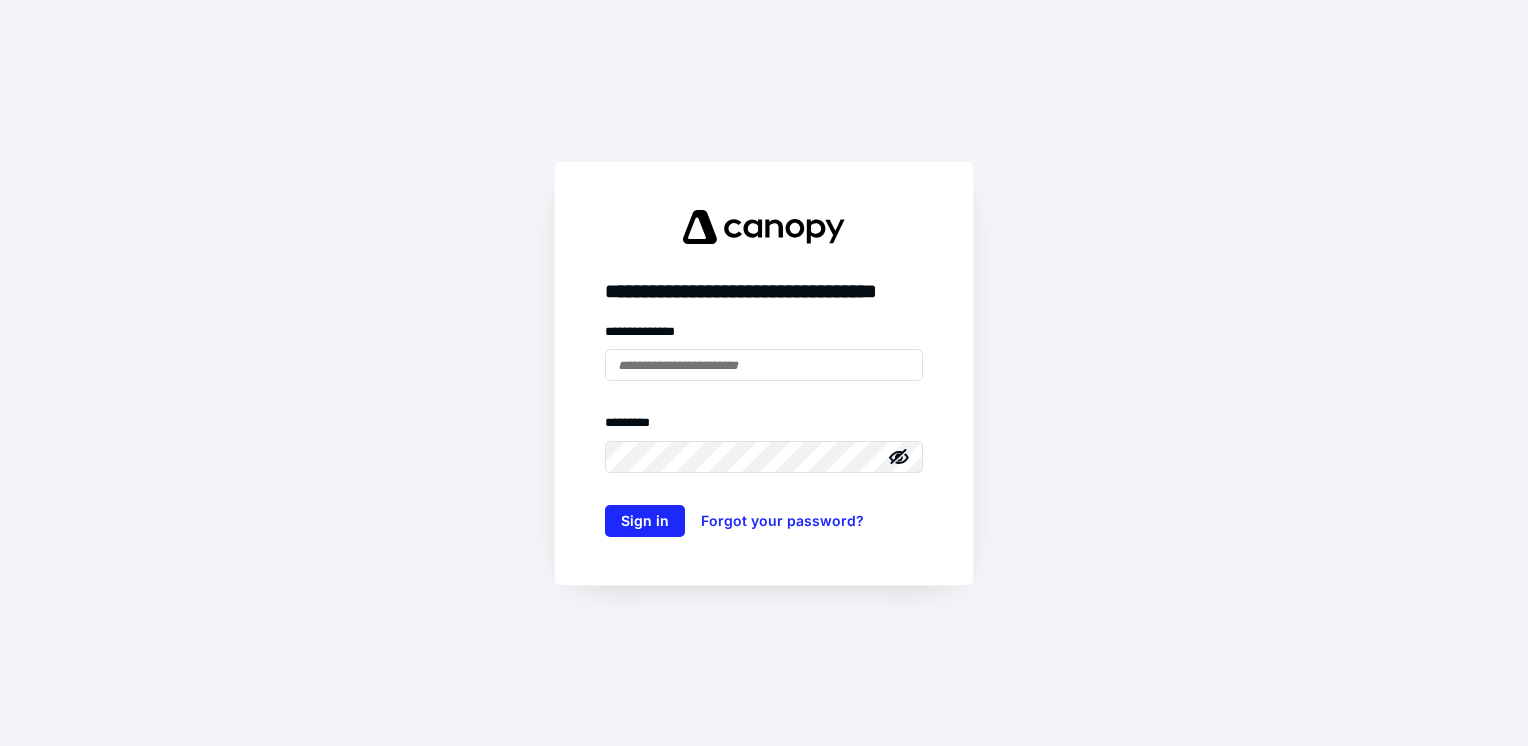 type on "**********" 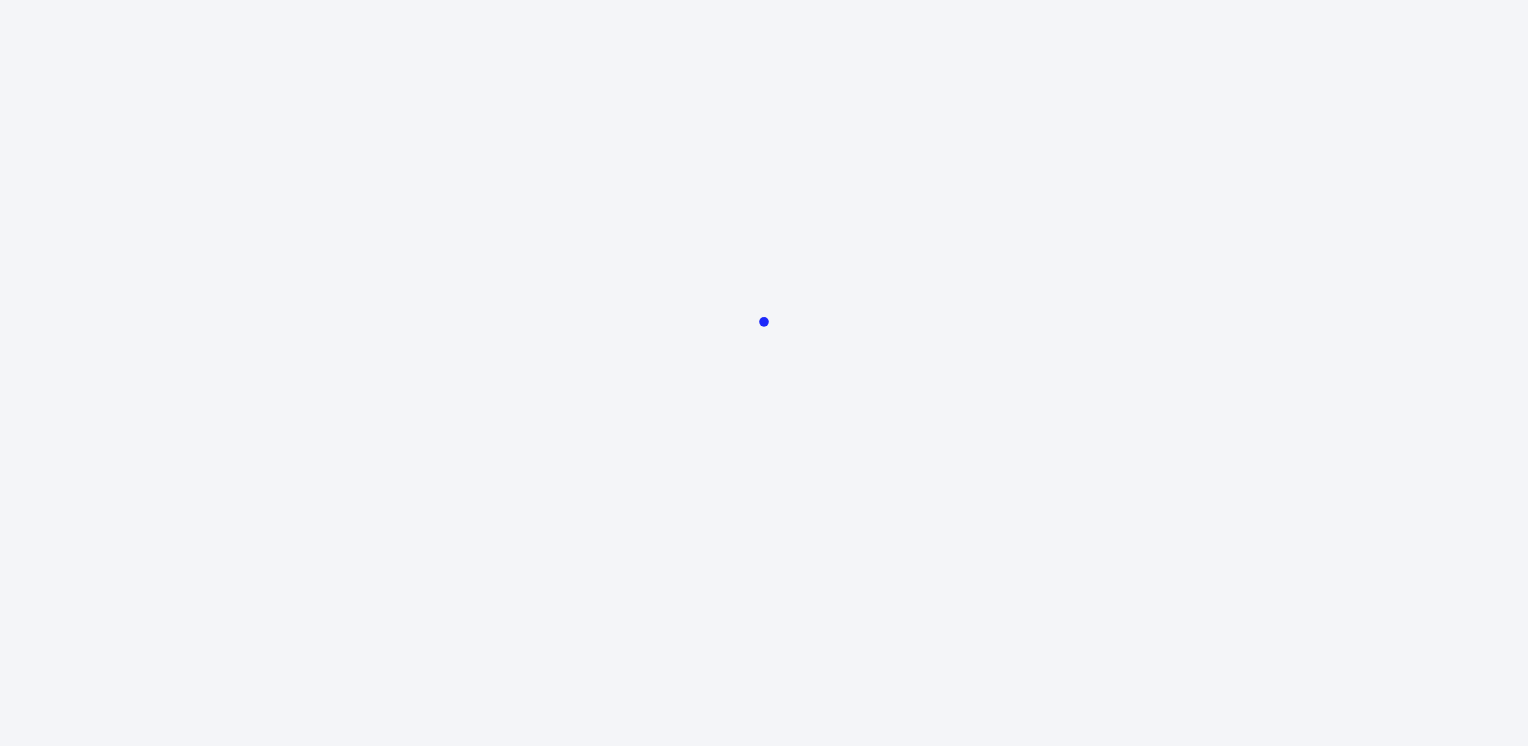 scroll, scrollTop: 0, scrollLeft: 0, axis: both 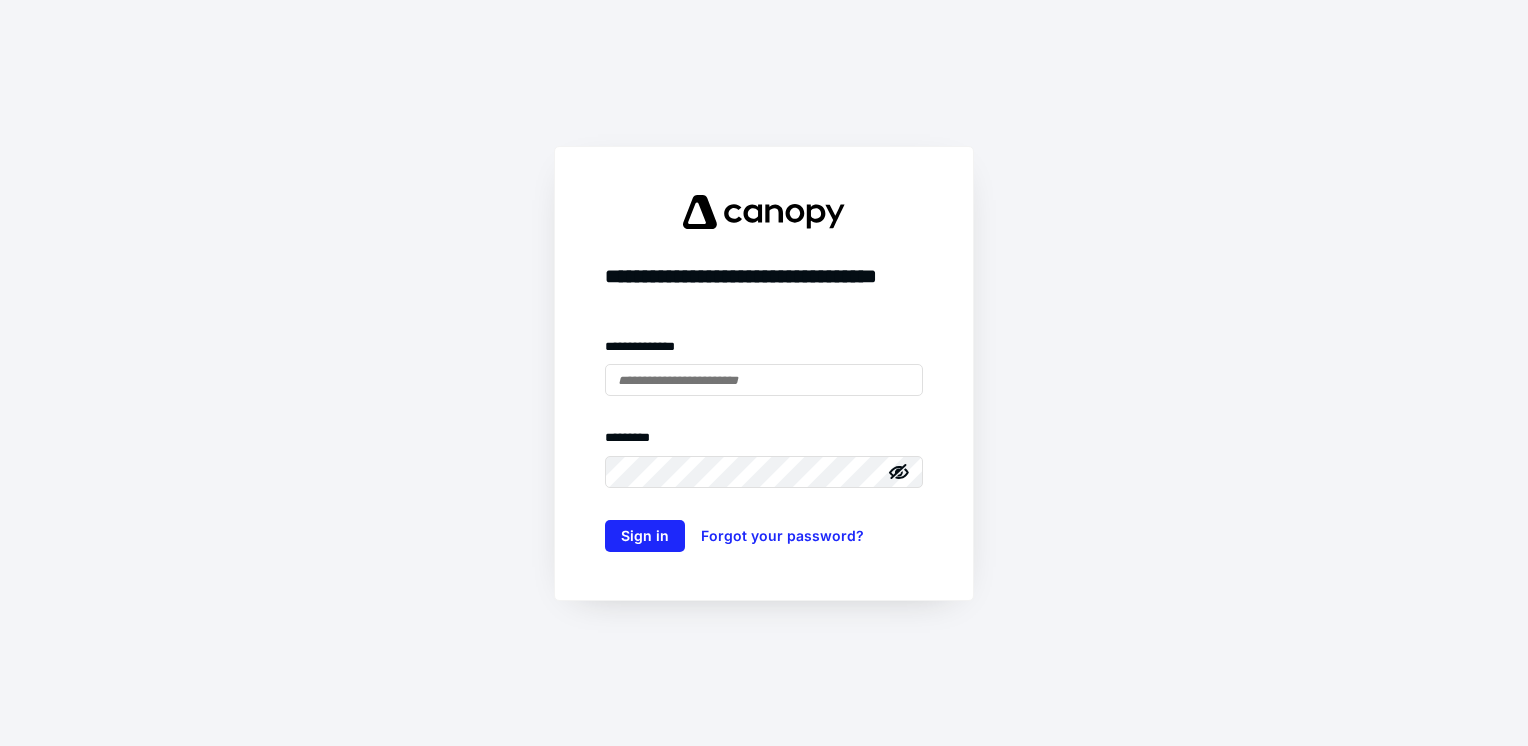type on "**********" 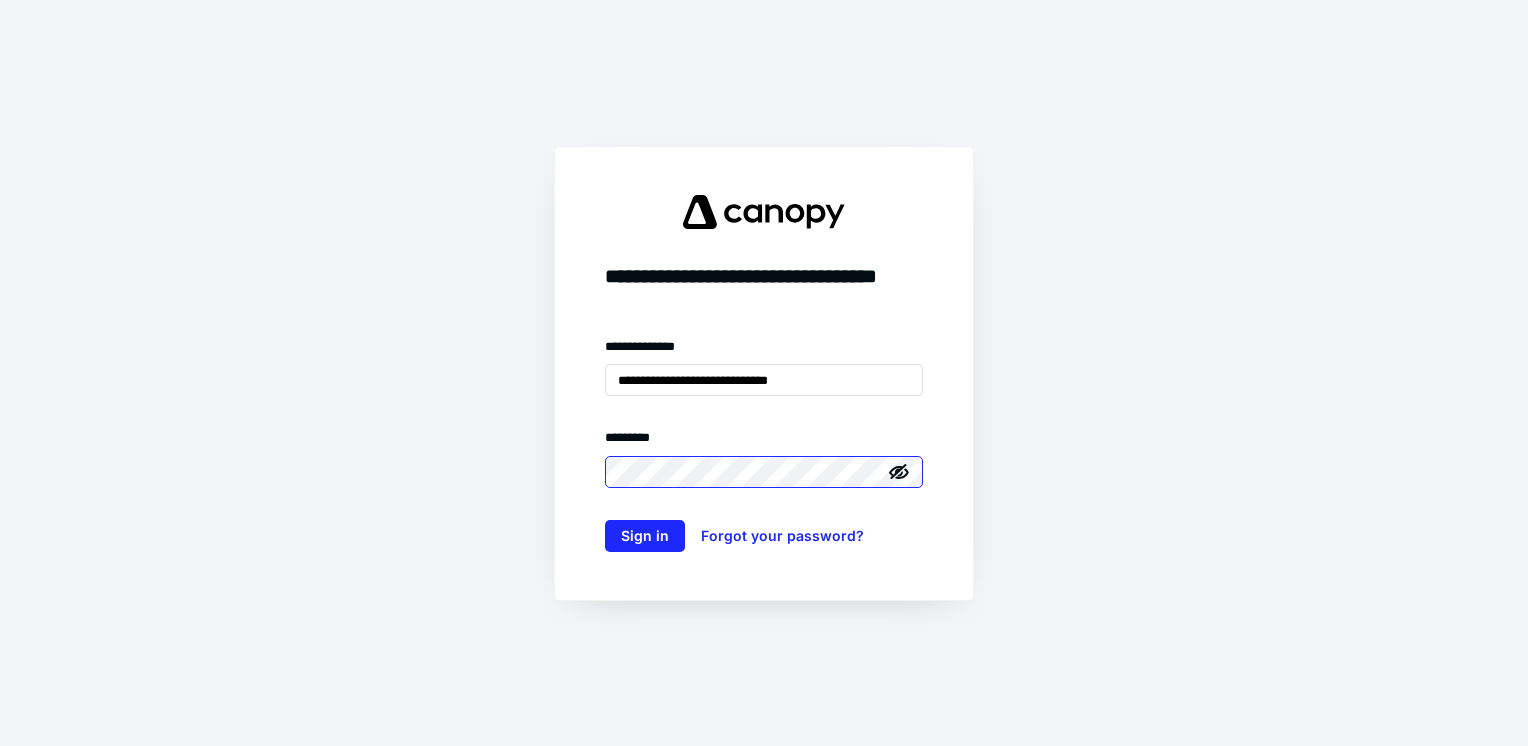 scroll, scrollTop: 0, scrollLeft: 0, axis: both 